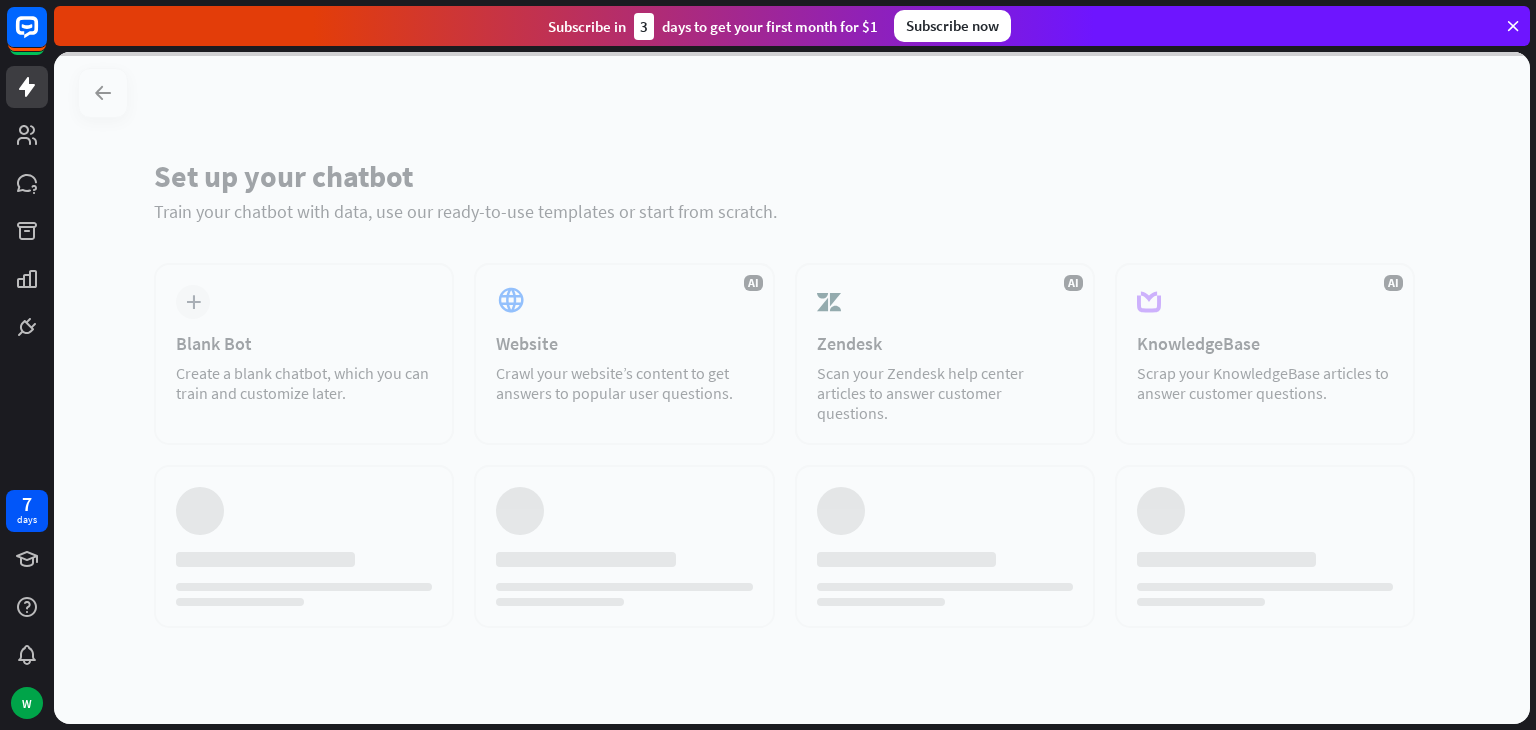 scroll, scrollTop: 0, scrollLeft: 0, axis: both 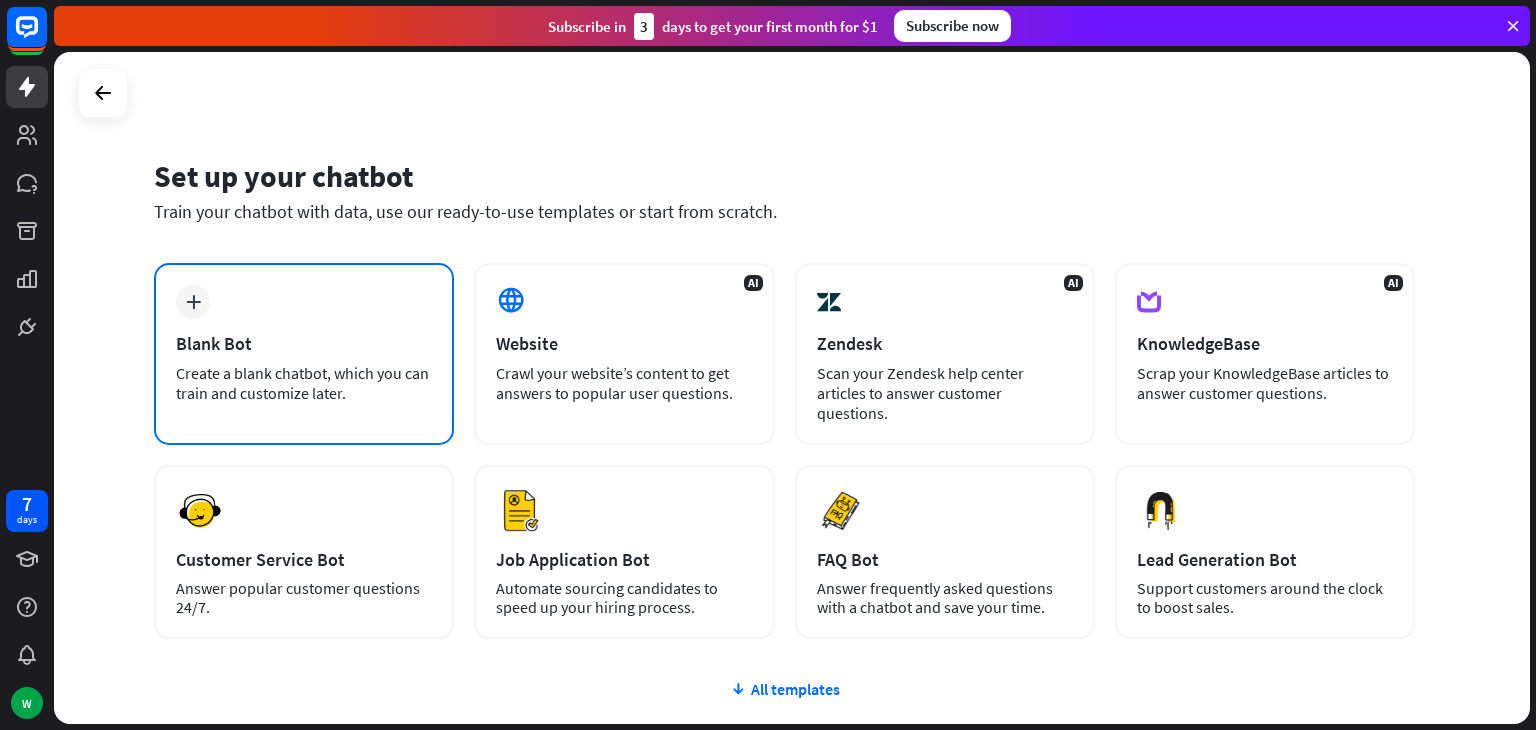 click on "Blank Bot" at bounding box center [304, 343] 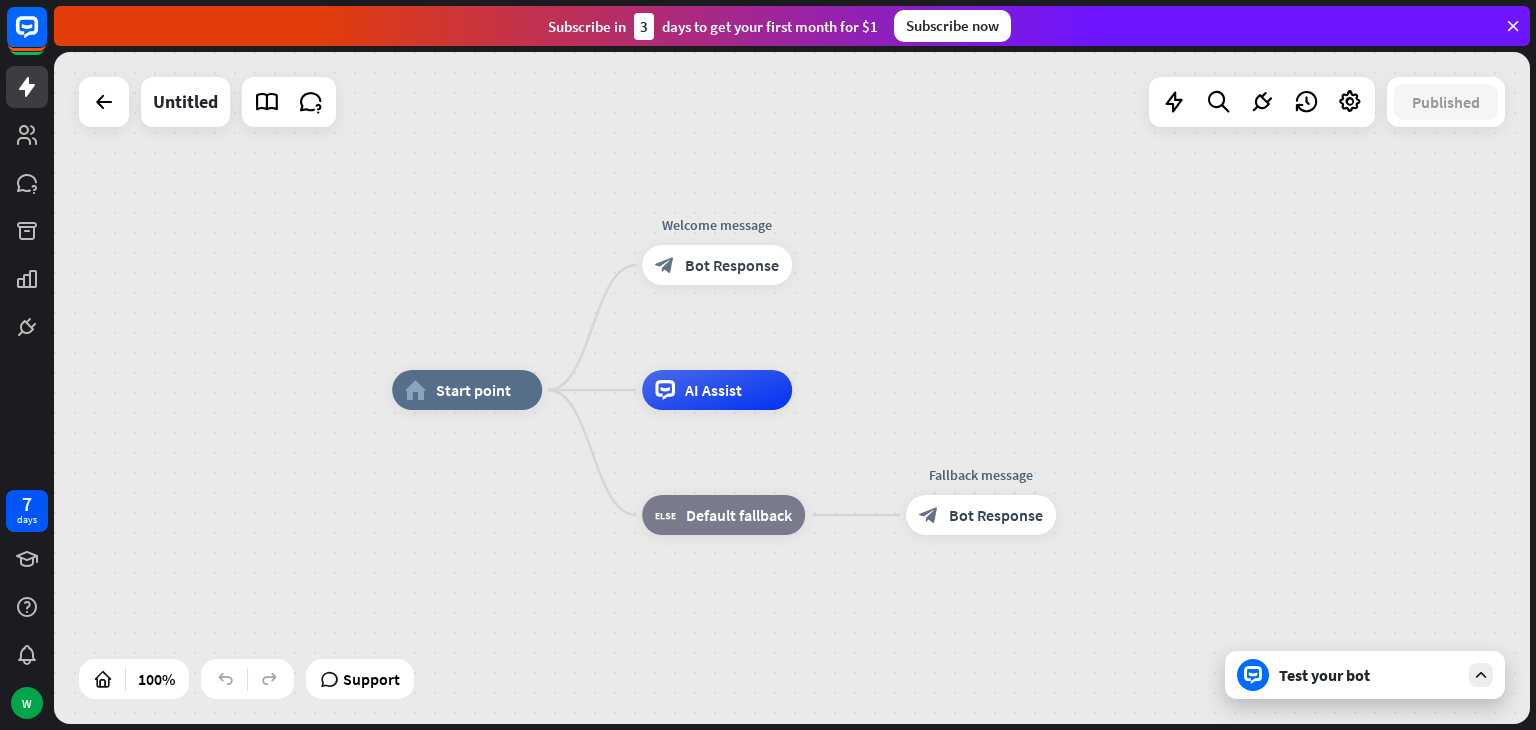 drag, startPoint x: 463, startPoint y: 523, endPoint x: 538, endPoint y: 513, distance: 75.66373 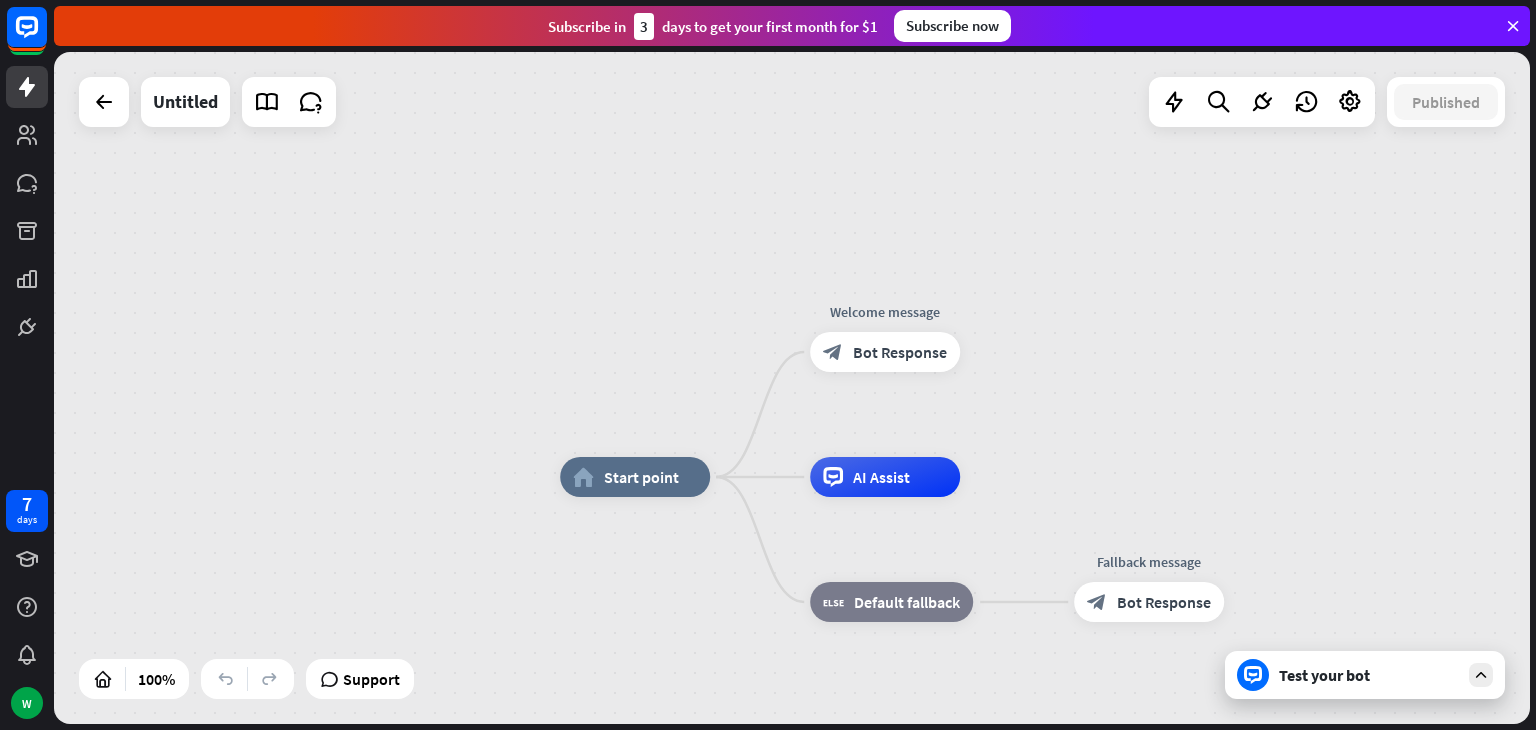 drag, startPoint x: 672, startPoint y: 128, endPoint x: 727, endPoint y: 182, distance: 77.07788 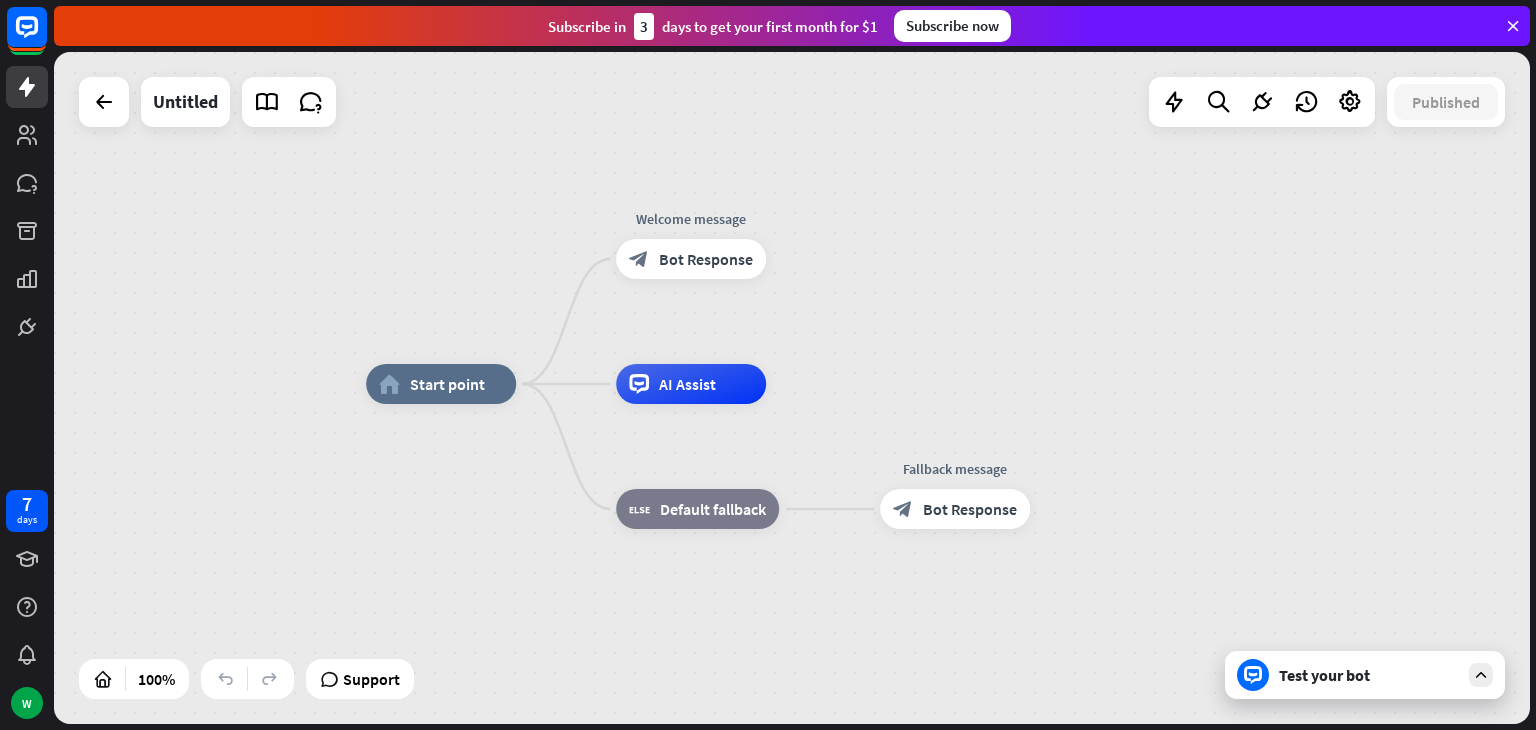 drag, startPoint x: 703, startPoint y: 192, endPoint x: 577, endPoint y: 142, distance: 135.5581 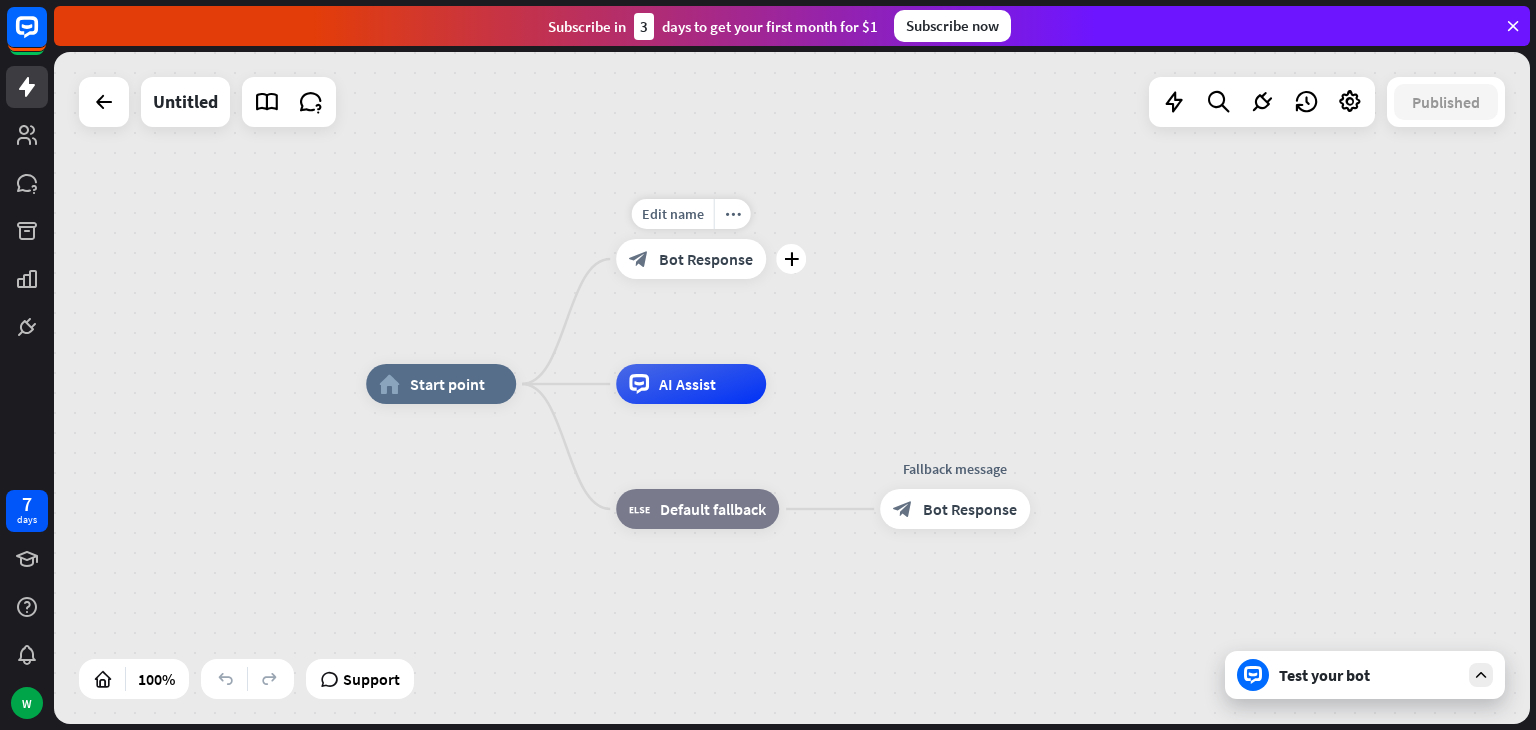 drag, startPoint x: 1100, startPoint y: 628, endPoint x: 620, endPoint y: 210, distance: 636.4935 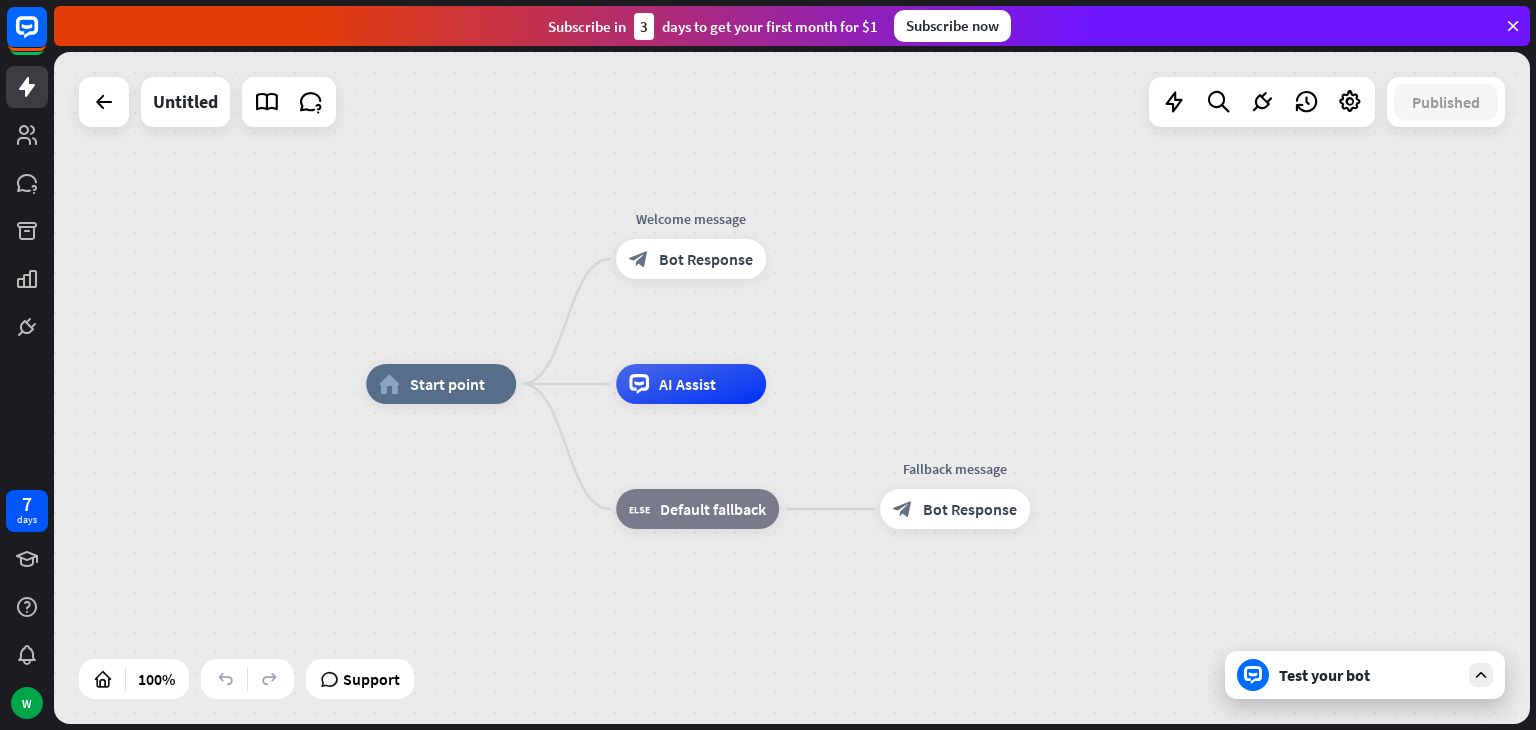 click on "Edit name   more_horiz             home_2   Start point                 Welcome message   block_bot_response   Bot Response                     AI Assist                   block_fallback   Default fallback                 Fallback message   block_bot_response   Bot Response" at bounding box center [1104, 720] 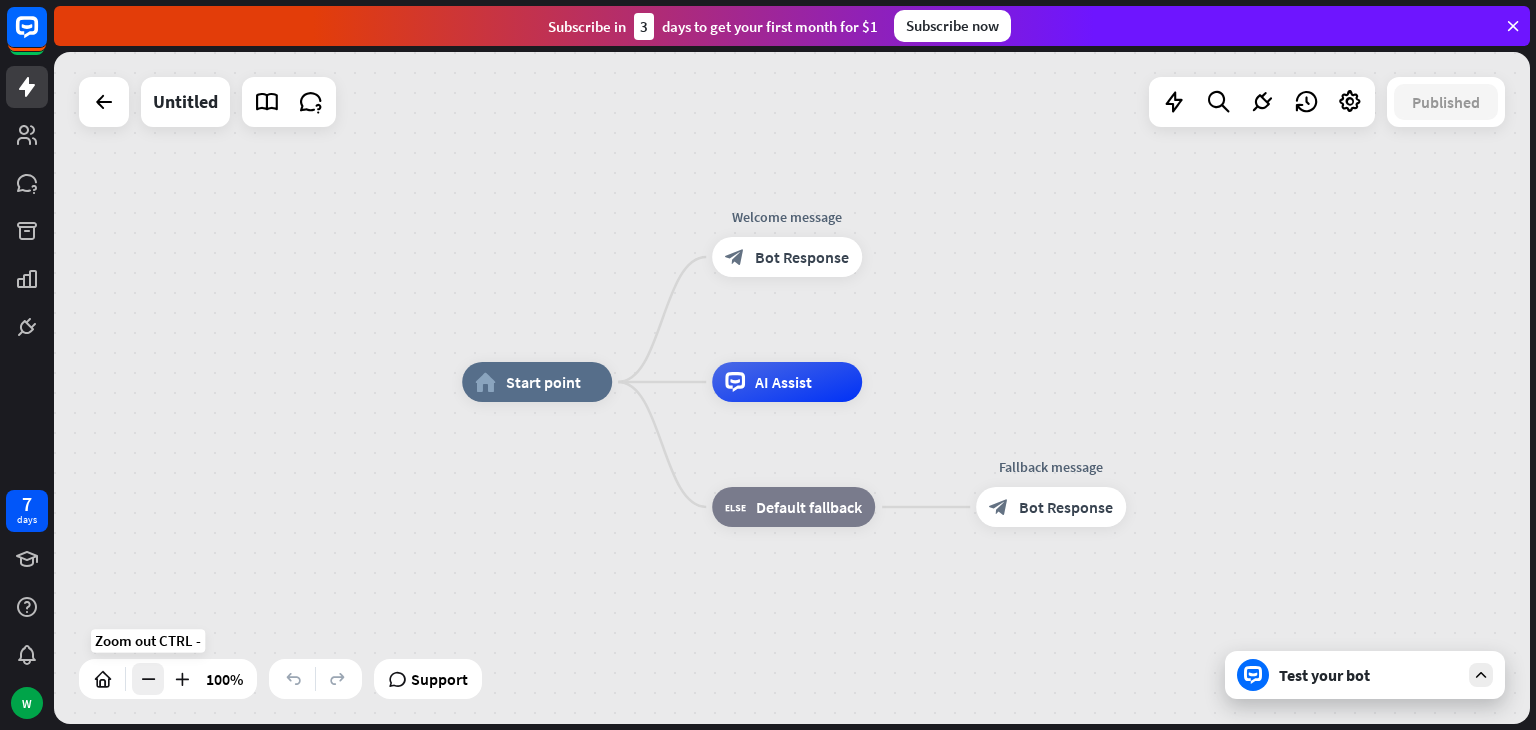 click at bounding box center [148, 679] 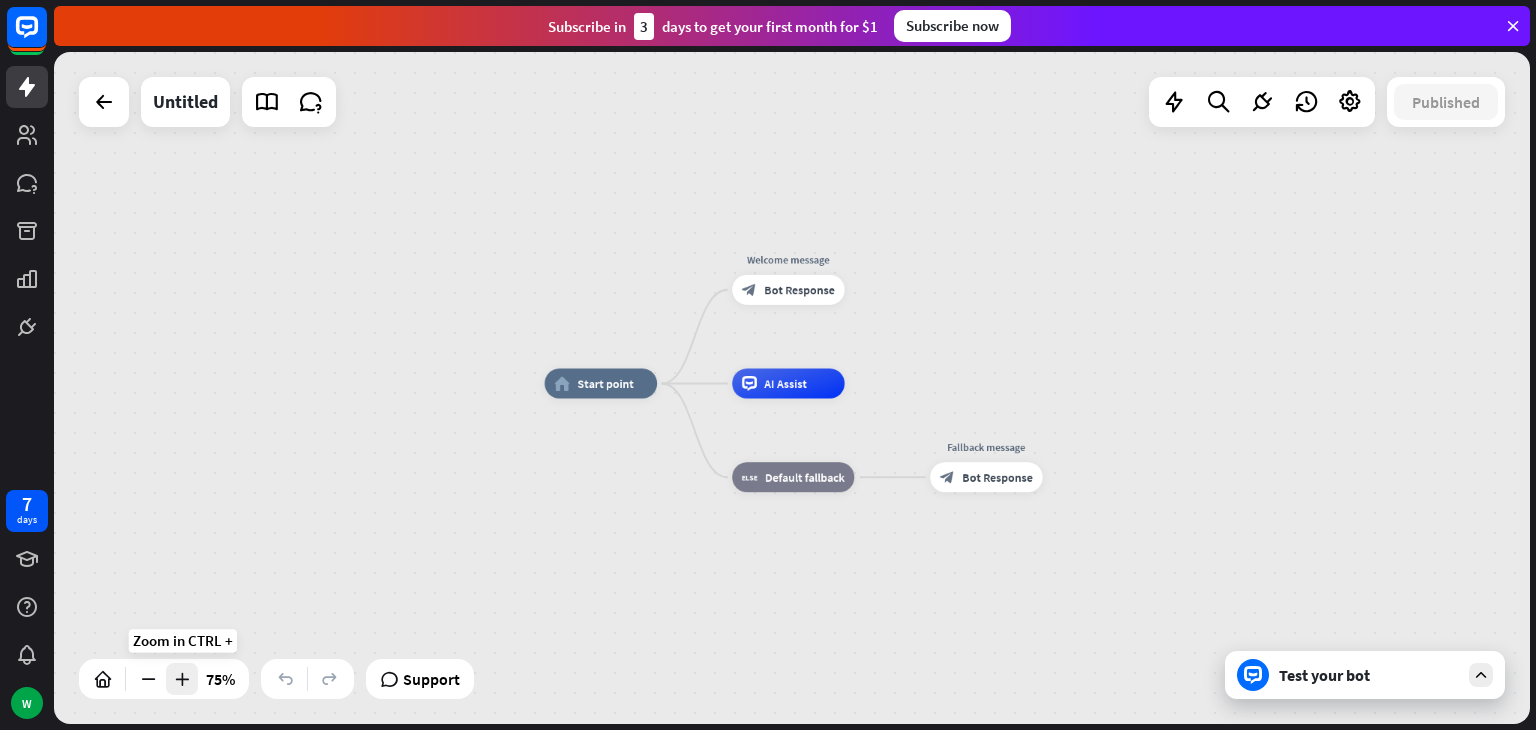 click at bounding box center (182, 679) 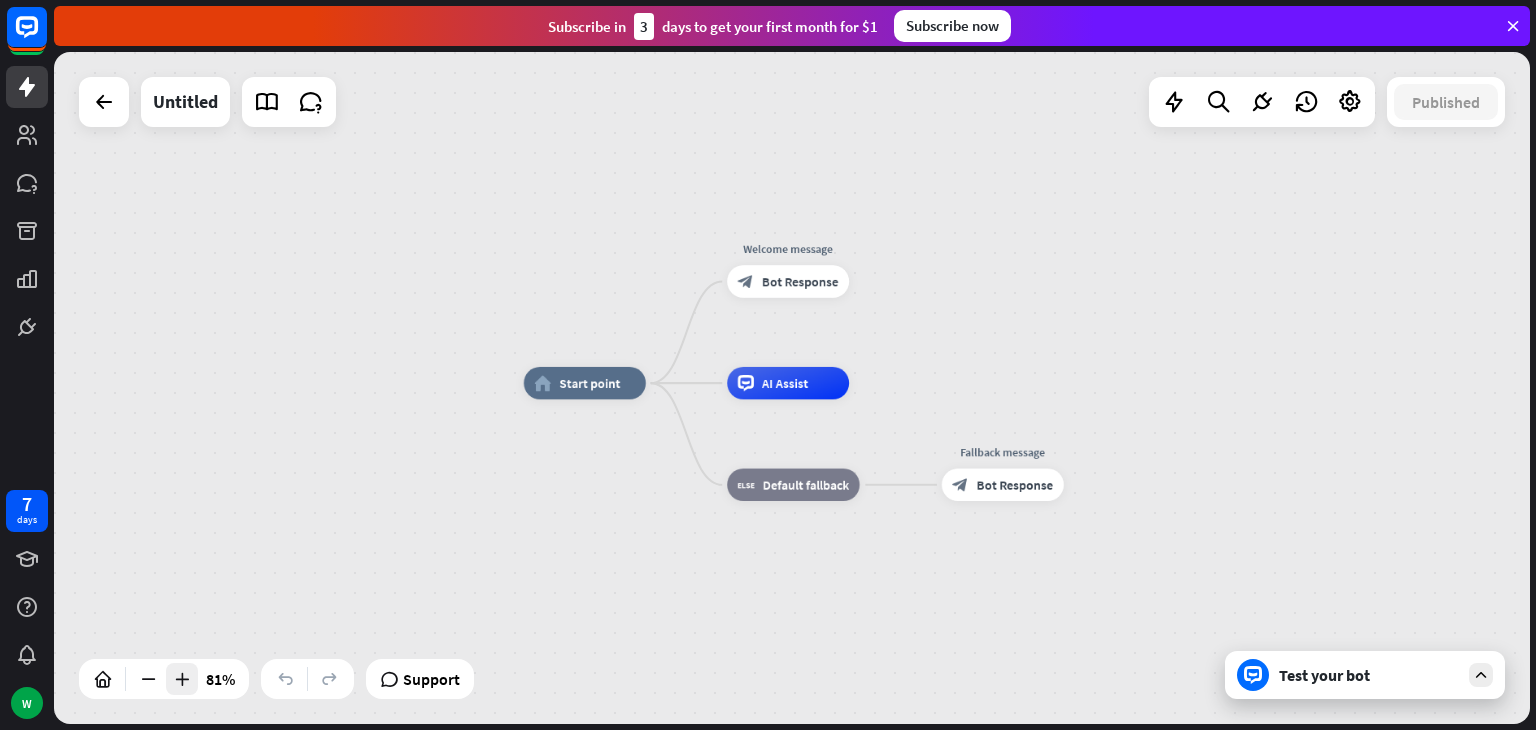 click at bounding box center (182, 679) 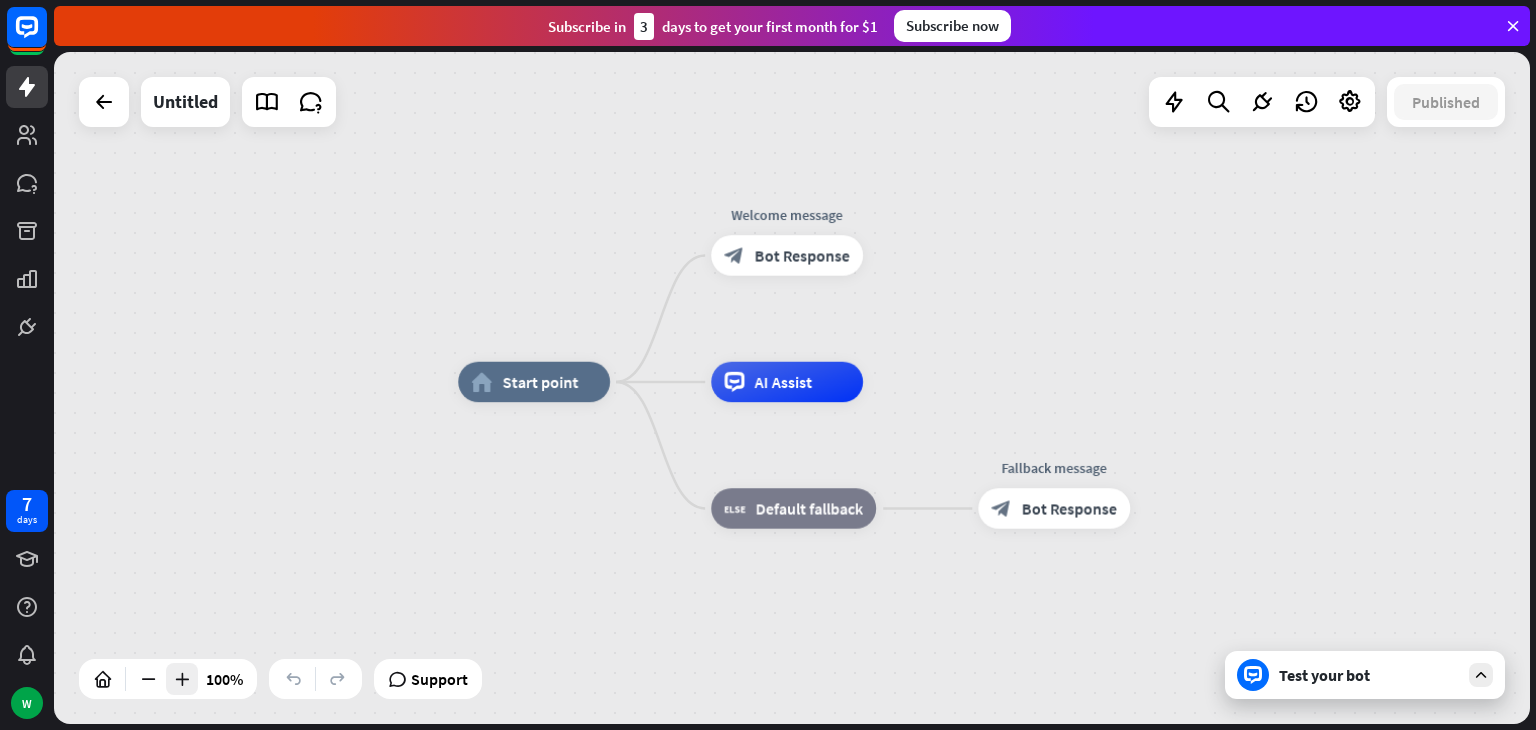 click at bounding box center [182, 679] 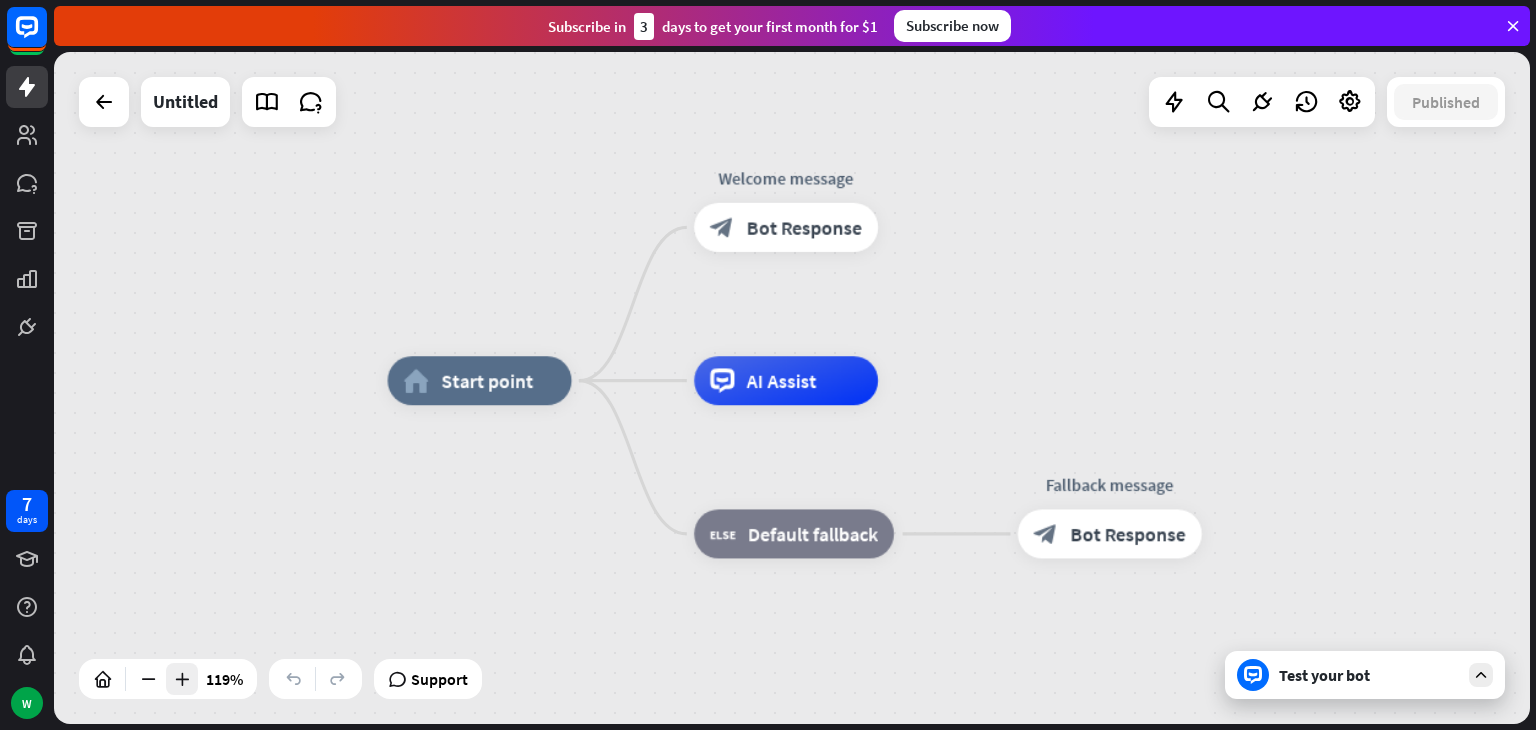 click at bounding box center [182, 679] 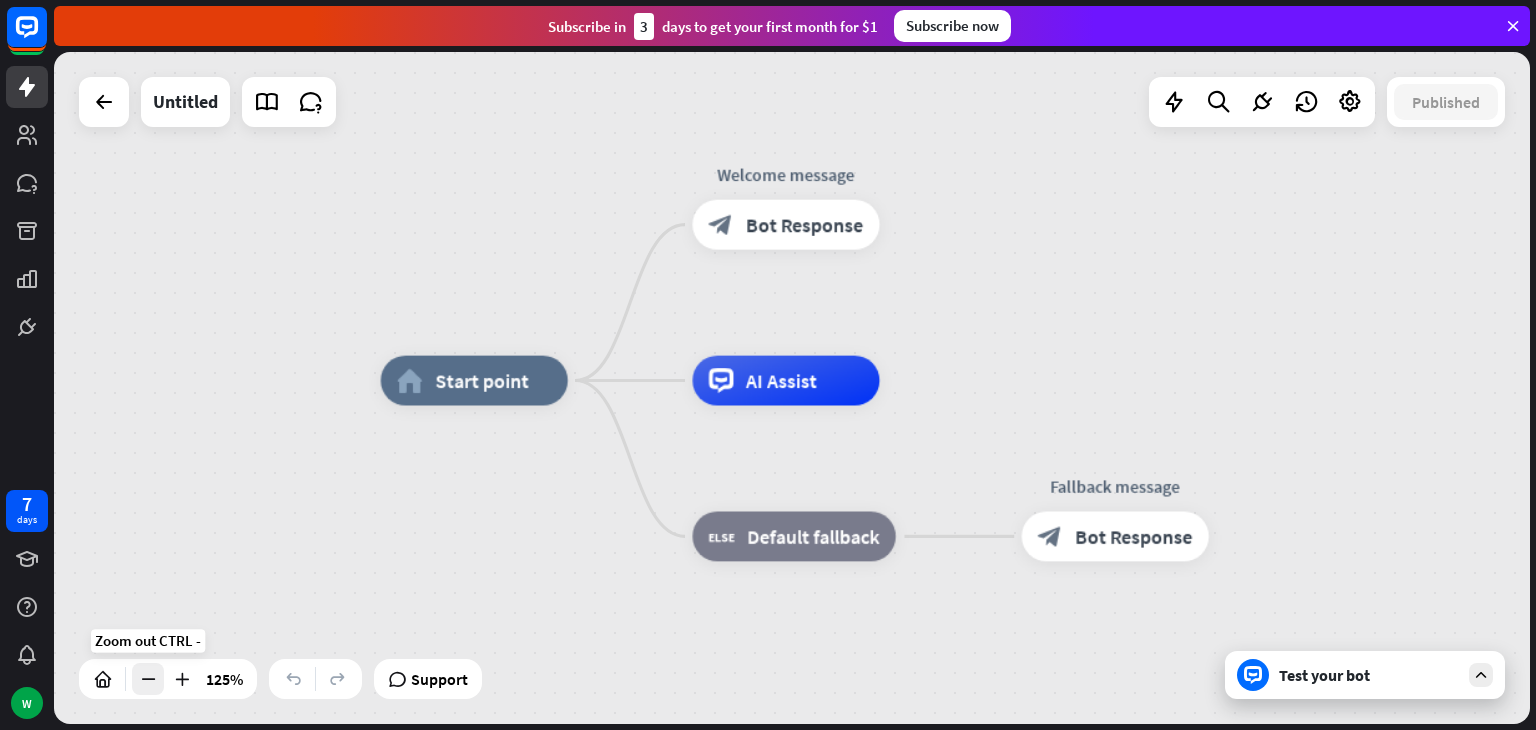 click at bounding box center (148, 679) 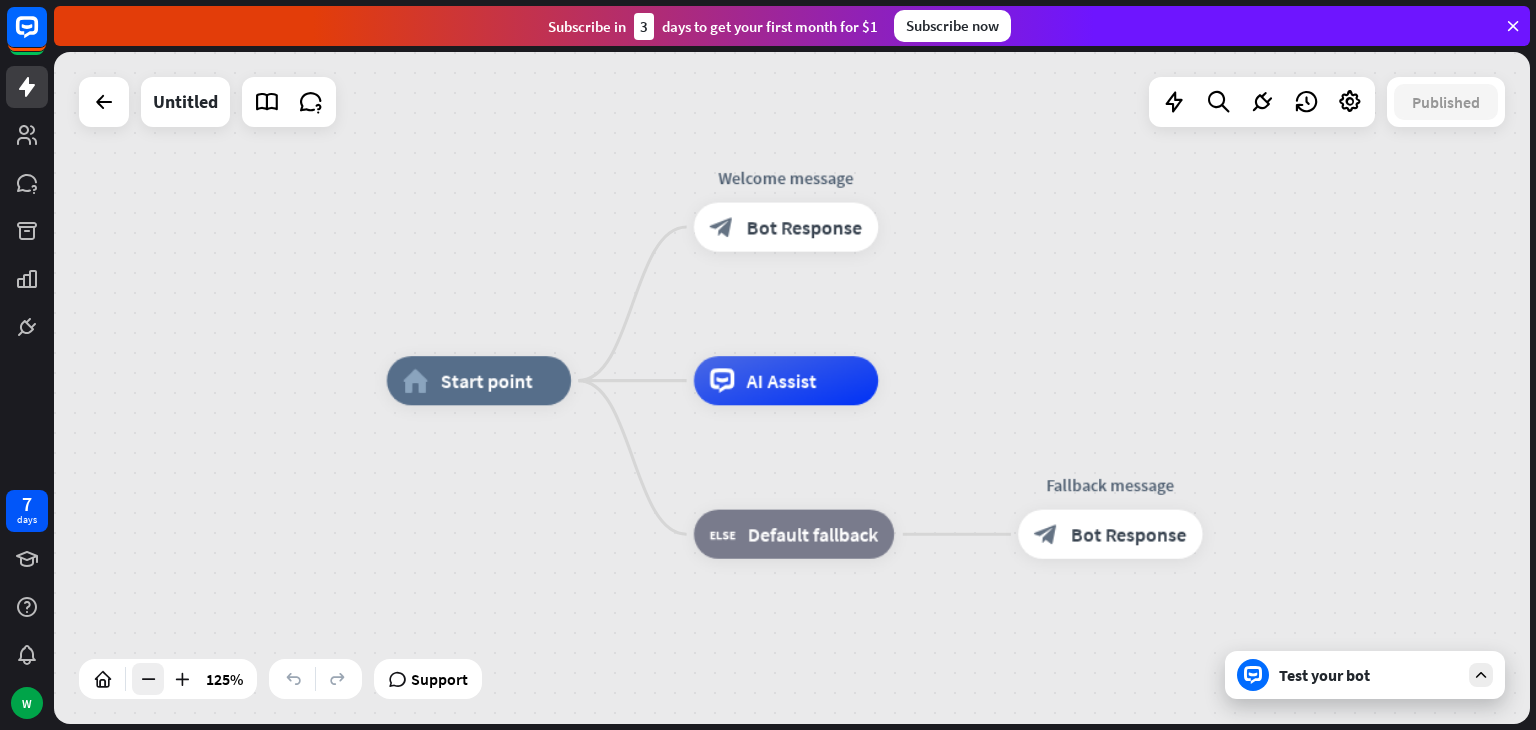click at bounding box center [148, 679] 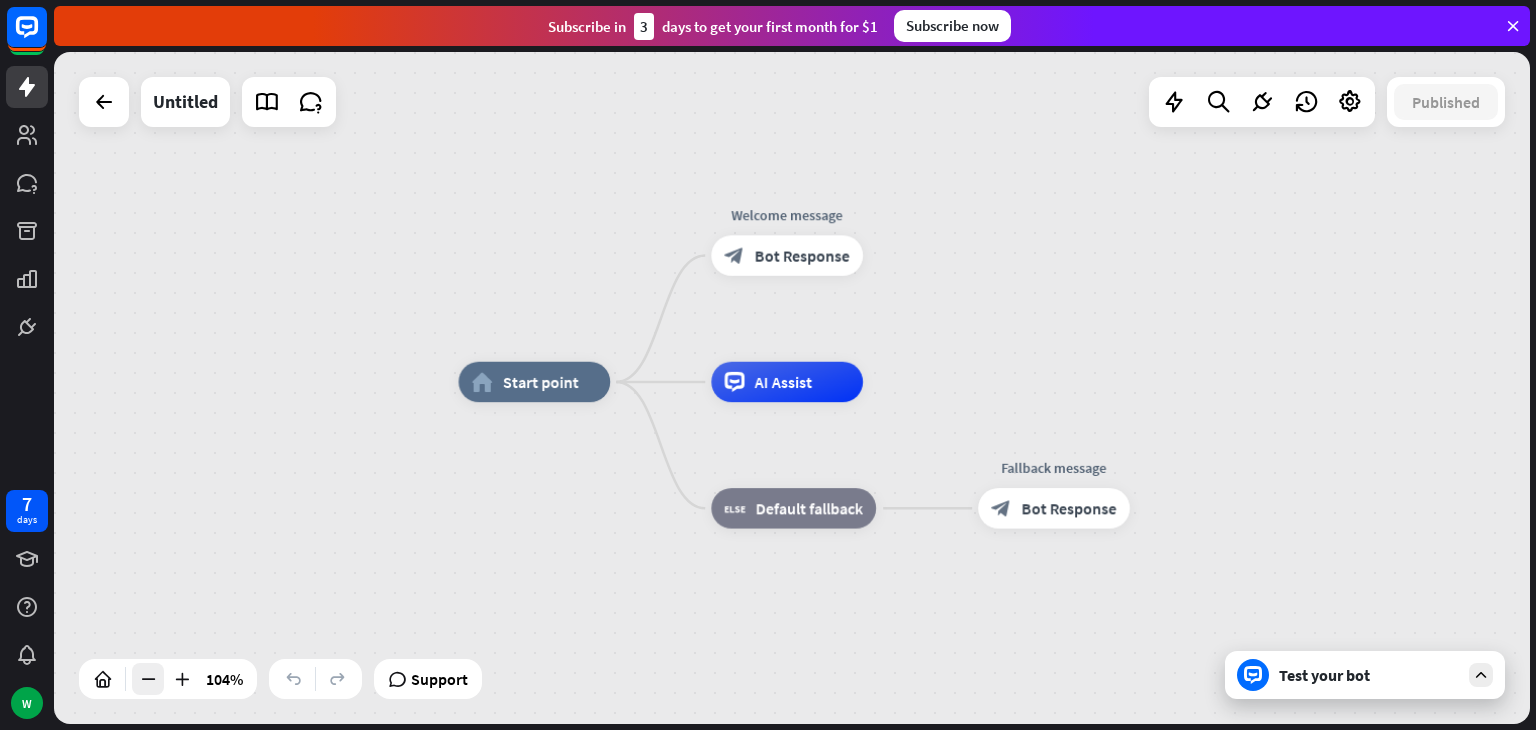 click at bounding box center (148, 679) 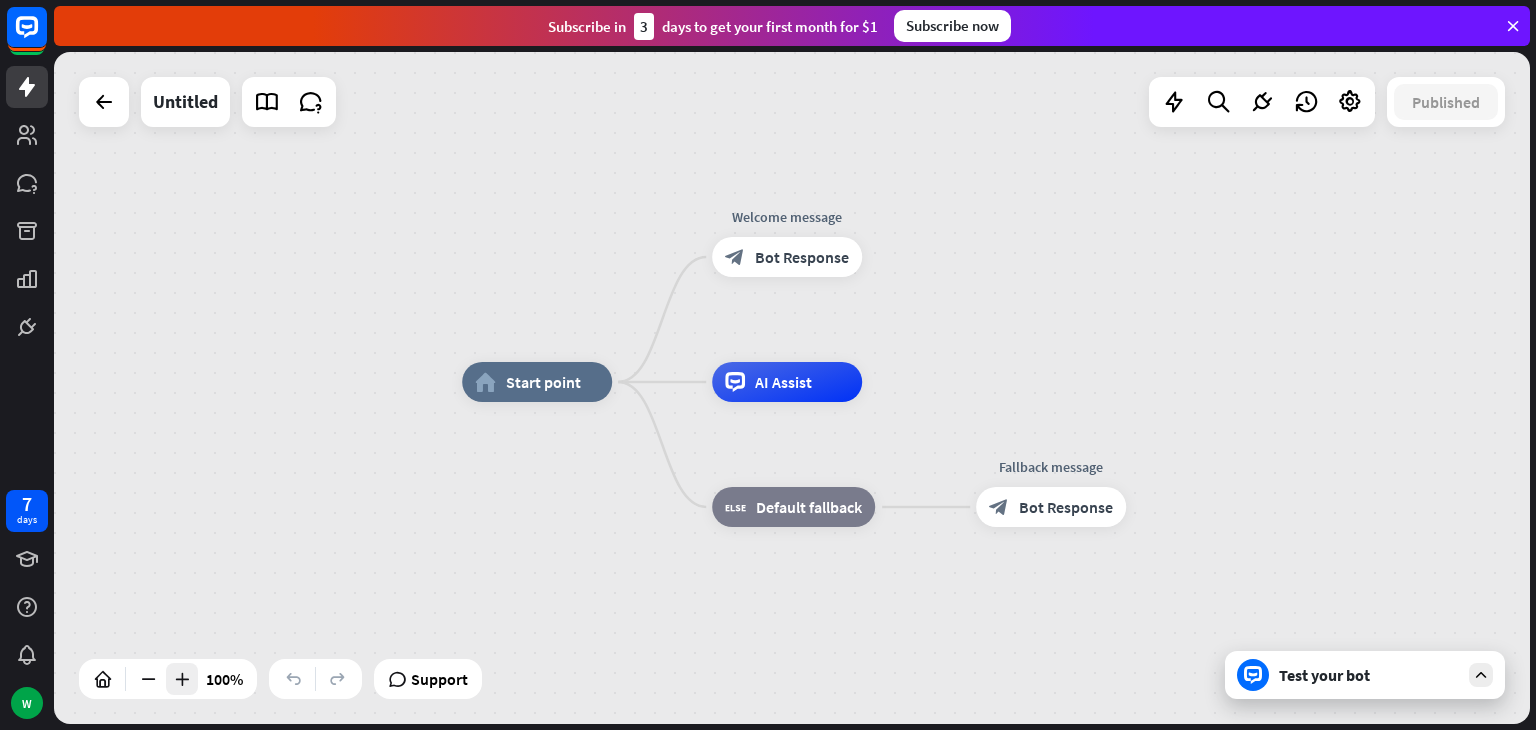 click at bounding box center [182, 679] 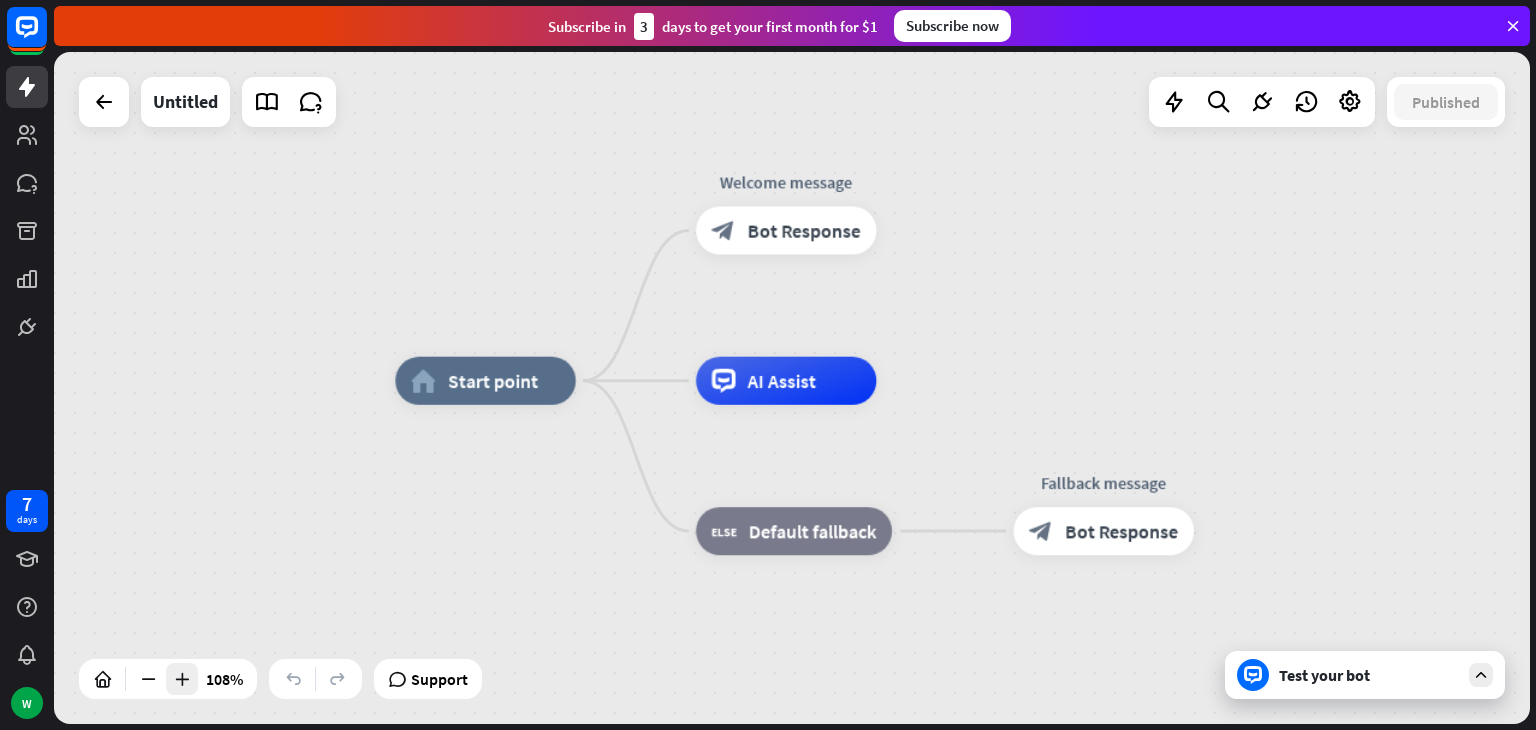 click at bounding box center [182, 679] 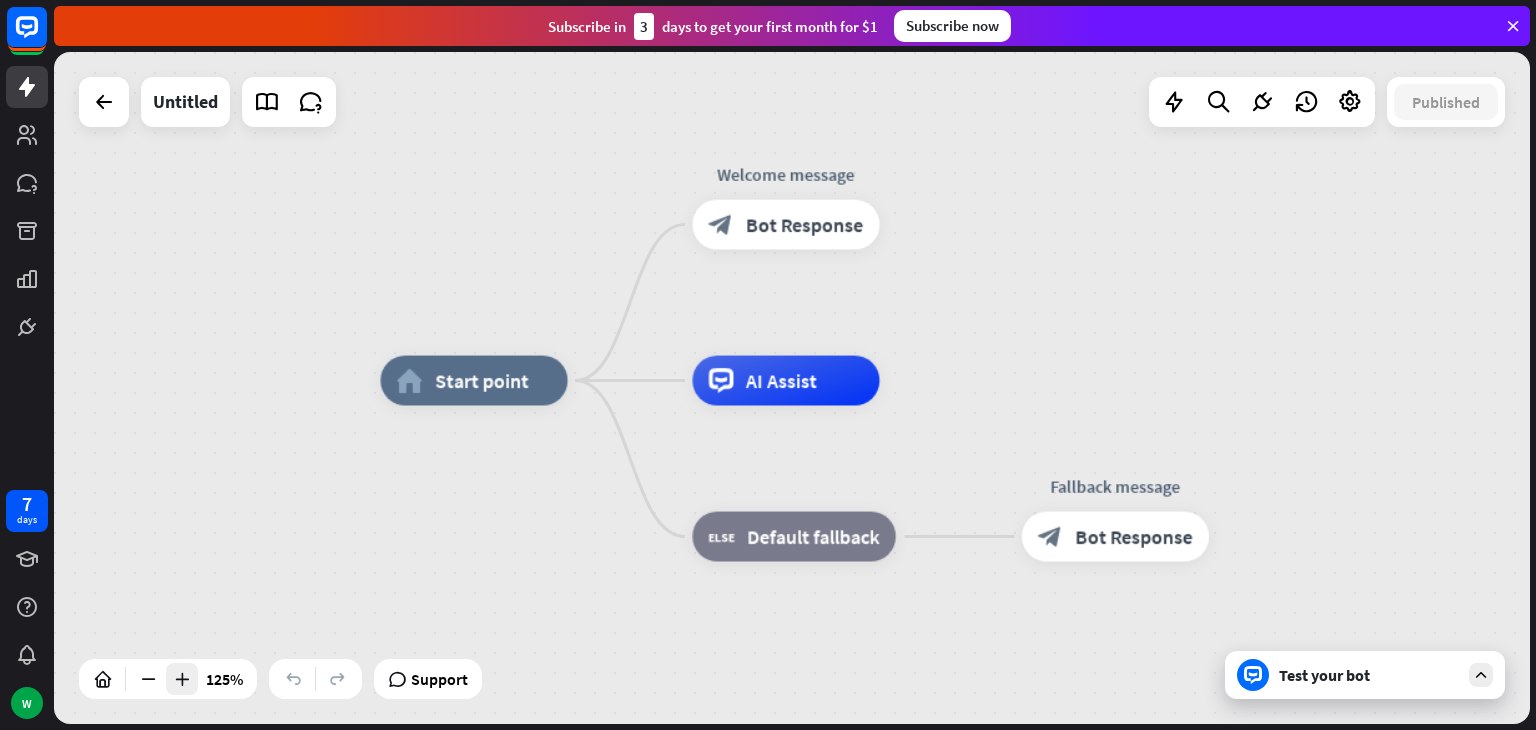 click at bounding box center (182, 679) 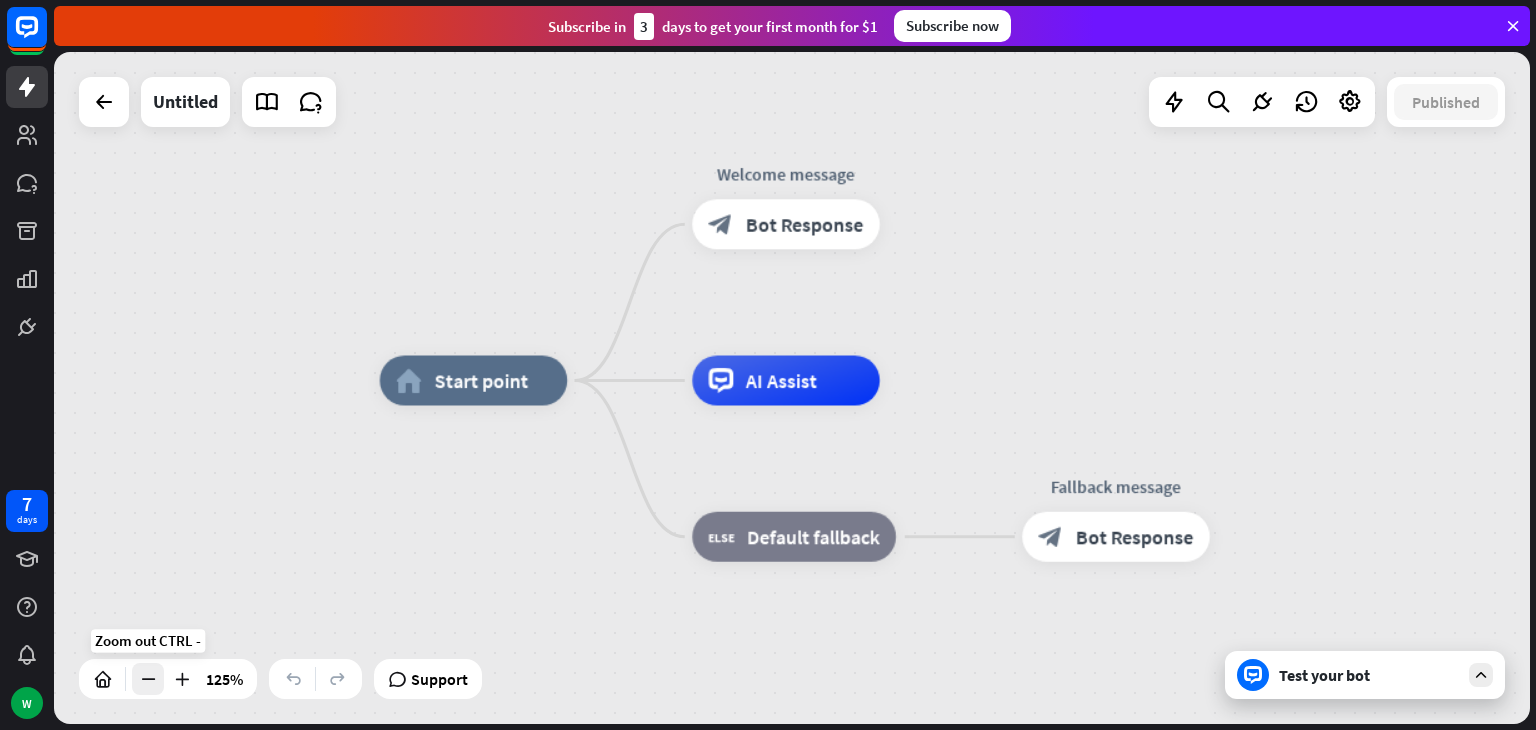 click at bounding box center (148, 679) 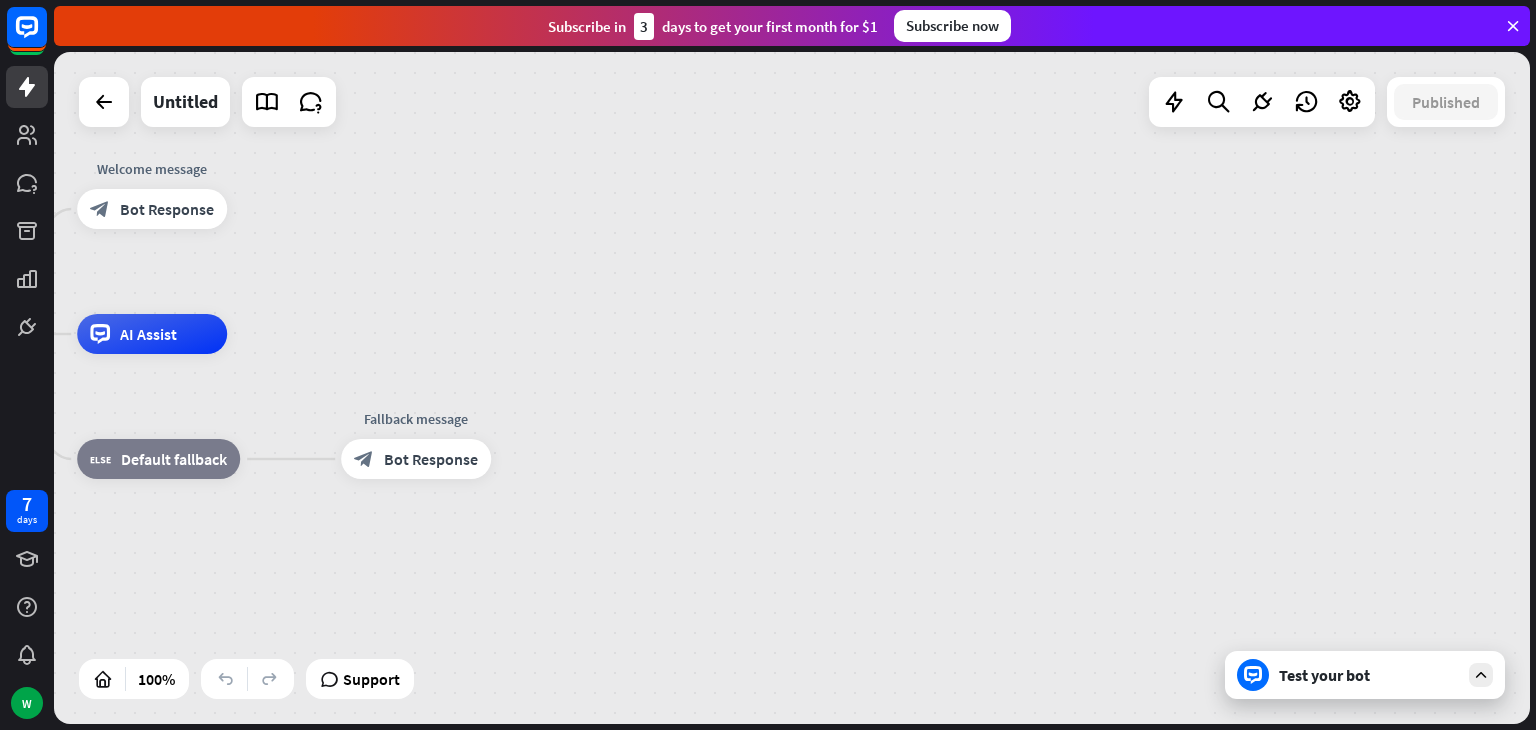 drag, startPoint x: 268, startPoint y: 596, endPoint x: -176, endPoint y: 560, distance: 445.45706 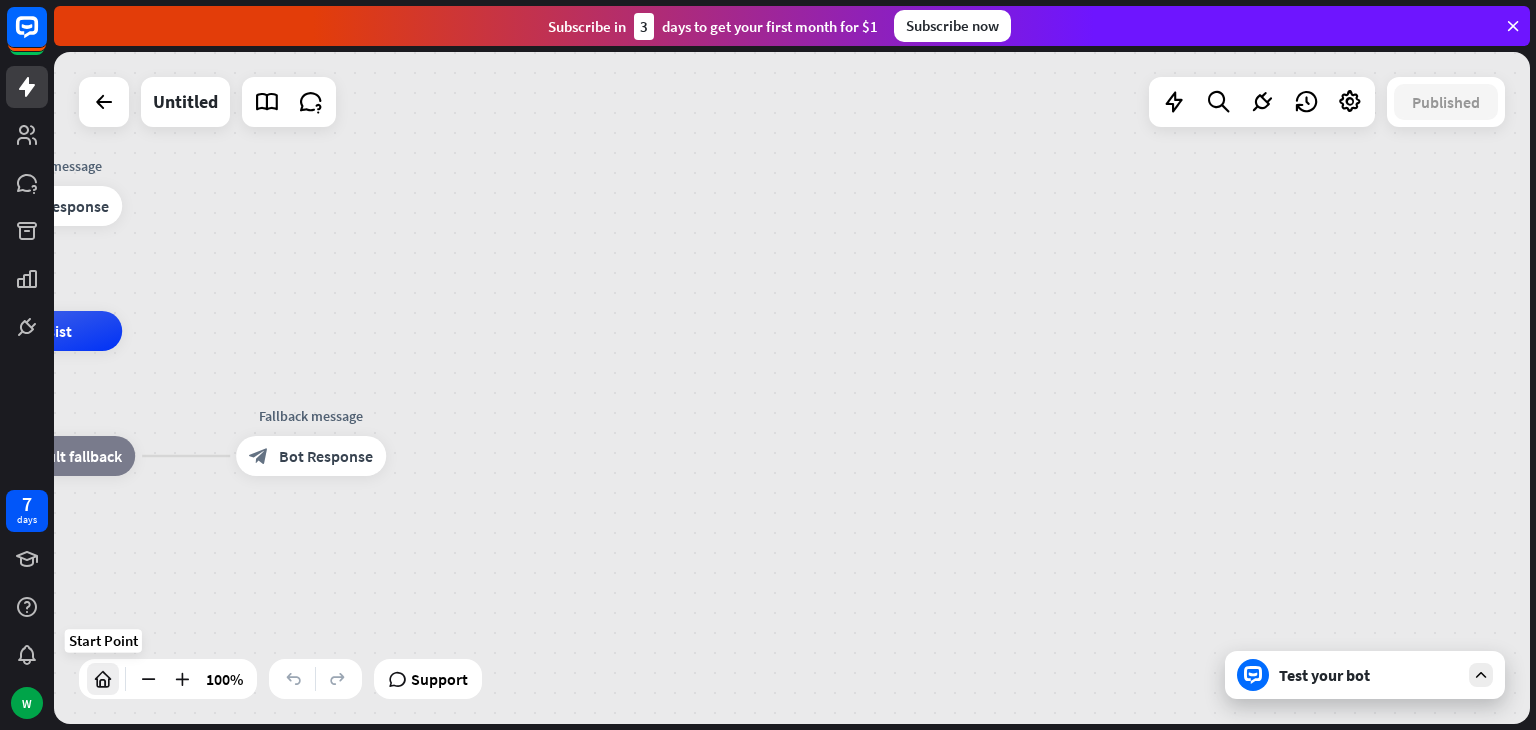 click at bounding box center [103, 679] 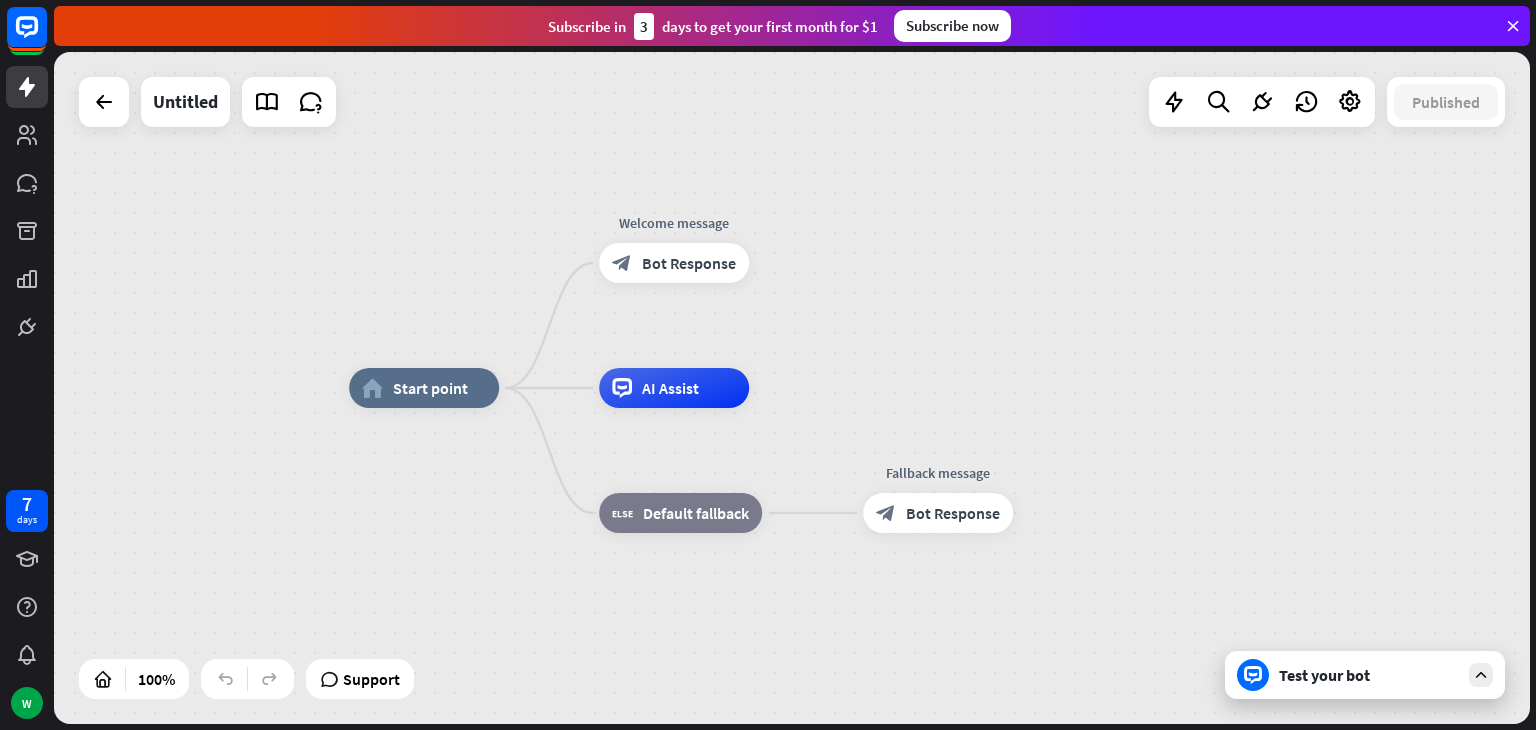 click at bounding box center [1481, 675] 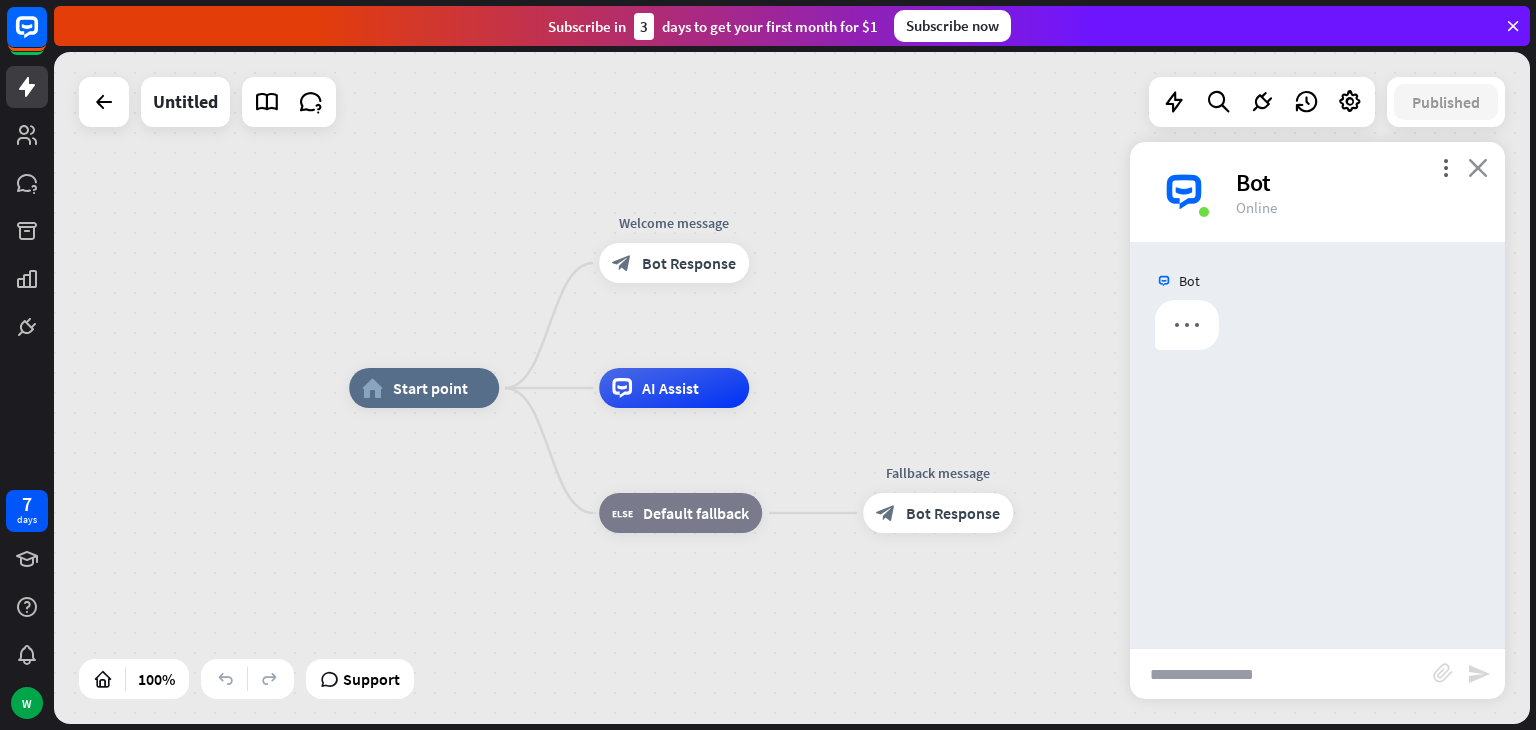 click on "close" at bounding box center (1478, 167) 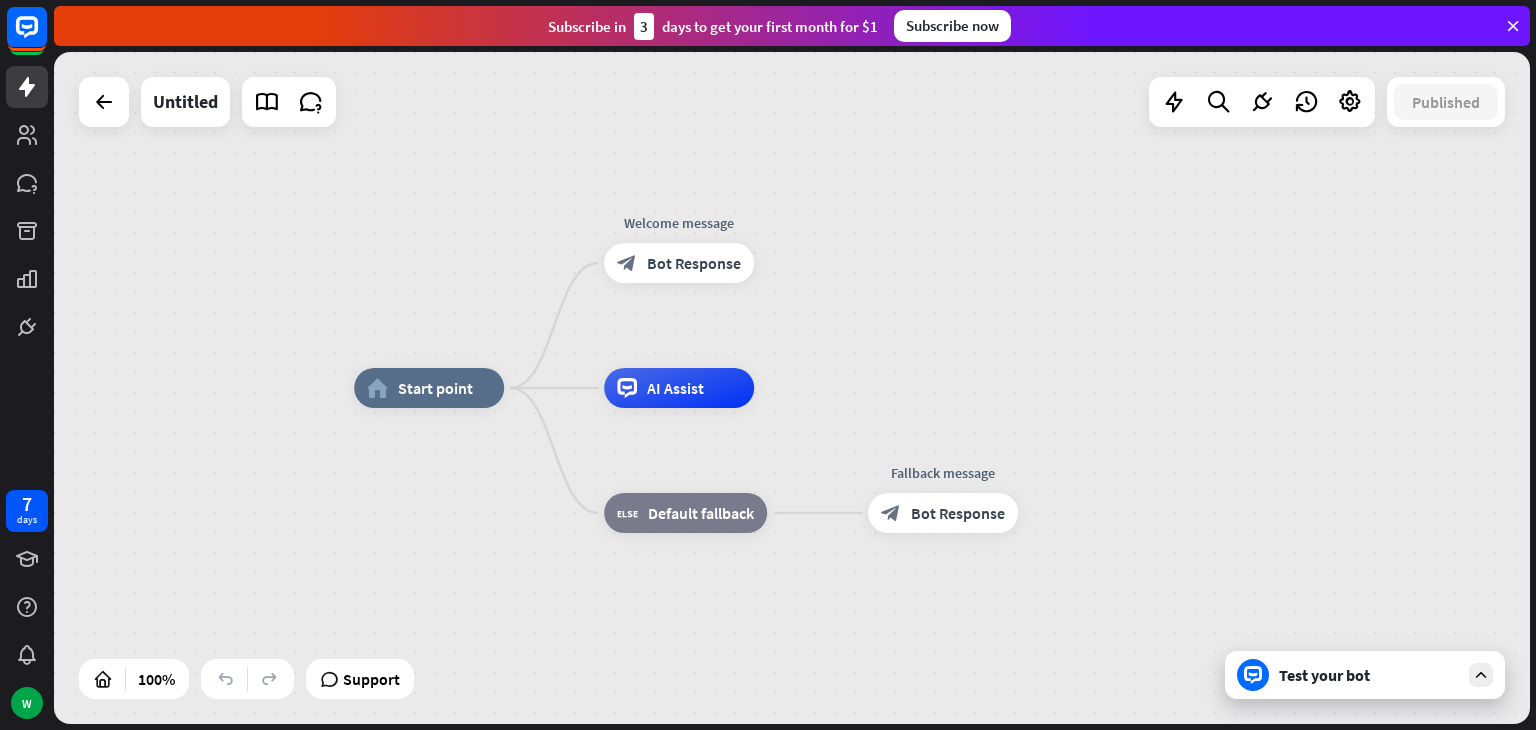 drag, startPoint x: 280, startPoint y: 572, endPoint x: 411, endPoint y: 575, distance: 131.03435 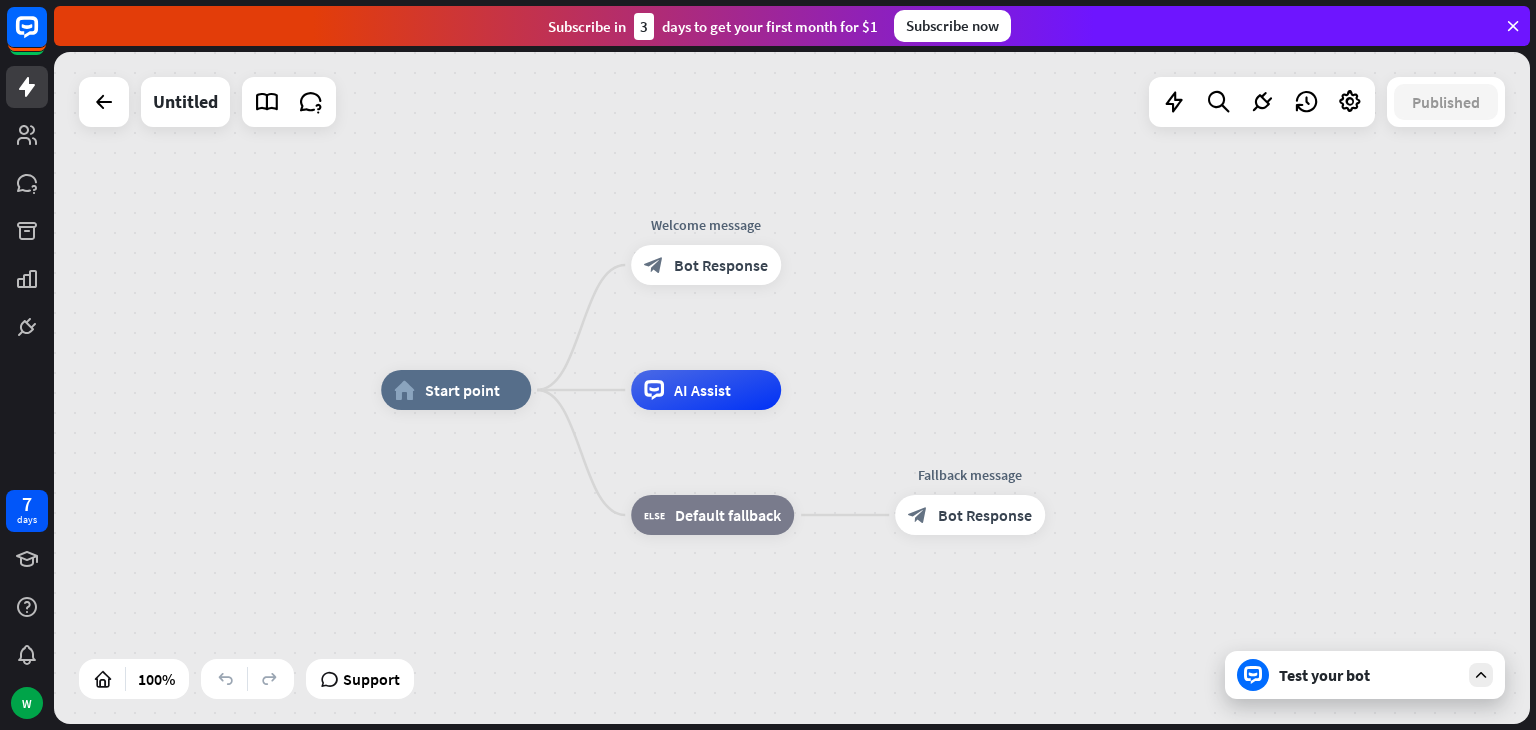 drag, startPoint x: 504, startPoint y: 552, endPoint x: 427, endPoint y: 547, distance: 77.16217 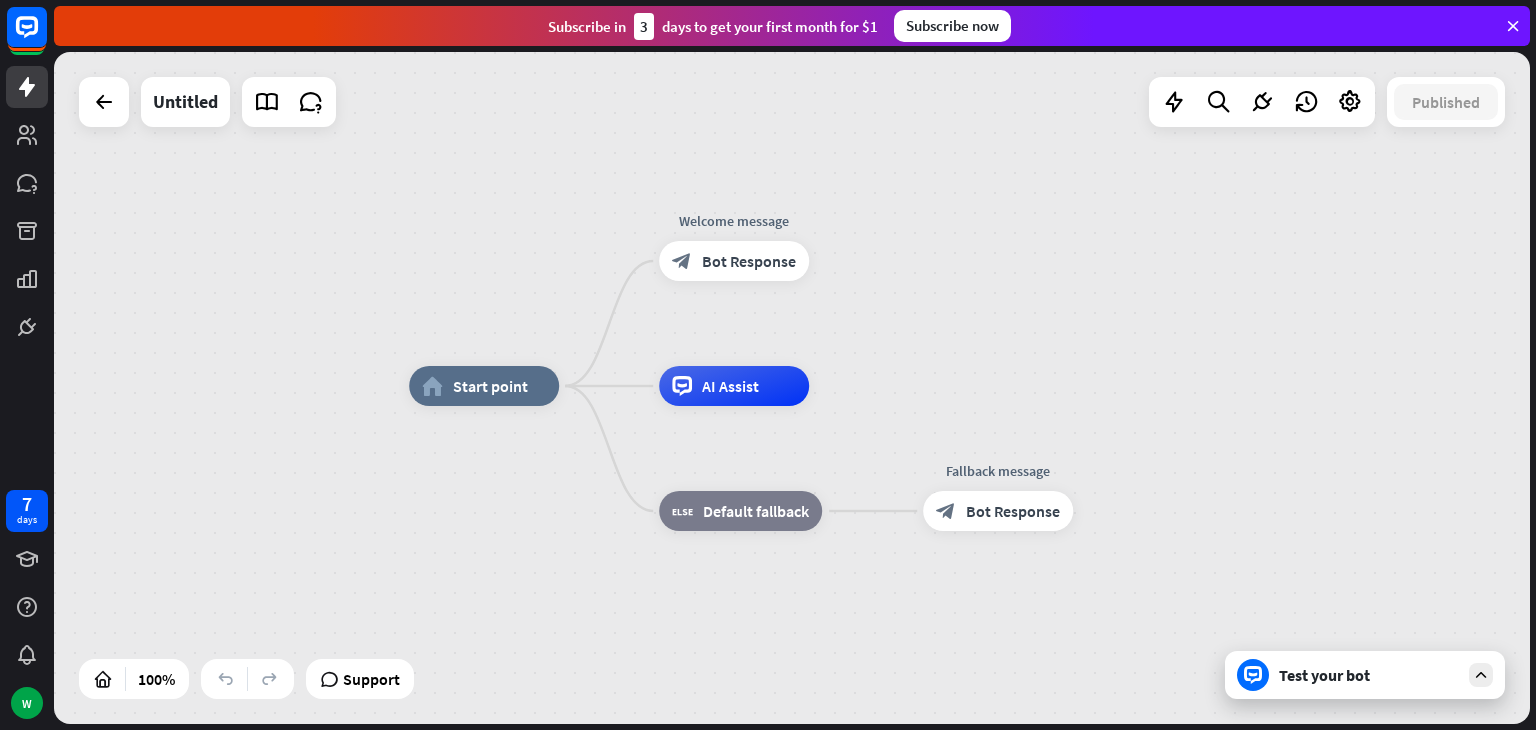 click on "home_2   Start point                 Welcome message   block_bot_response   Bot Response                     AI Assist                   block_fallback   Default fallback                 Fallback message   block_bot_response   Bot Response" at bounding box center [1147, 722] 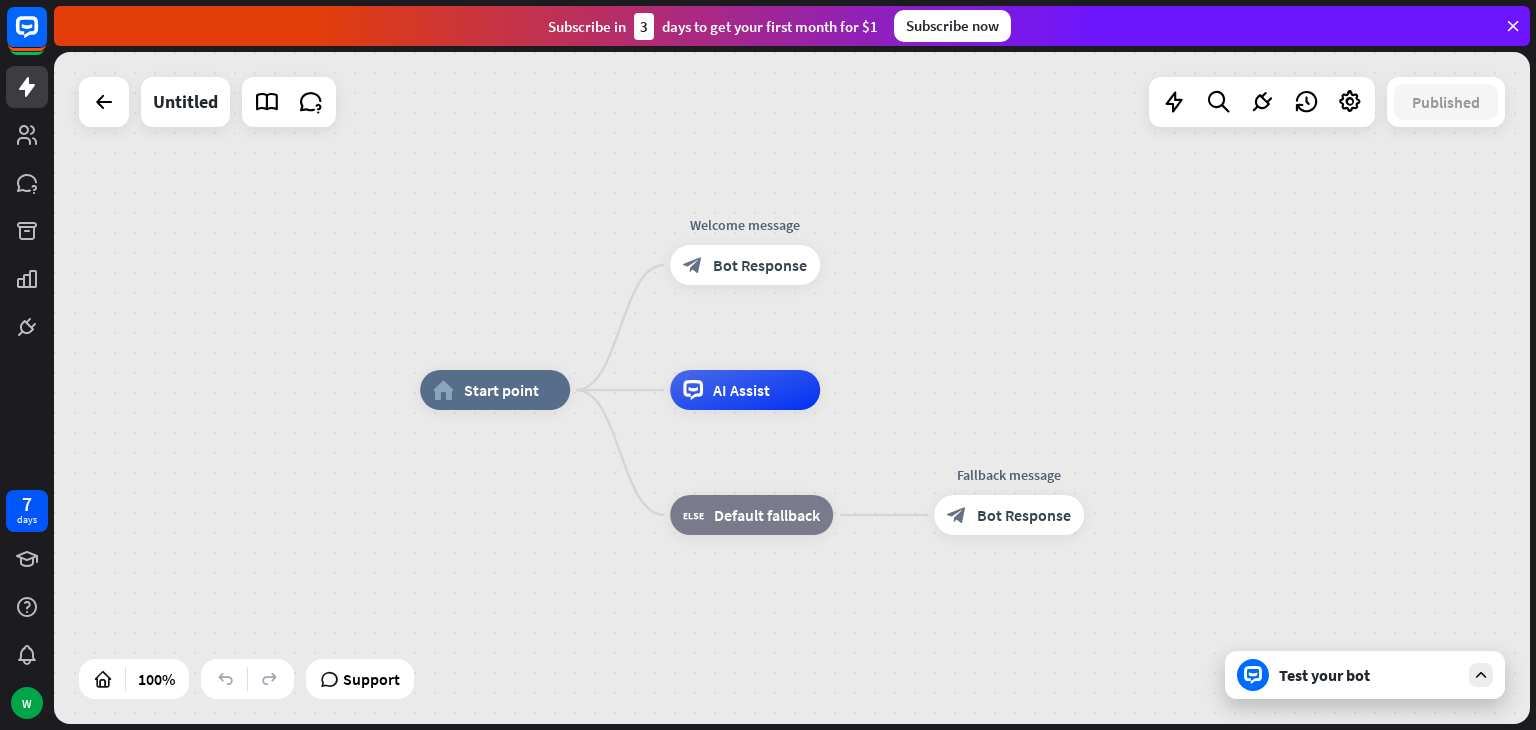 drag, startPoint x: 352, startPoint y: 577, endPoint x: 328, endPoint y: 561, distance: 28.84441 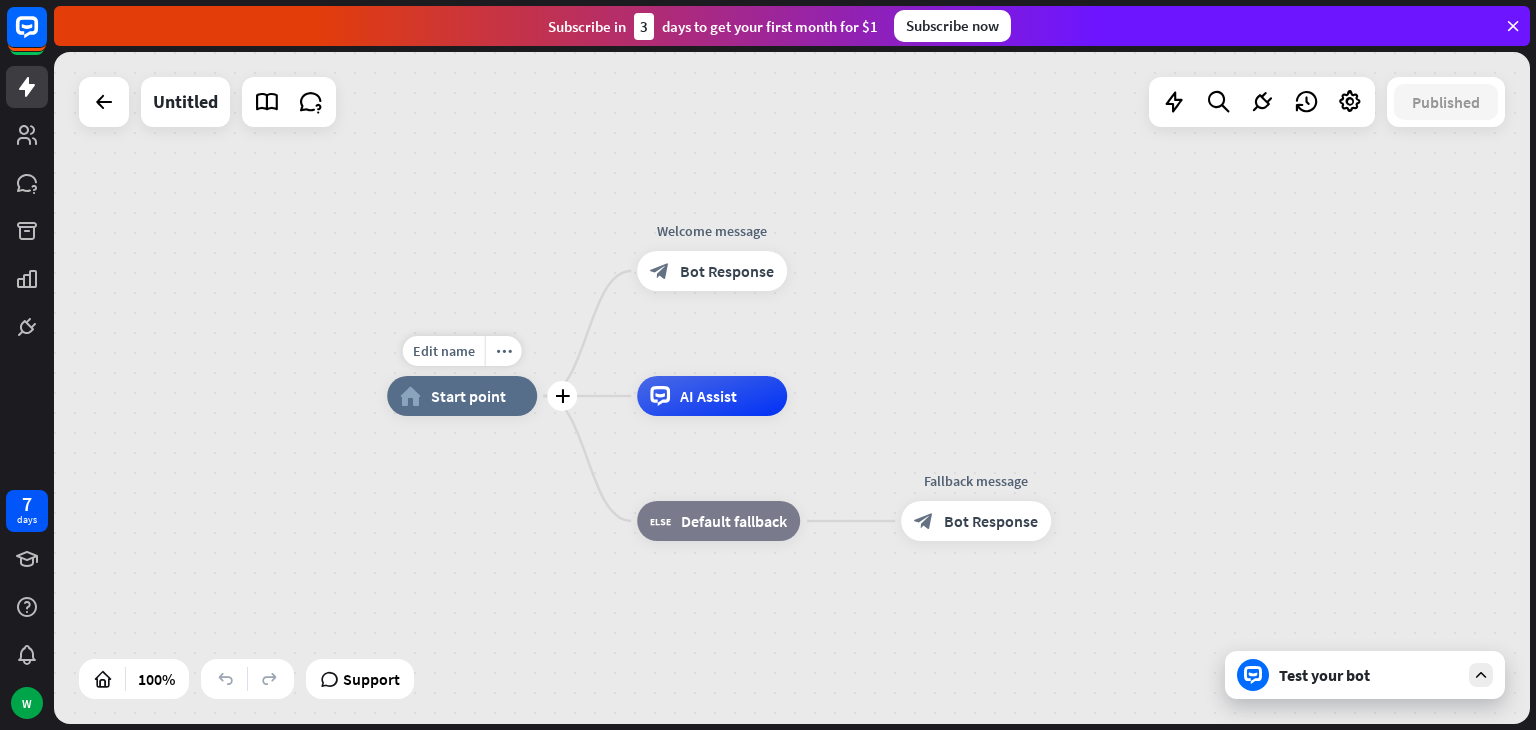 click on "Edit name   more_horiz         plus     home_2   Start point" at bounding box center [462, 396] 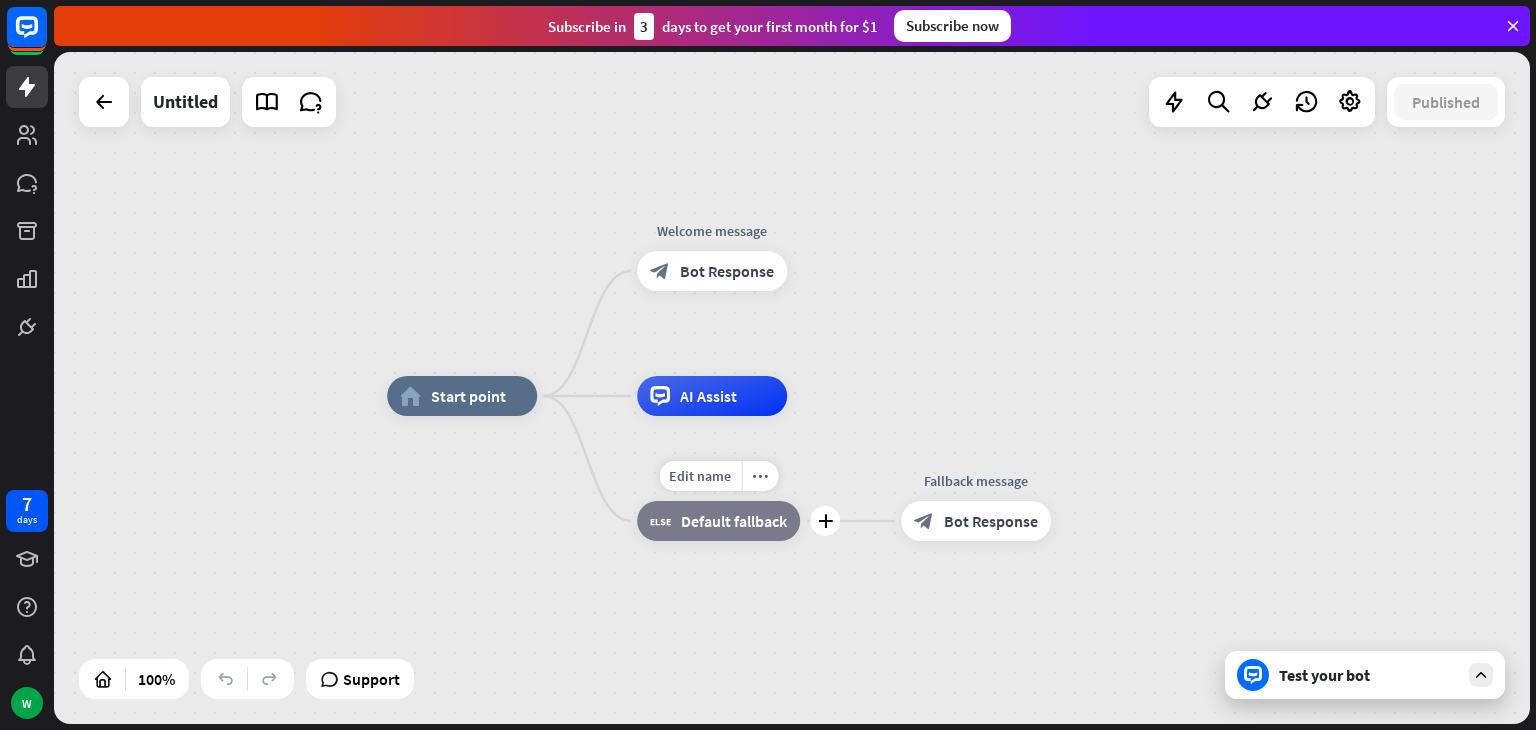 click on "Edit name   more_horiz         plus     block_fallback   Default fallback" at bounding box center [718, 521] 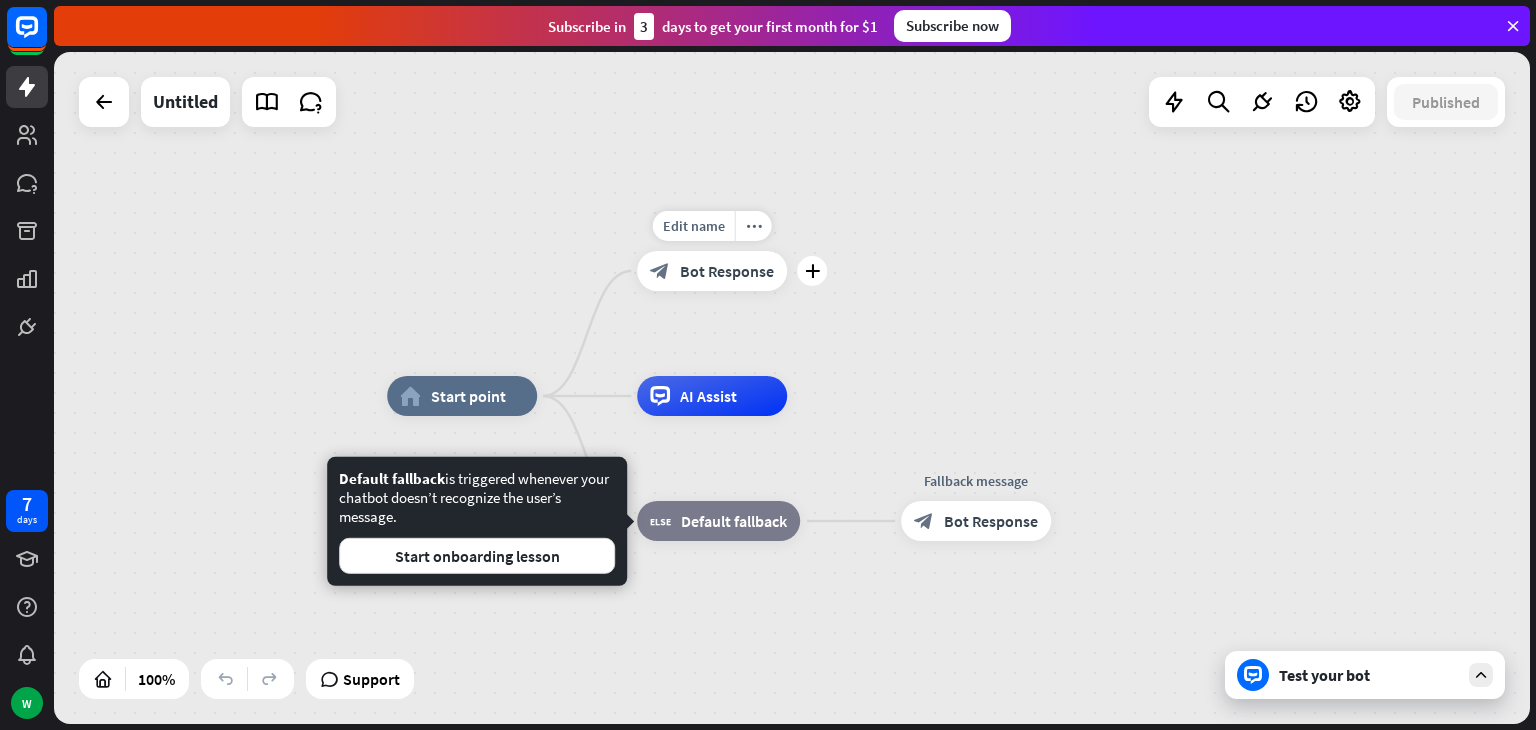 click on "home_2   Start point       Edit name   more_horiz         plus   Welcome message   block_bot_response   Bot Response                     AI Assist                   block_fallback   Default fallback                 Fallback message   block_bot_response   Bot Response" at bounding box center (792, 388) 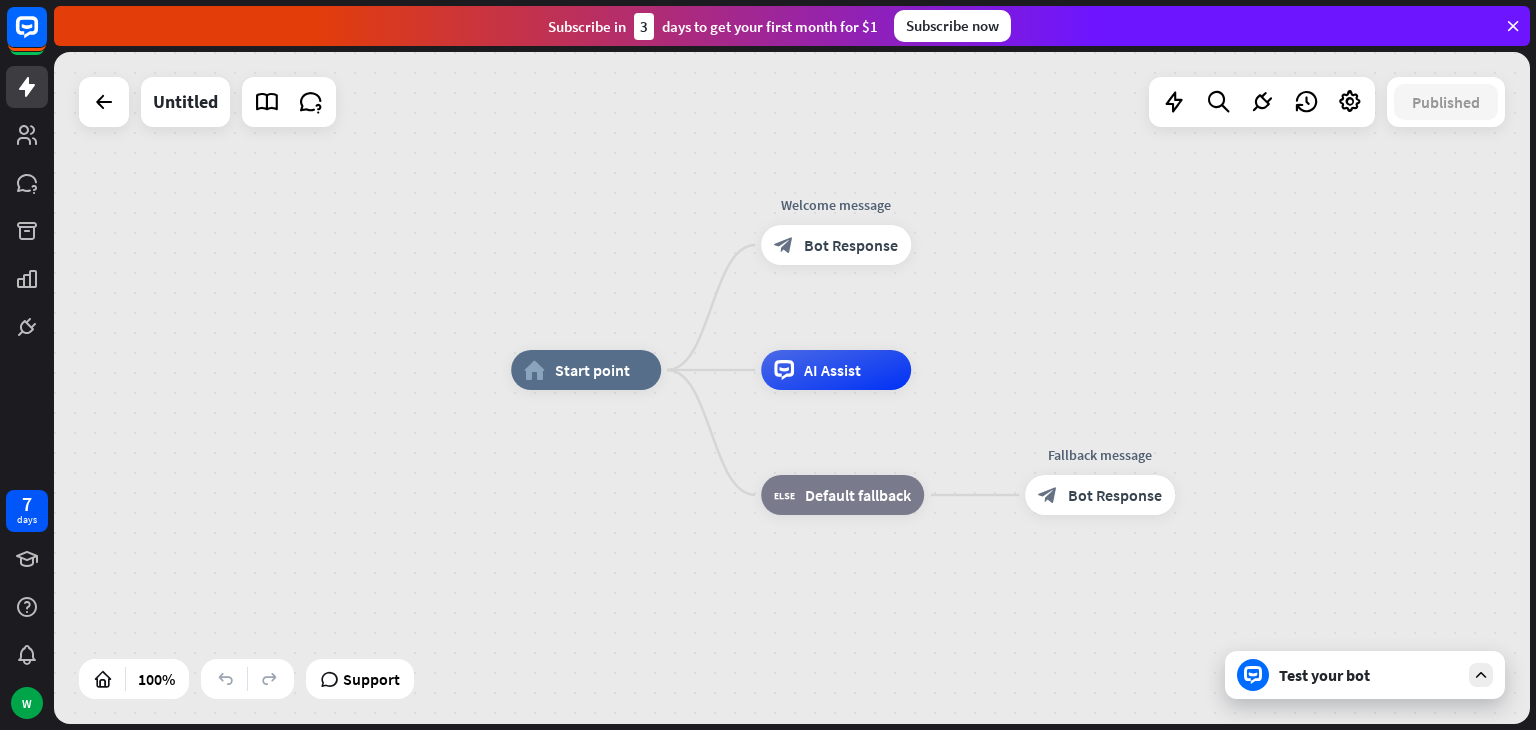 drag, startPoint x: 306, startPoint y: 603, endPoint x: 456, endPoint y: 581, distance: 151.60475 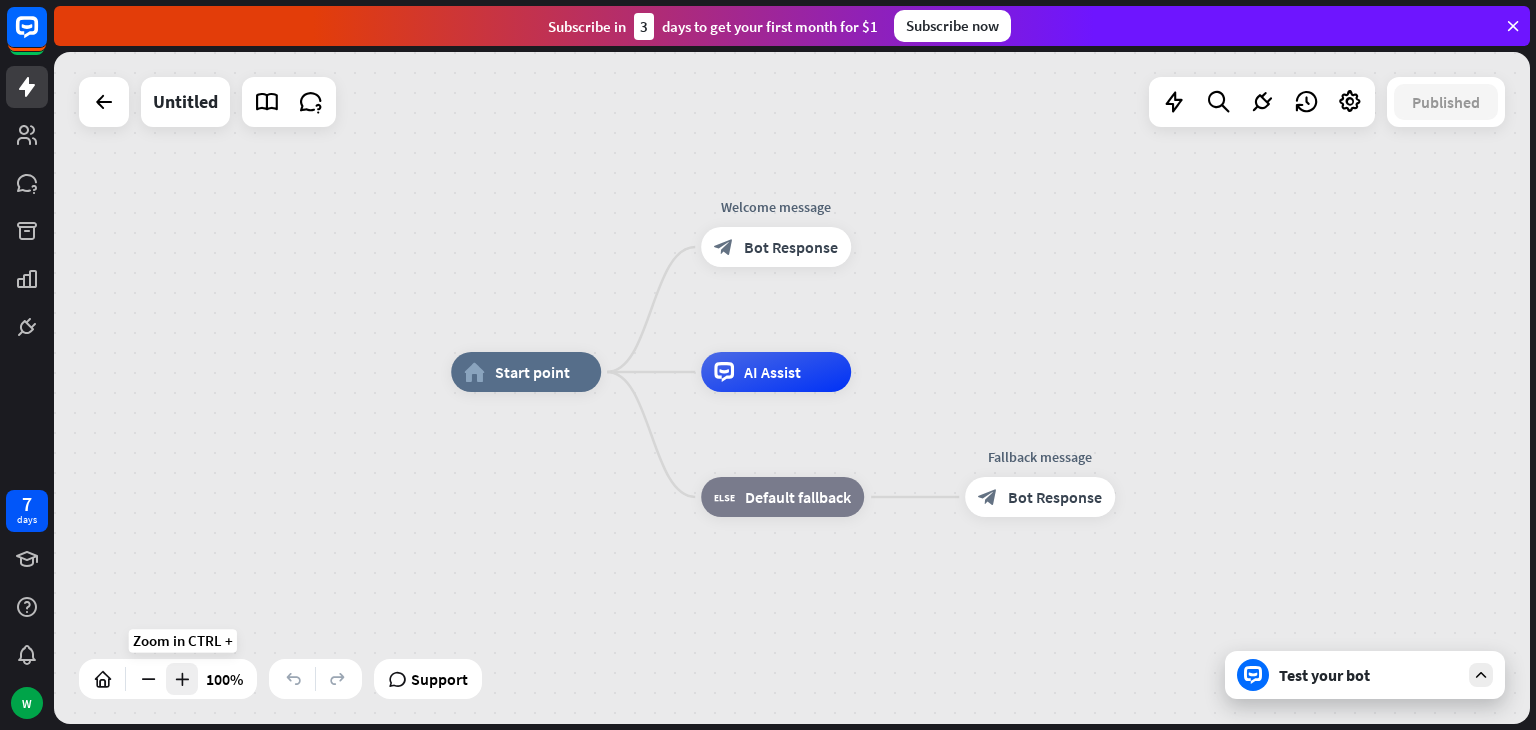 click at bounding box center [182, 679] 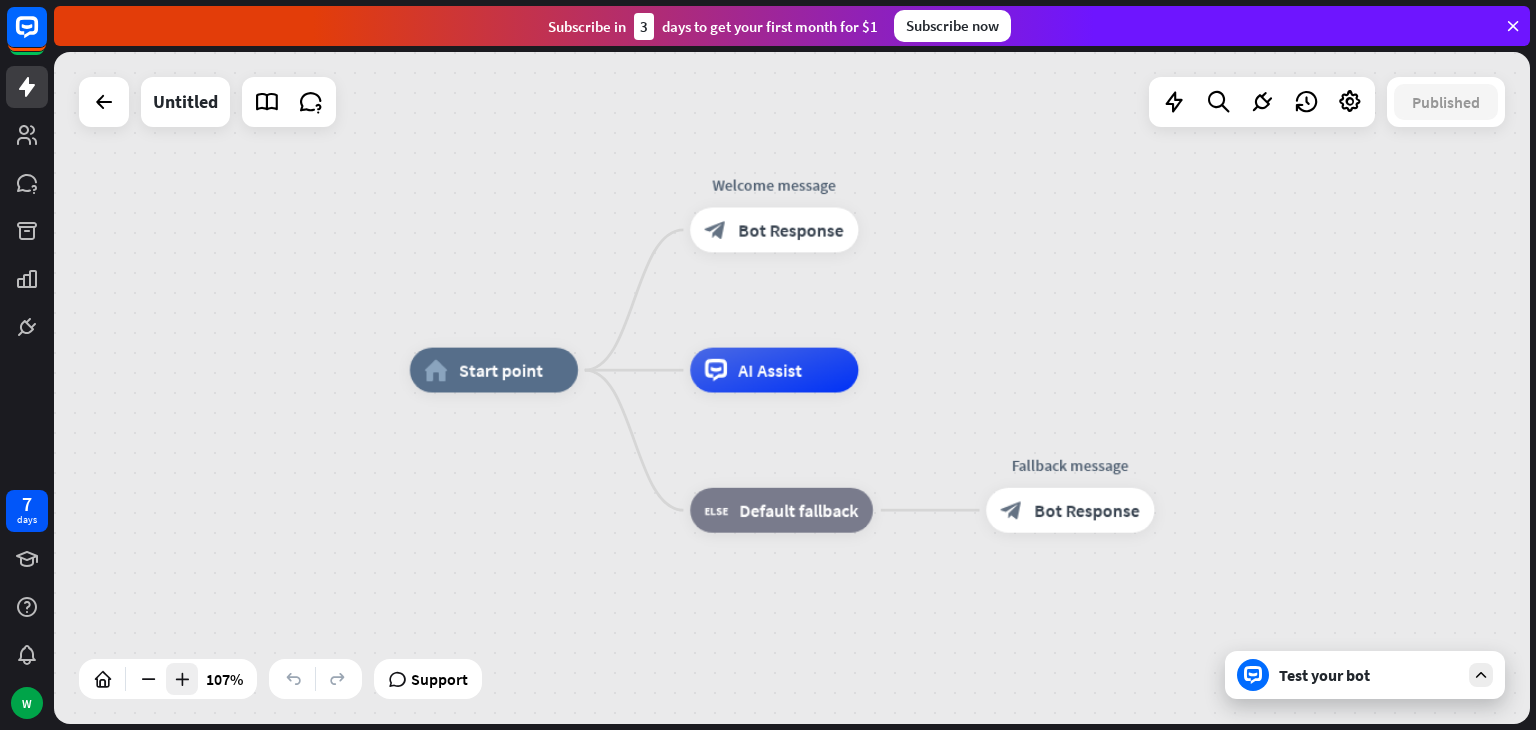 click at bounding box center (182, 679) 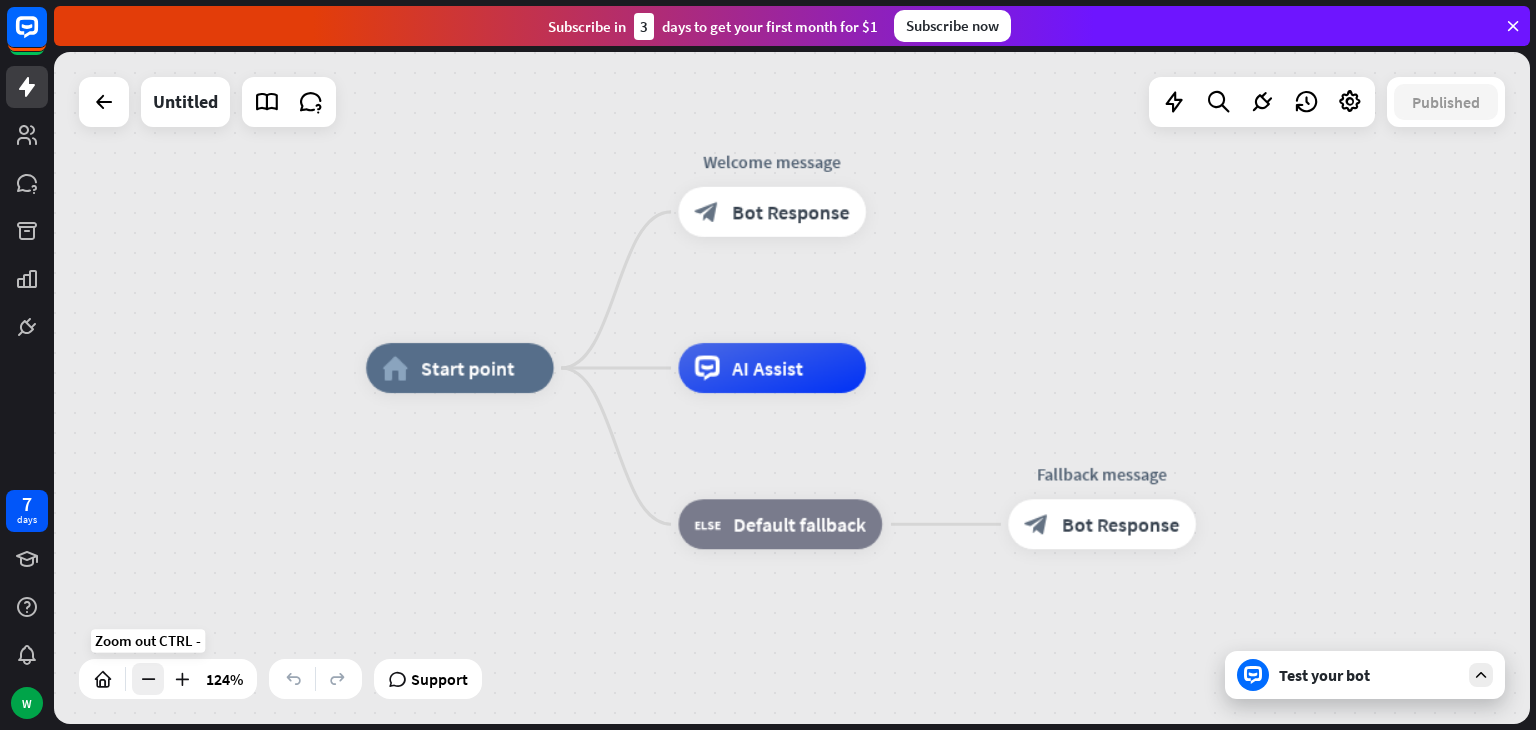 click at bounding box center (148, 679) 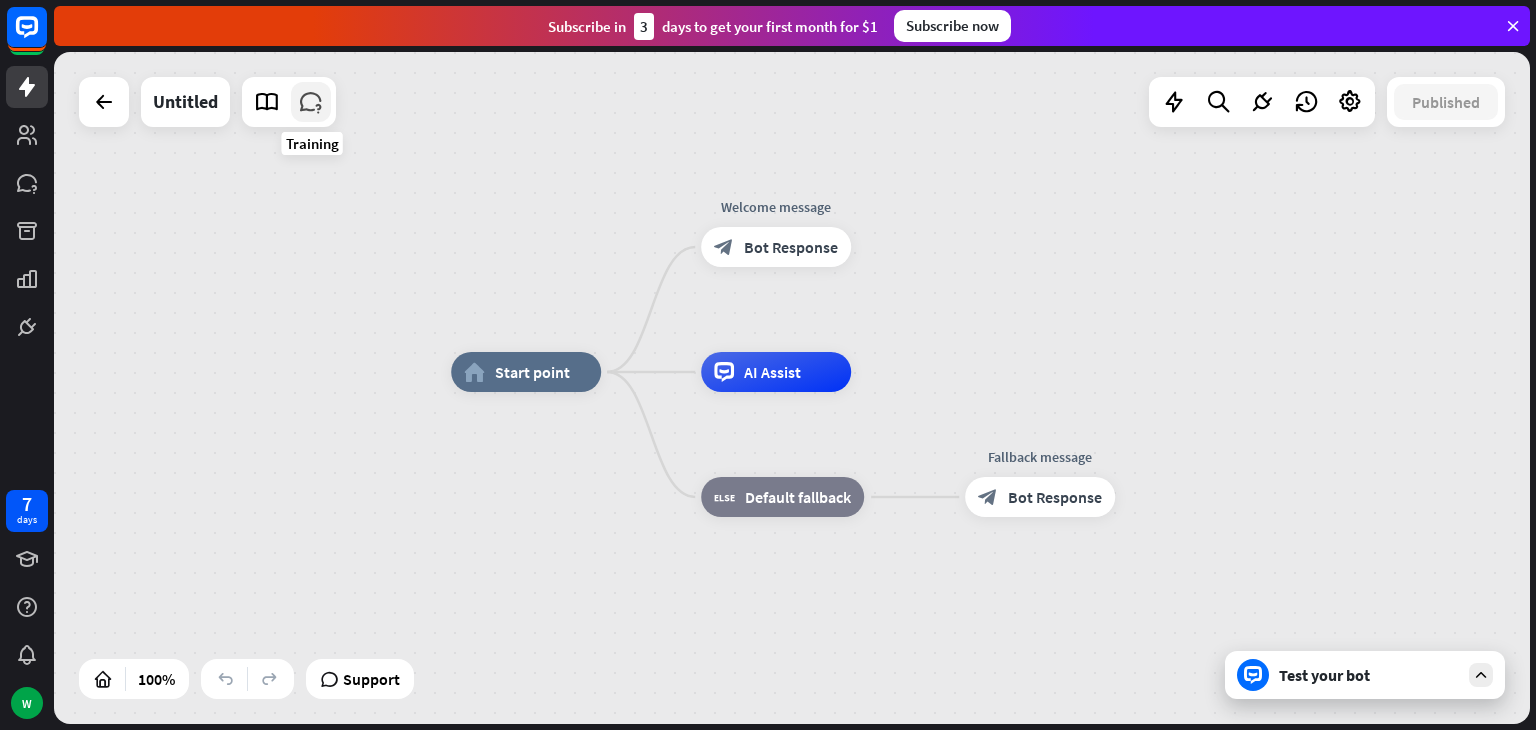click at bounding box center [311, 102] 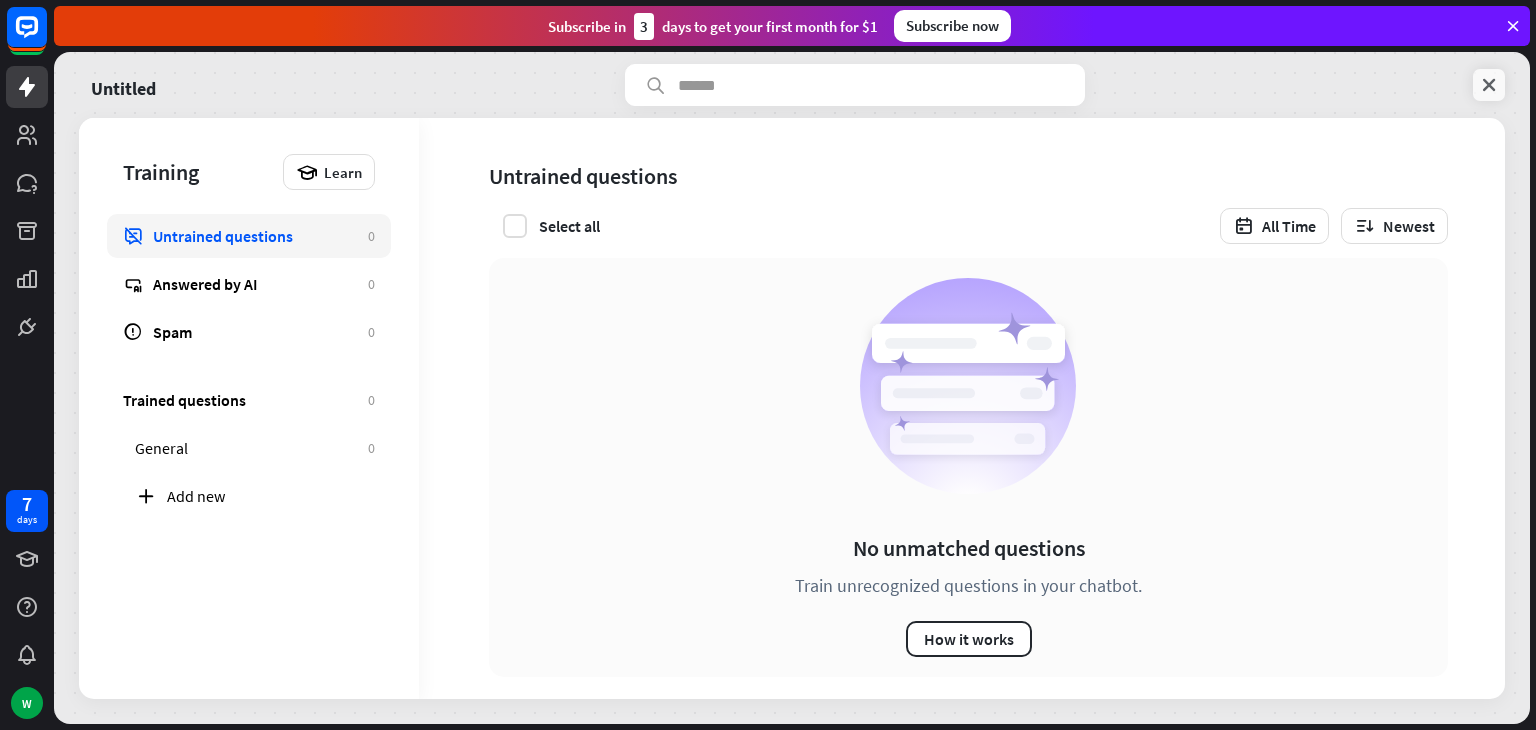 click at bounding box center [1489, 85] 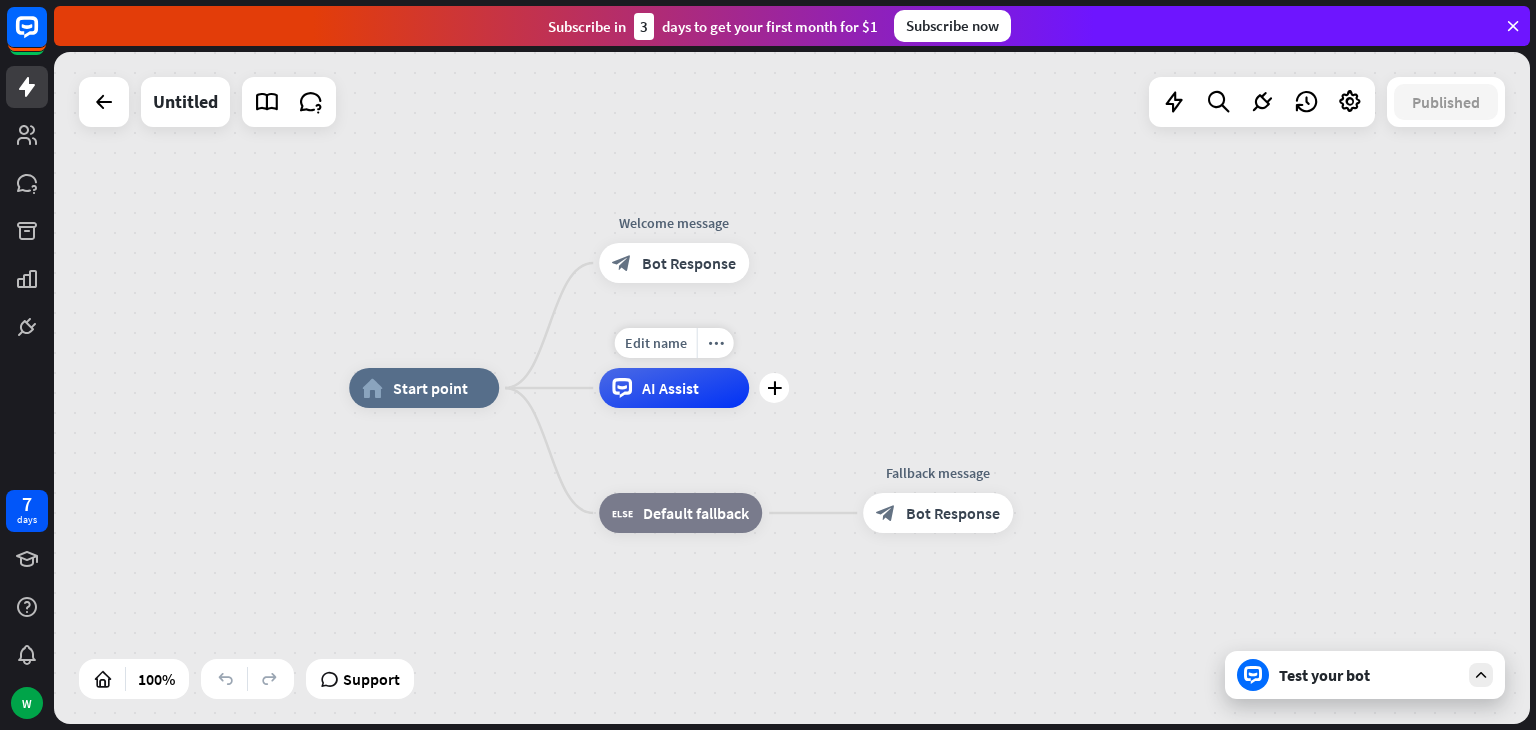 drag, startPoint x: 690, startPoint y: 399, endPoint x: 695, endPoint y: 409, distance: 11.18034 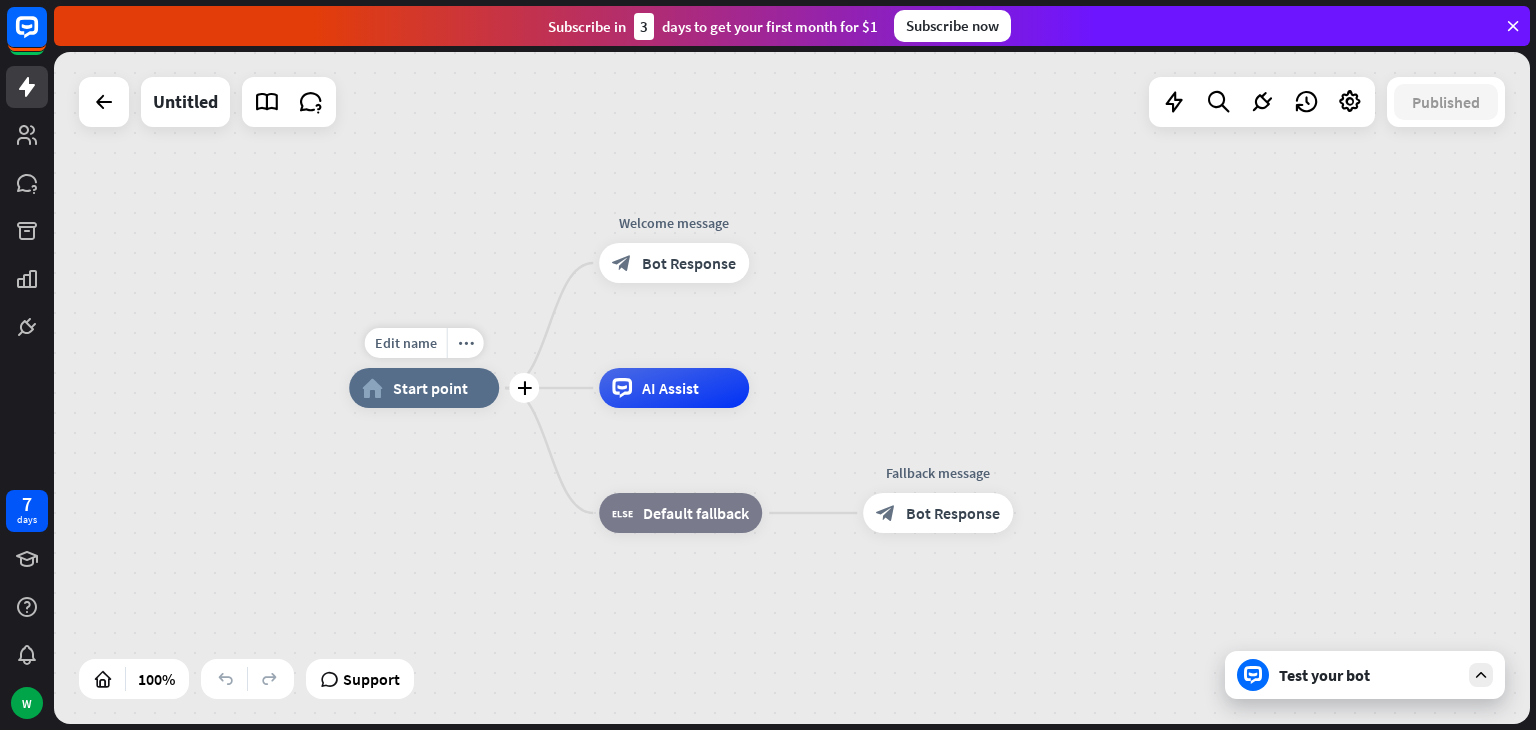 click on "home_2   Start point" at bounding box center (424, 388) 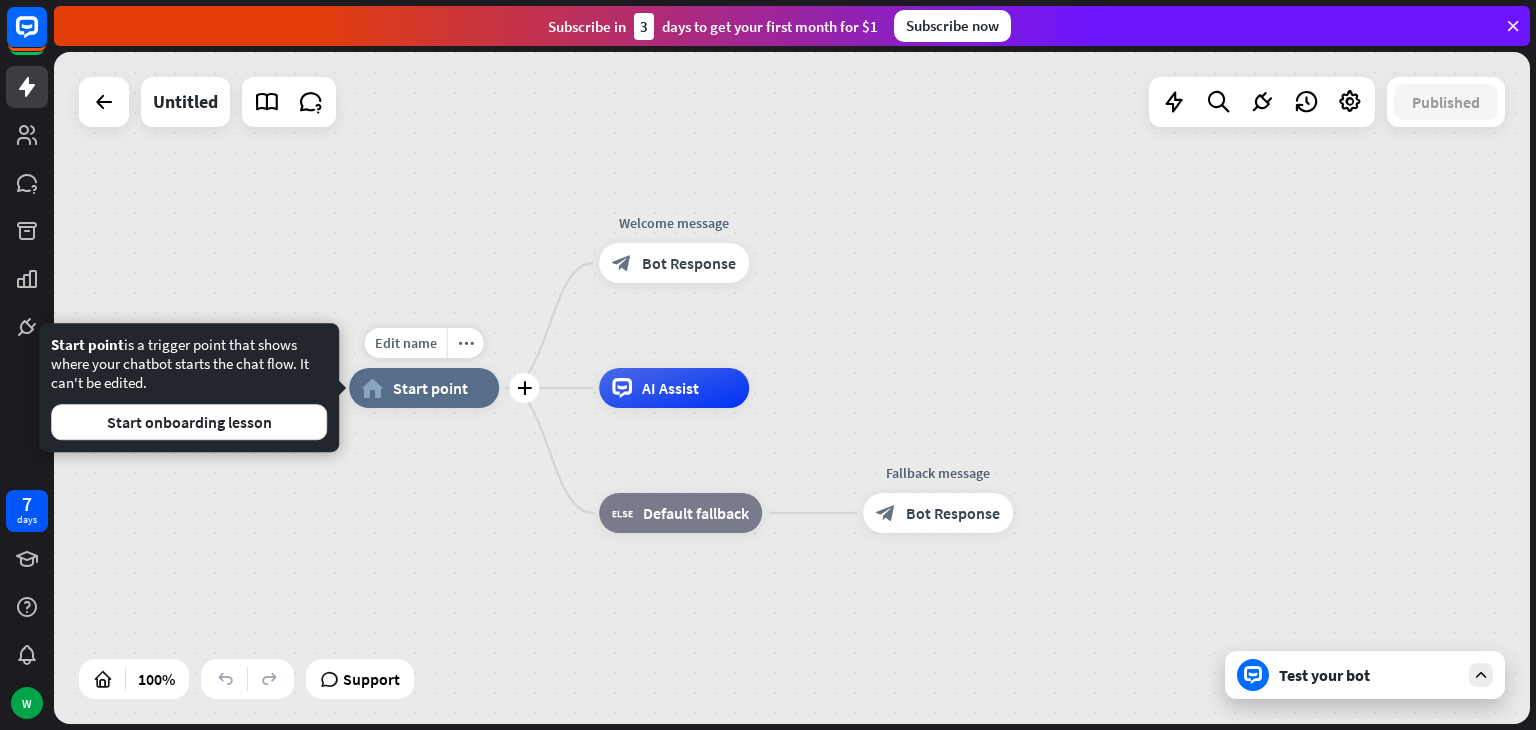 click on "Edit name   more_horiz         plus     home_2   Start point                 Welcome message   block_bot_response   Bot Response                     AI Assist                   block_fallback   Default fallback                 Fallback message   block_bot_response   Bot Response" at bounding box center (1087, 724) 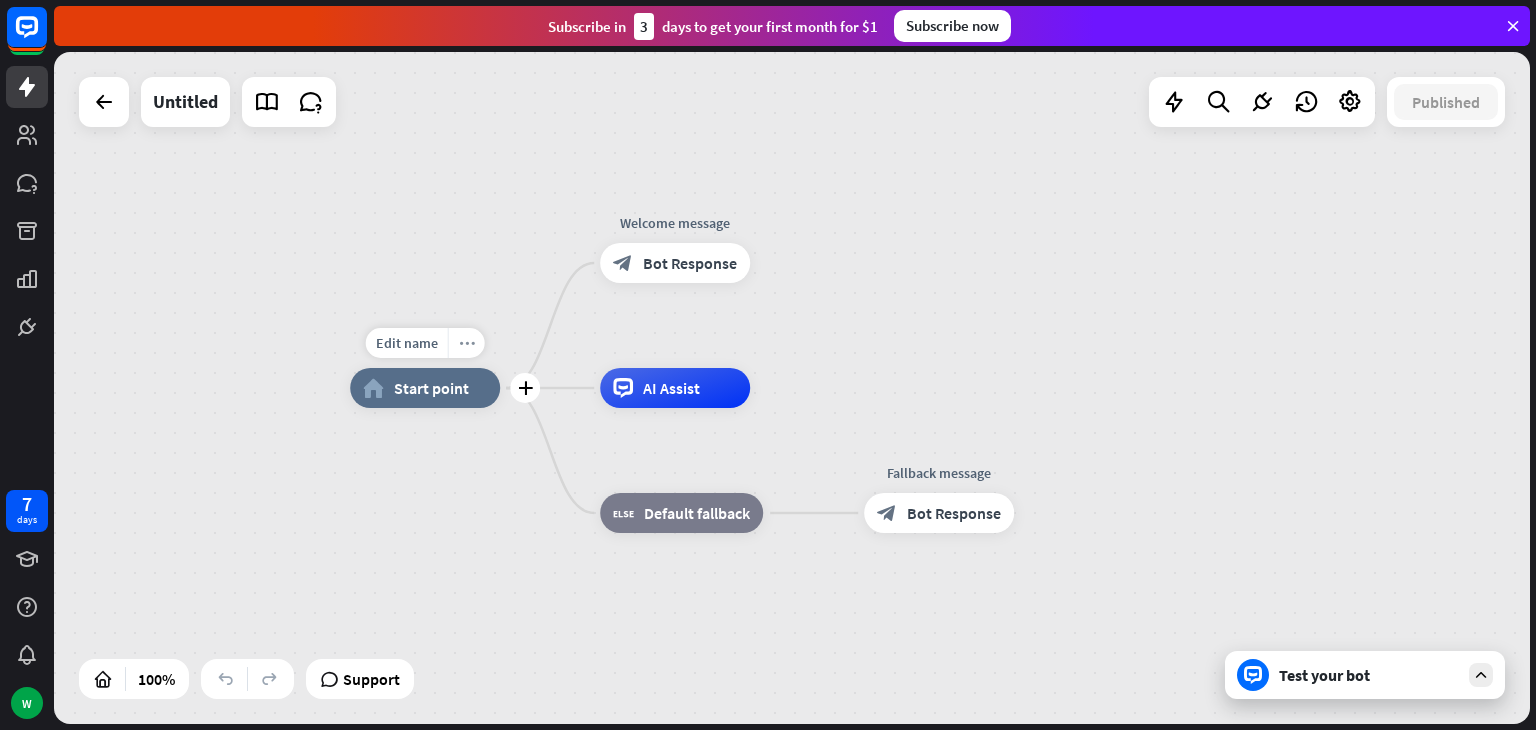 click on "more_horiz" at bounding box center [467, 343] 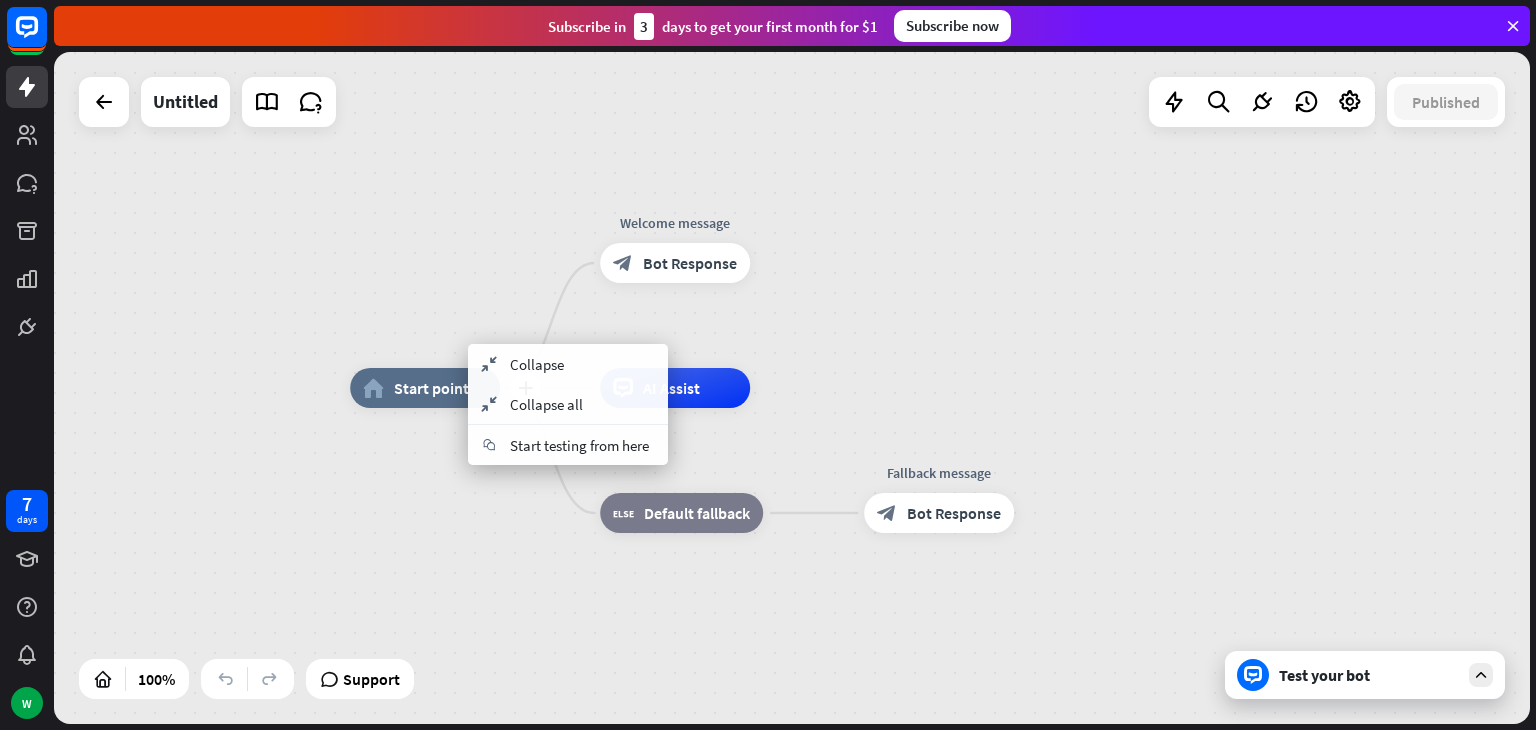 click on "home_2   Start point" at bounding box center (425, 388) 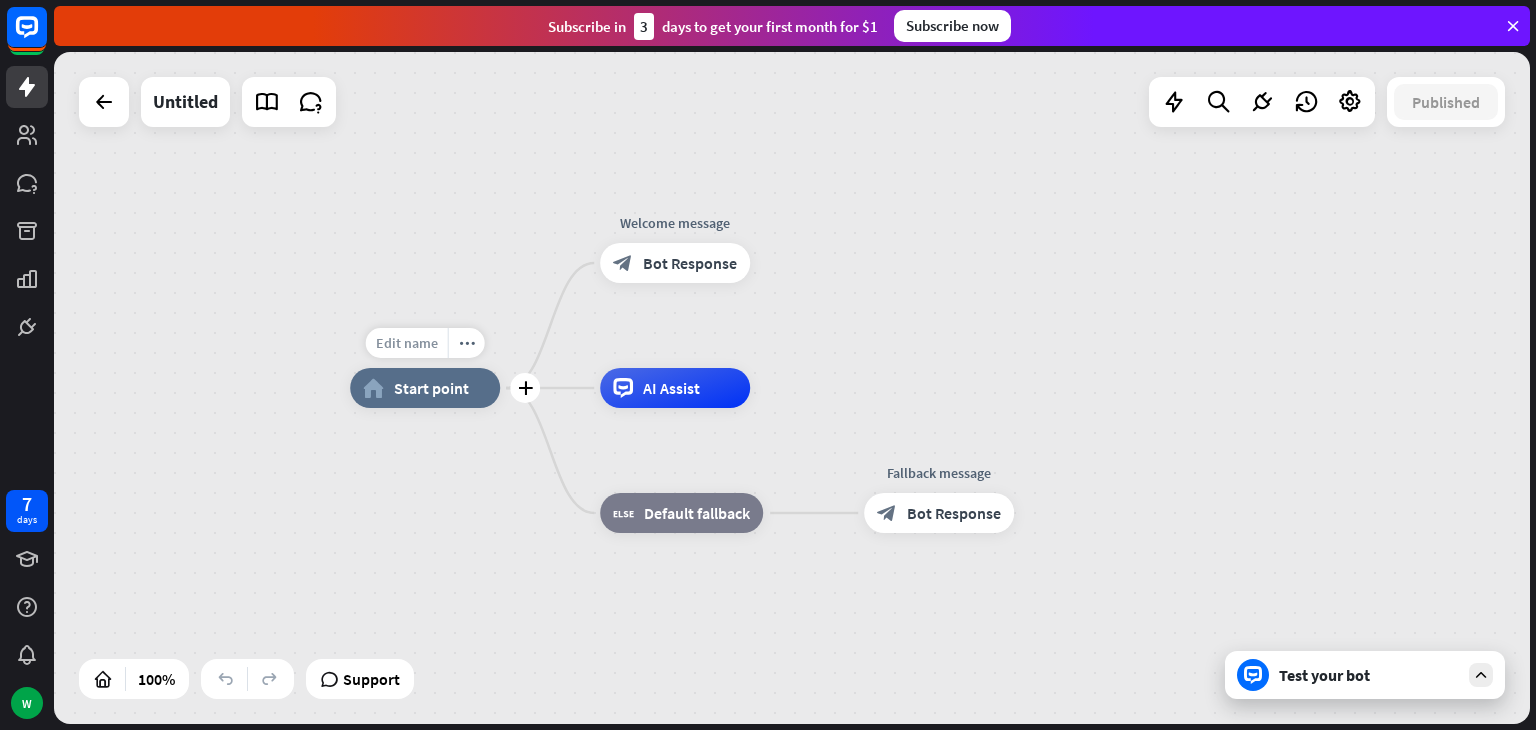 click on "Edit name" at bounding box center (407, 343) 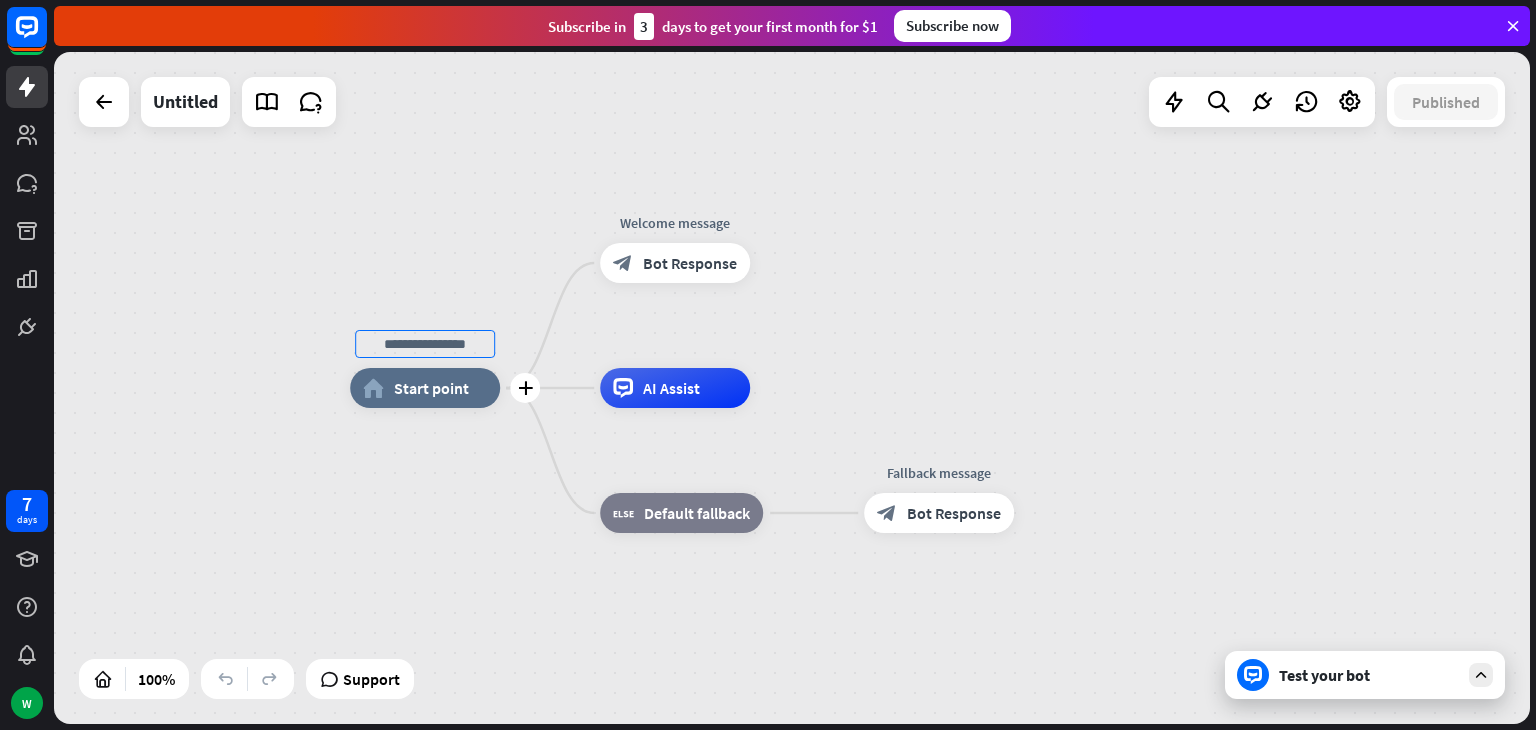 click on "plus     home_2   Start point" at bounding box center [425, 388] 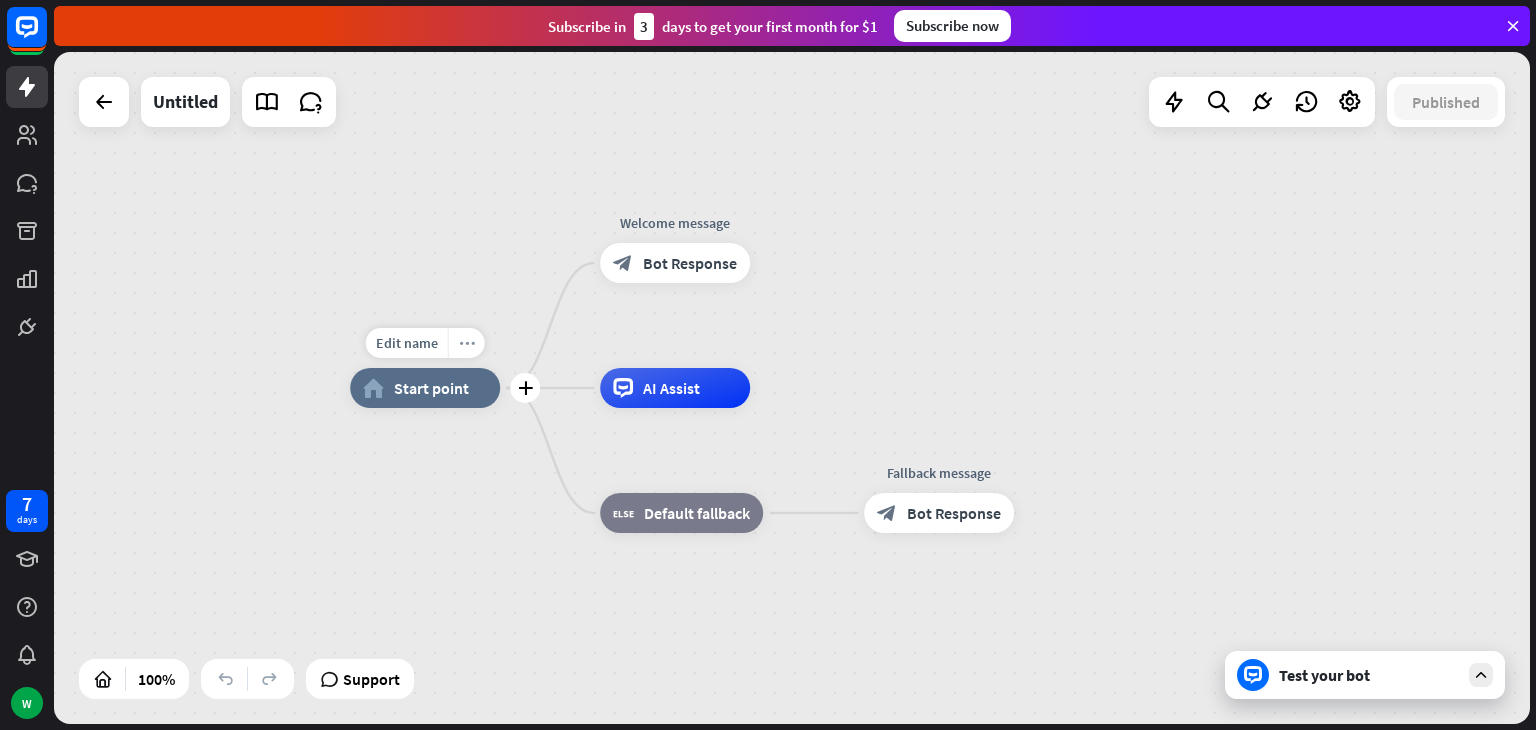 click on "more_horiz" at bounding box center (467, 343) 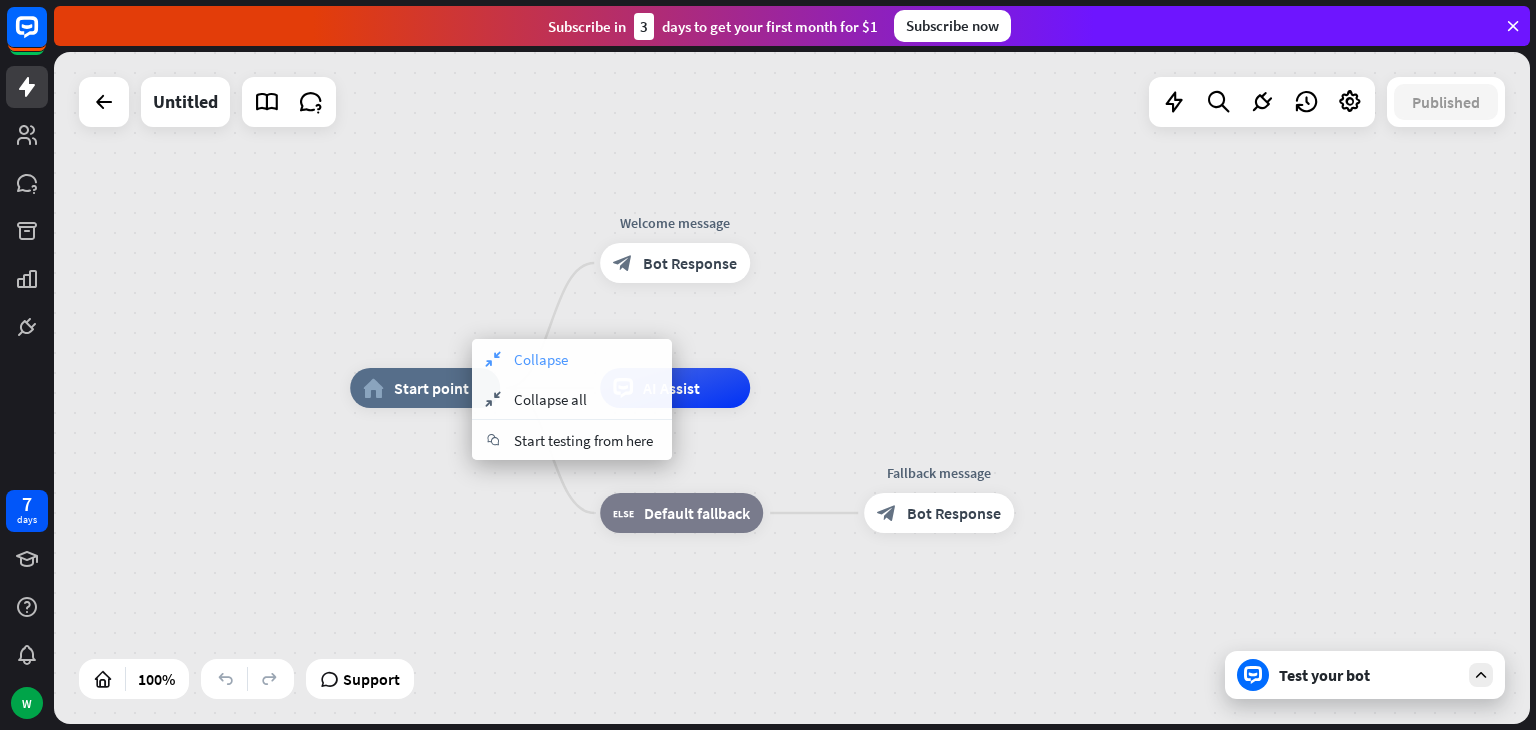 click on "Collapse" at bounding box center (541, 359) 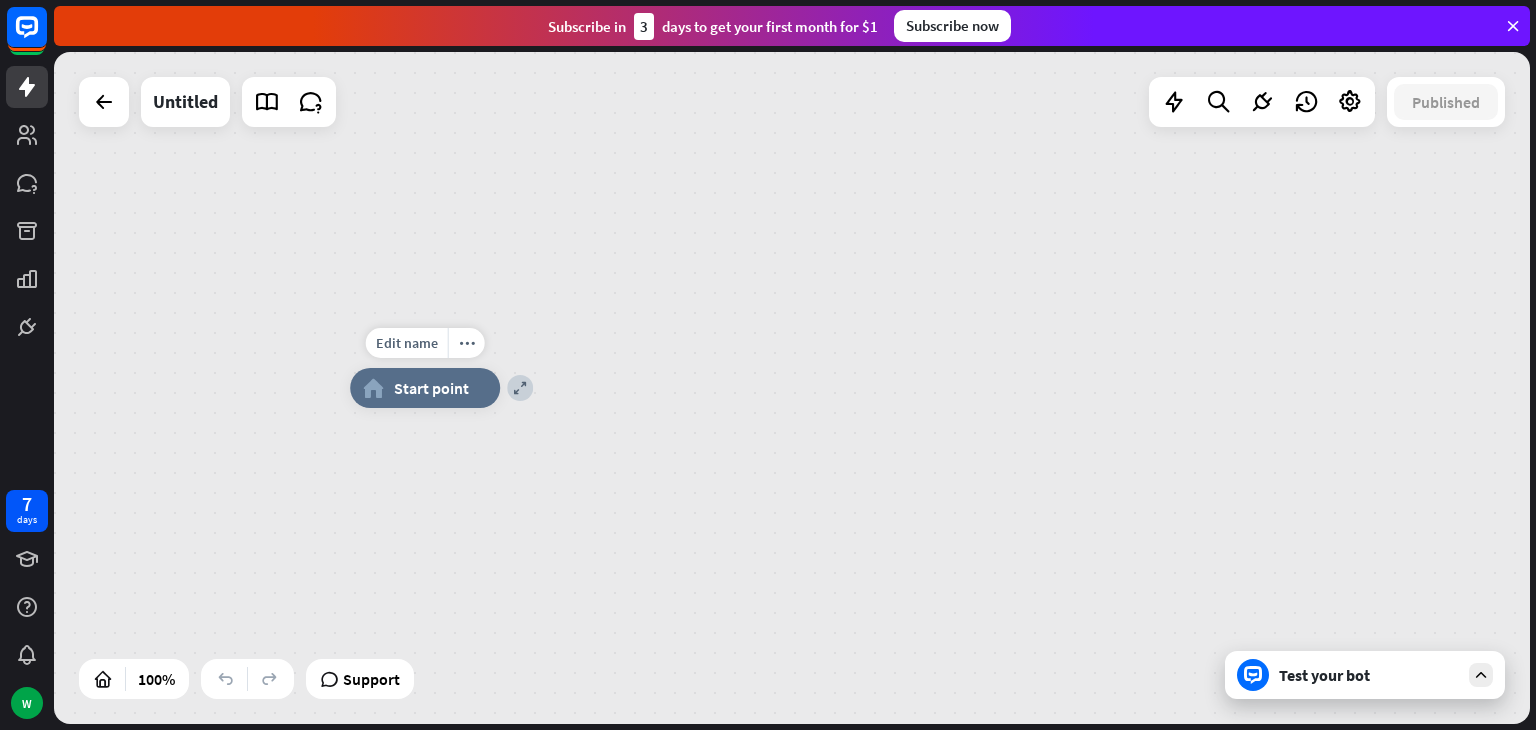 click on "Edit name   more_horiz     expand     home_2   Start point" at bounding box center (425, 388) 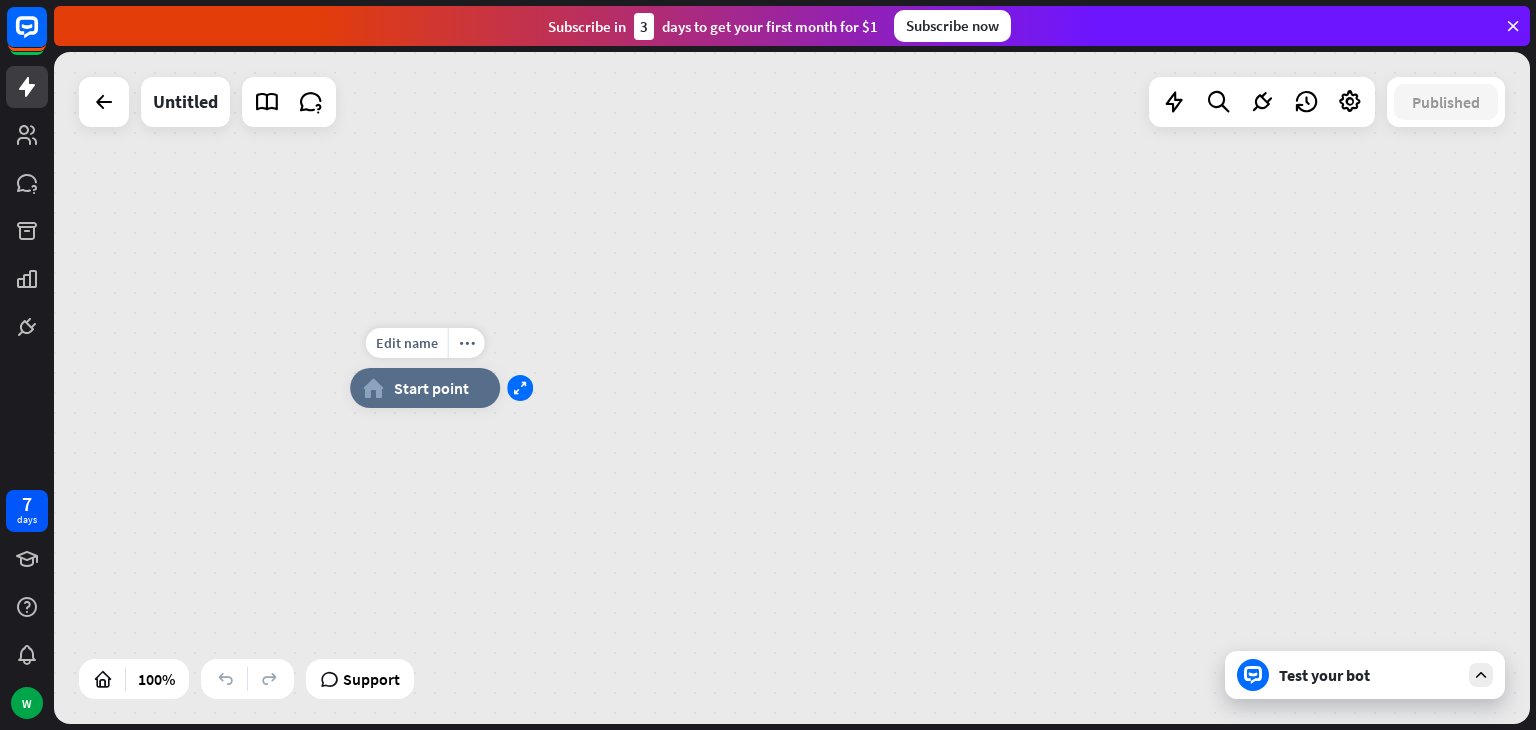 click on "expand" at bounding box center (520, 388) 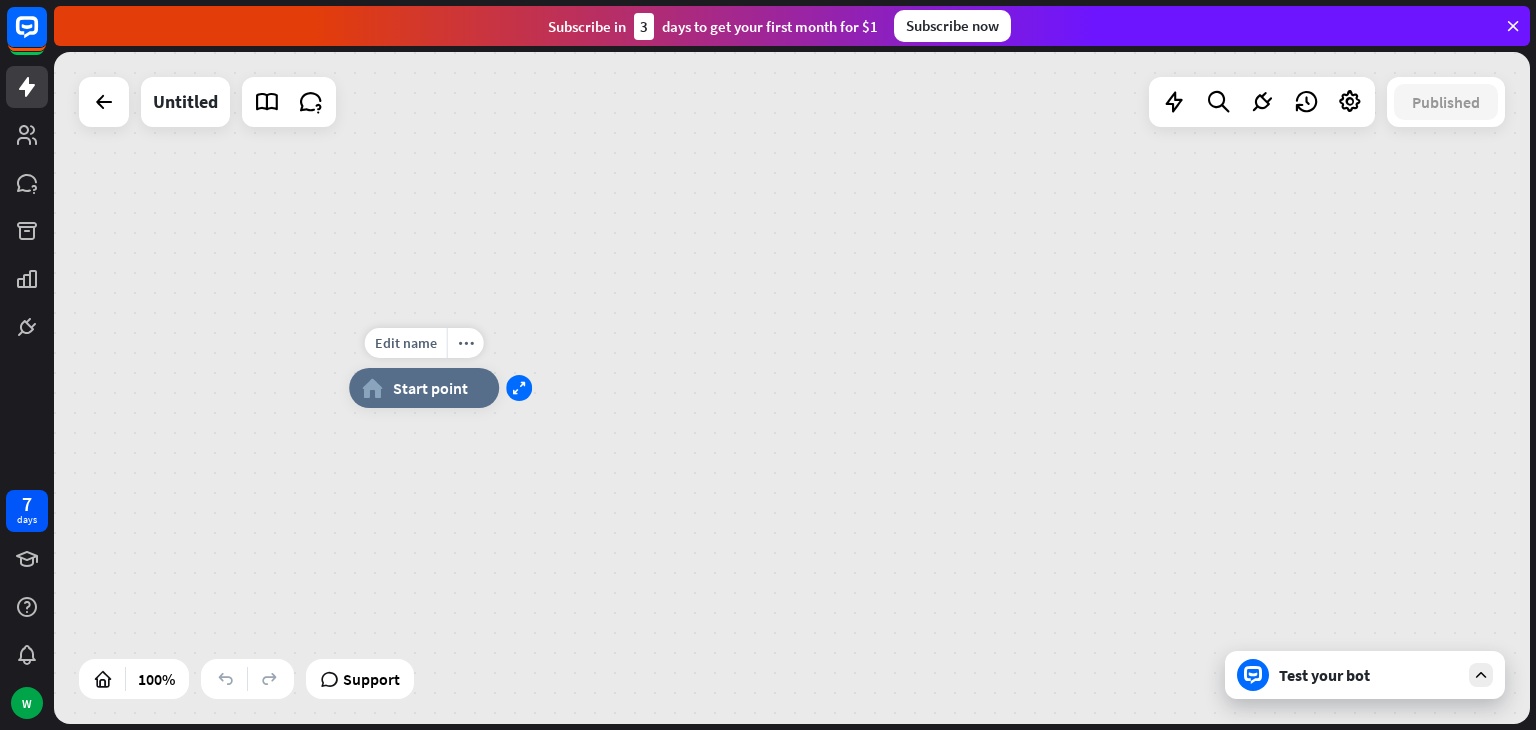 click on "expand" at bounding box center [519, 388] 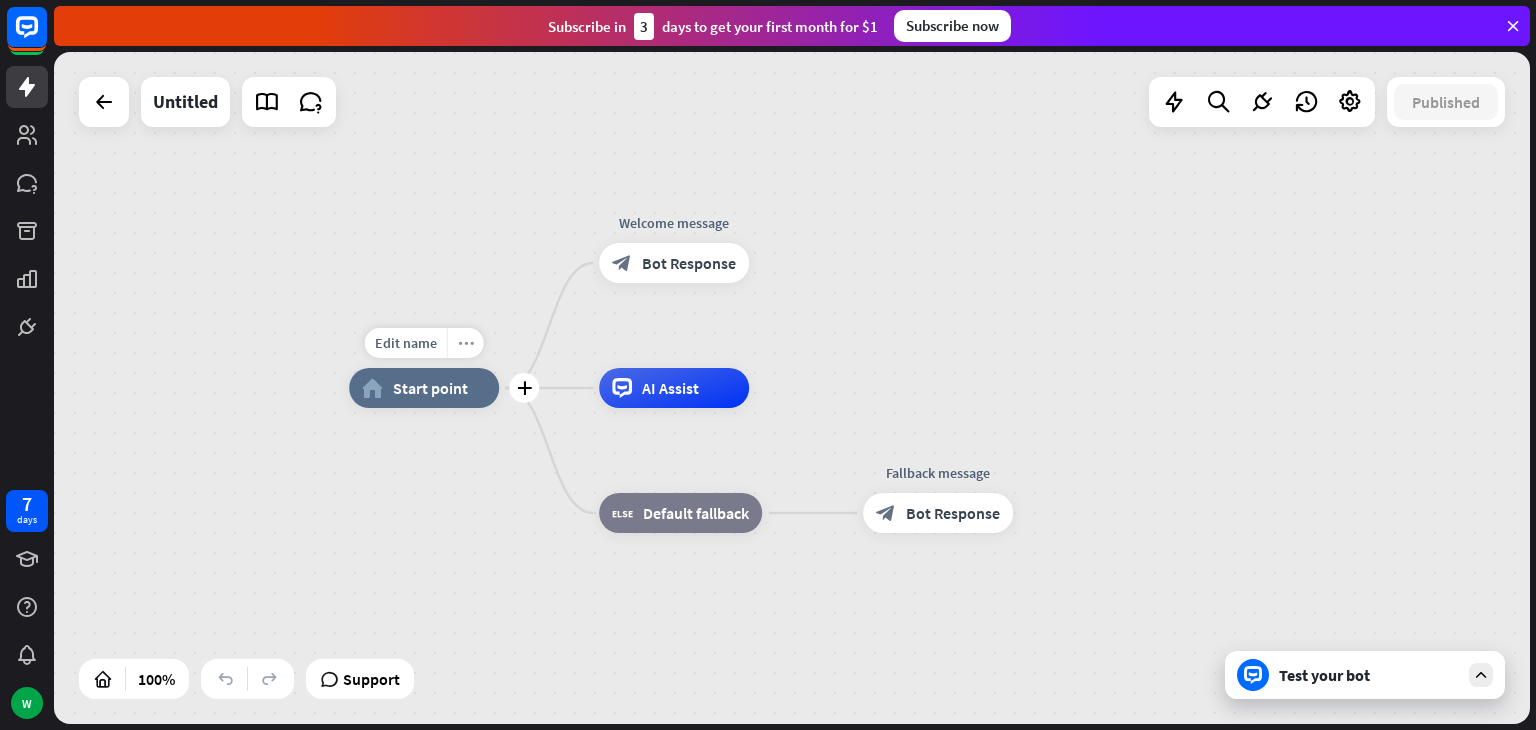 click on "more_horiz" at bounding box center [466, 343] 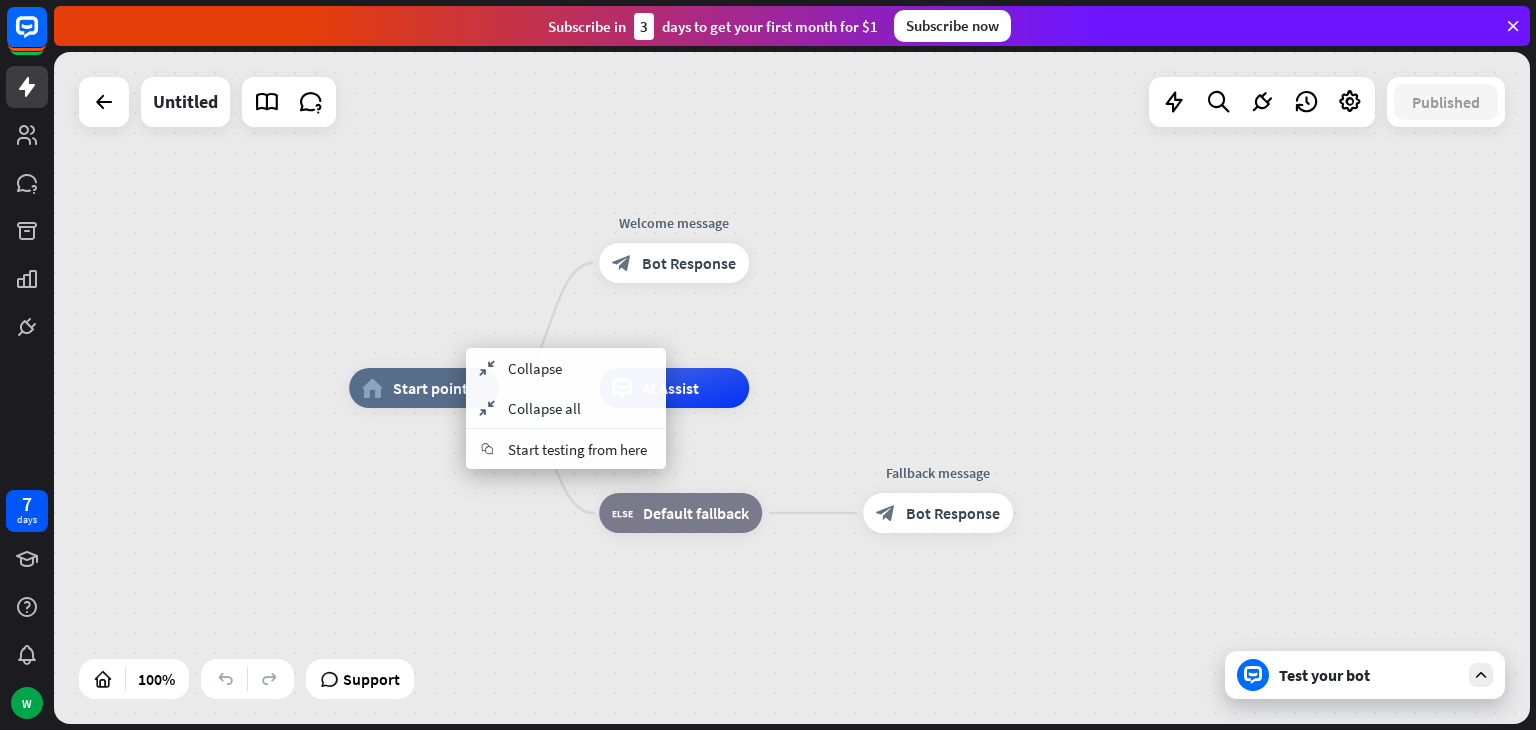 click at bounding box center [1481, 675] 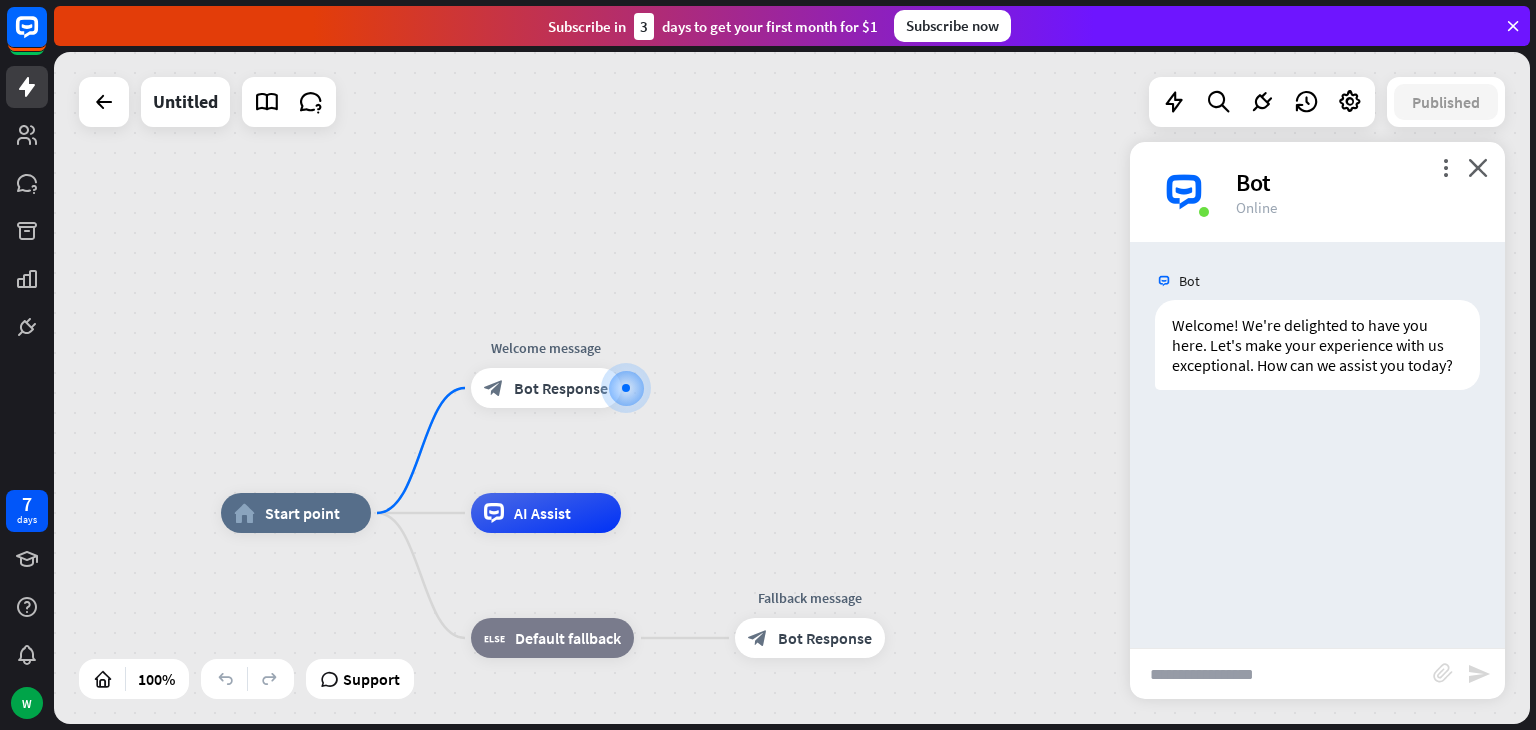 click on "home_2   Start point                 Welcome message   block_bot_response   Bot Response                         AI Assist                   block_fallback   Default fallback       Edit name   more_horiz           Fallback message   block_bot_response   Bot Response" at bounding box center (792, 388) 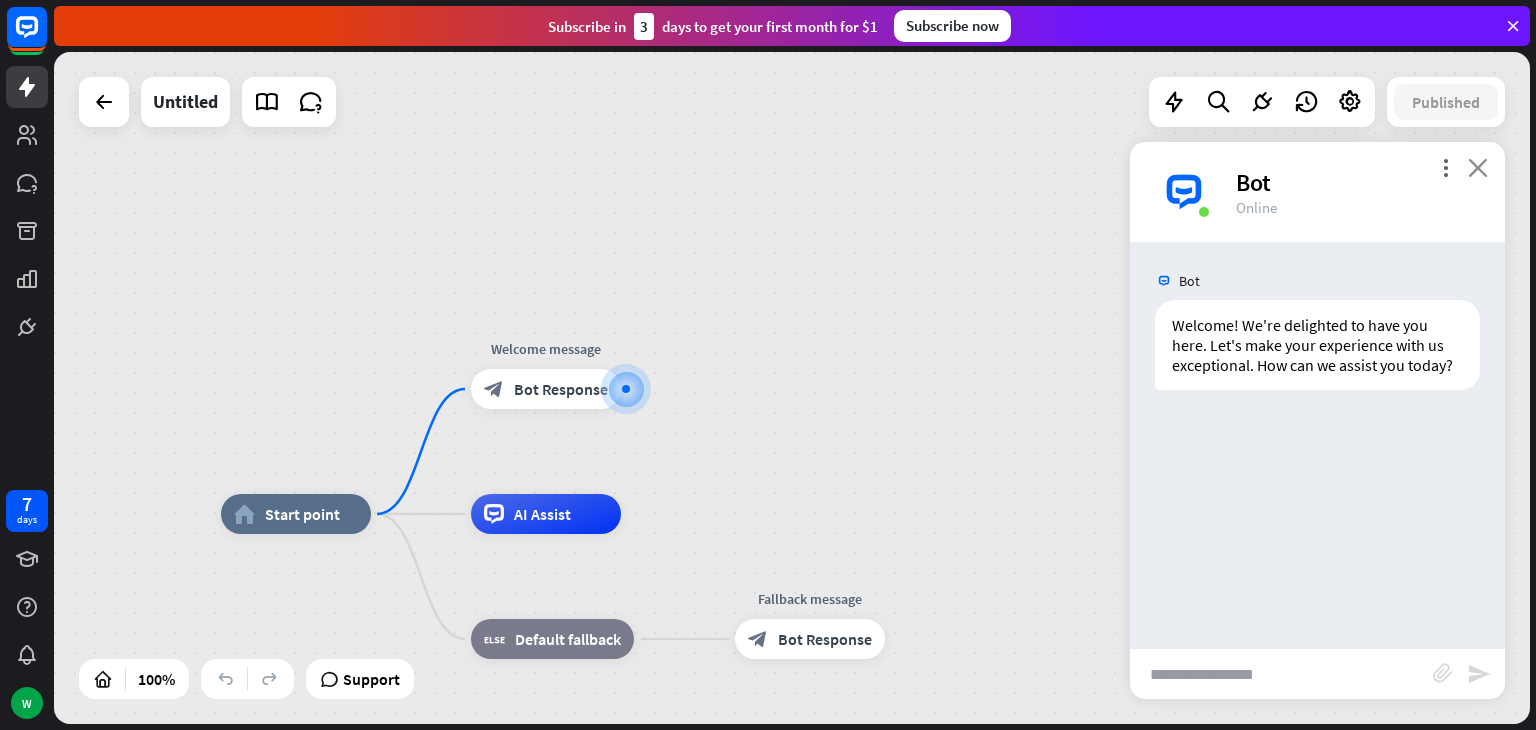 click on "close" at bounding box center [1478, 167] 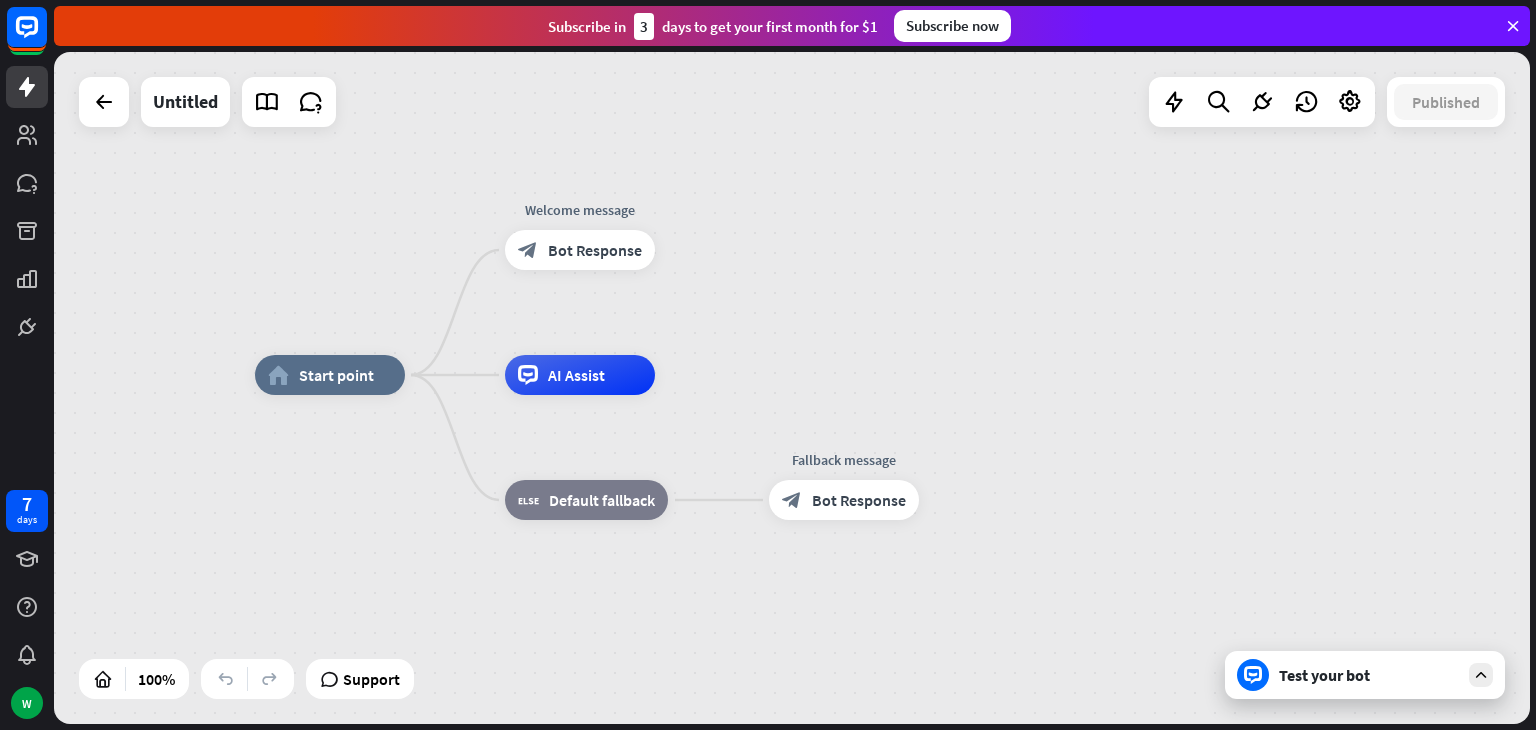 drag, startPoint x: 1217, startPoint y: 381, endPoint x: 1251, endPoint y: 241, distance: 144.06943 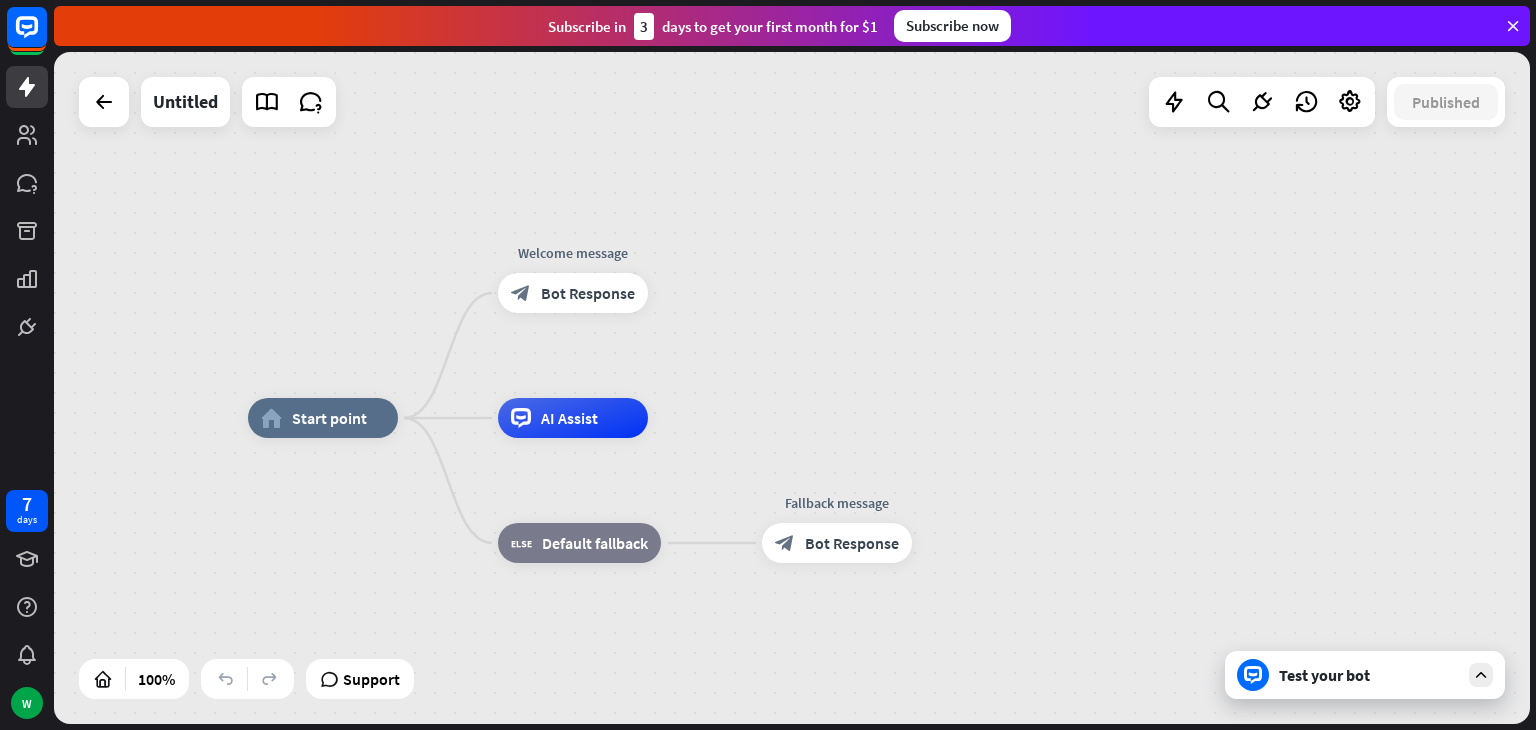 drag, startPoint x: 1251, startPoint y: 241, endPoint x: 1244, endPoint y: 285, distance: 44.553337 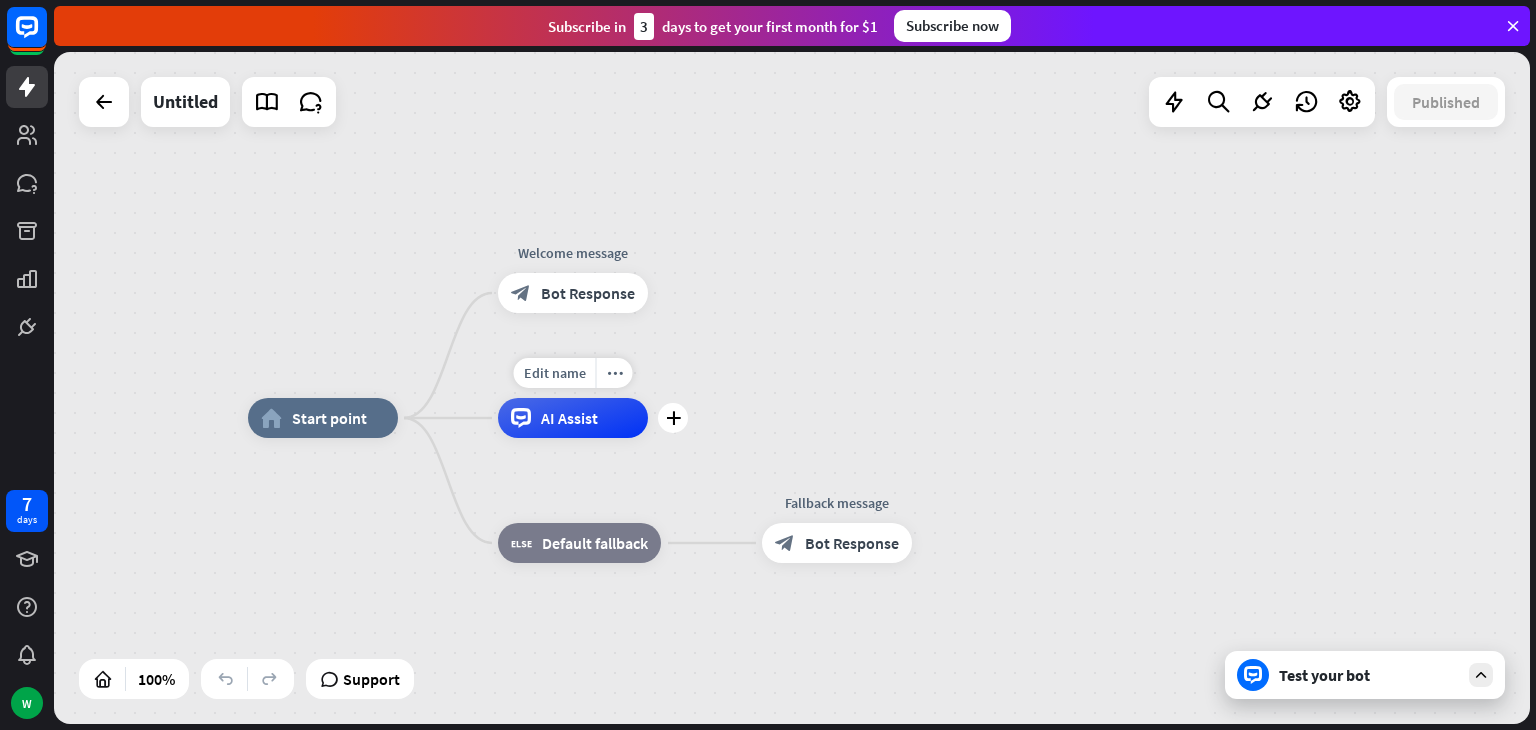 drag, startPoint x: 577, startPoint y: 428, endPoint x: 580, endPoint y: 394, distance: 34.132095 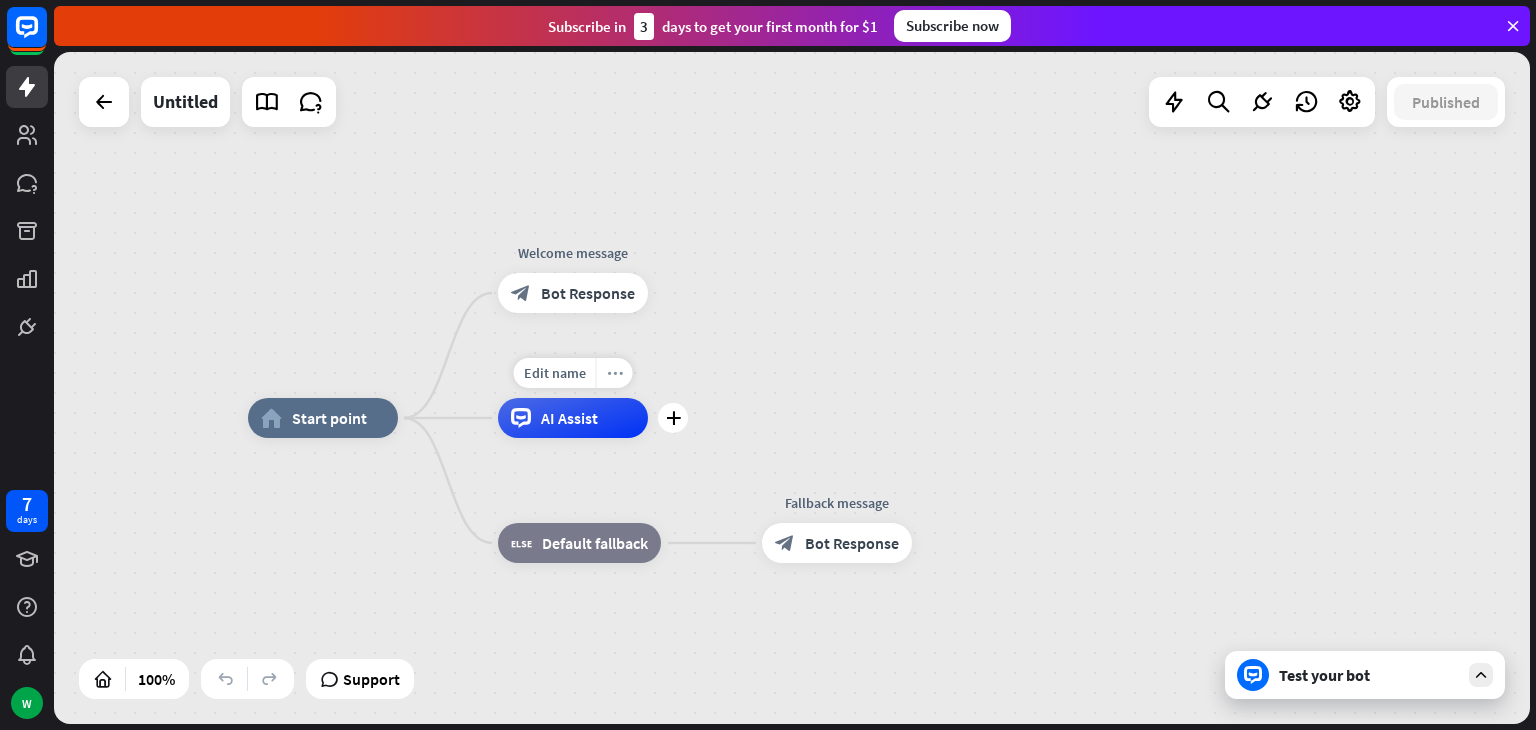 click on "more_horiz" at bounding box center [614, 373] 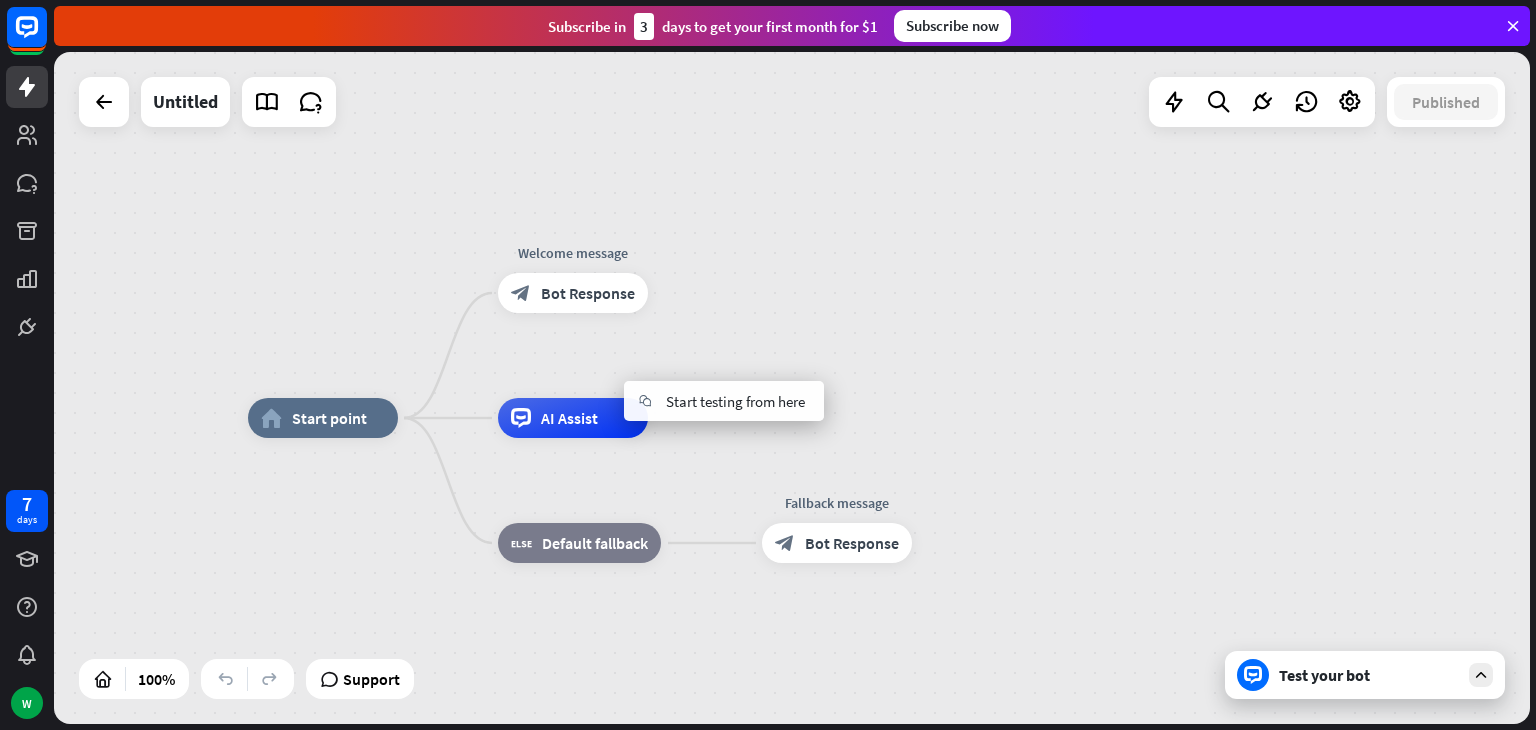 click on "home_2   Start point       Edit name   more_horiz           Welcome message   block_bot_response   Bot Response                     AI Assist                   block_fallback   Default fallback                 Fallback message   block_bot_response   Bot Response" at bounding box center (792, 388) 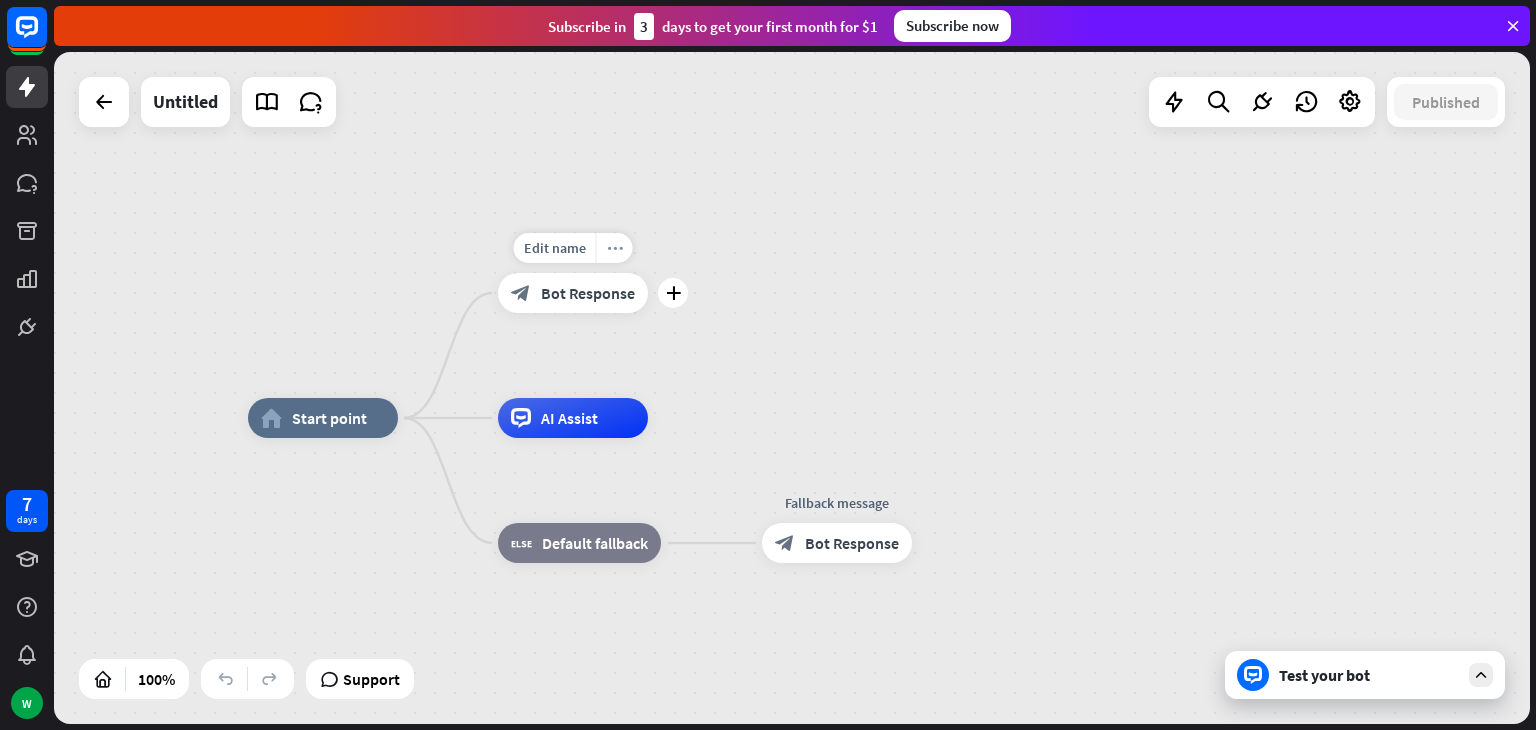 click on "more_horiz" at bounding box center [615, 248] 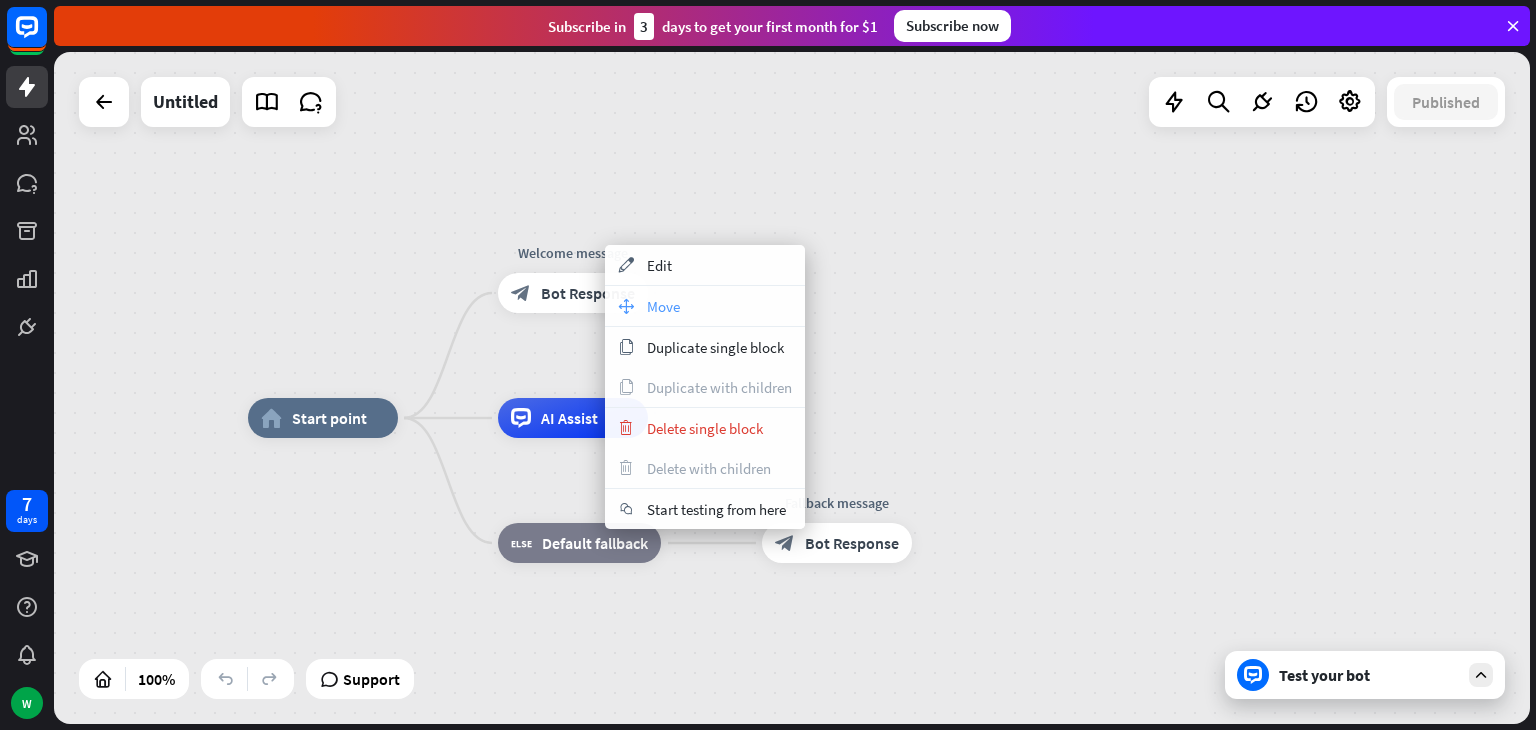 click on "Move" at bounding box center [663, 306] 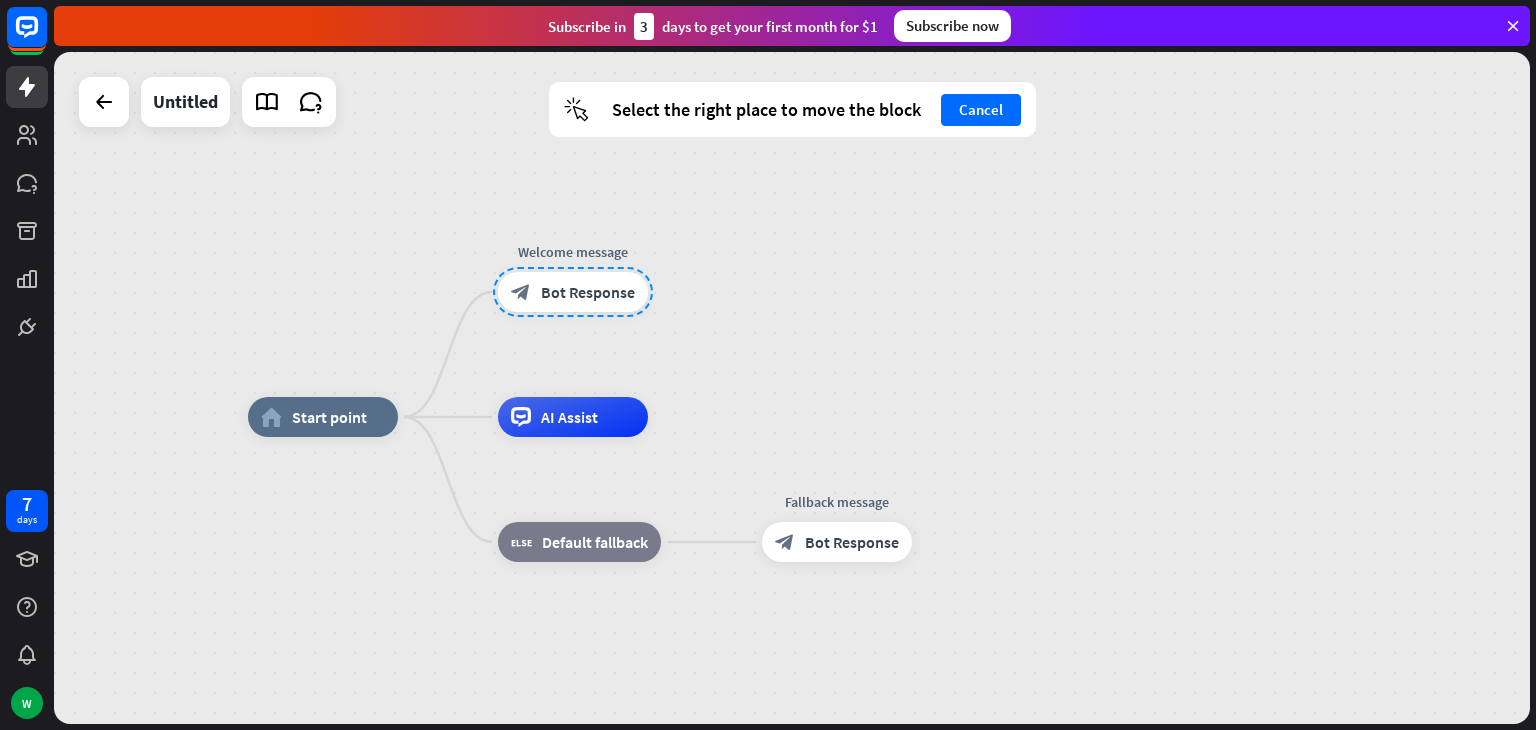 click on "home_2   Start point                 Welcome message   block_bot_response   Bot Response                     AI Assist                   block_fallback   Default fallback                 Fallback message   block_bot_response   Bot Response" at bounding box center (792, 388) 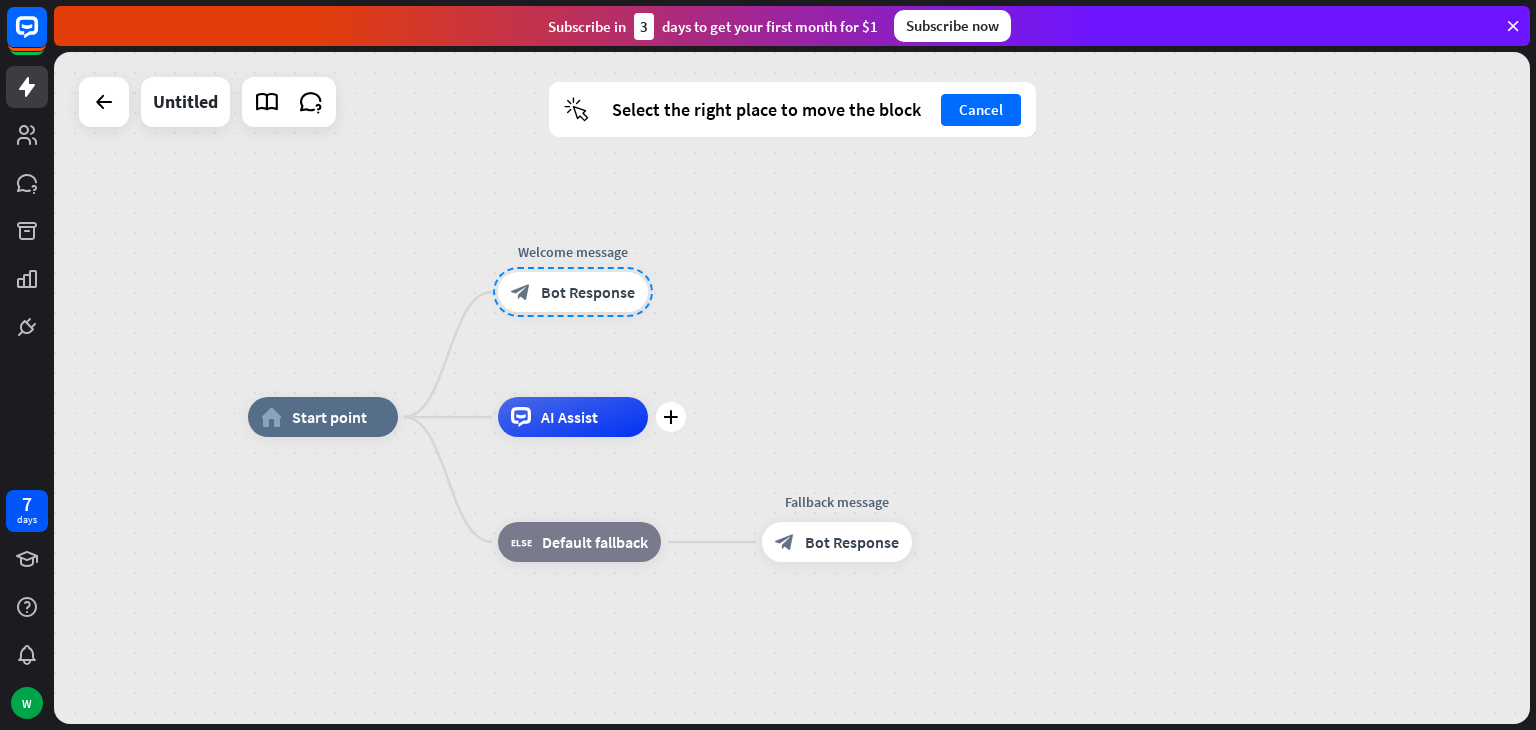 click on "AI Assist" at bounding box center [573, 417] 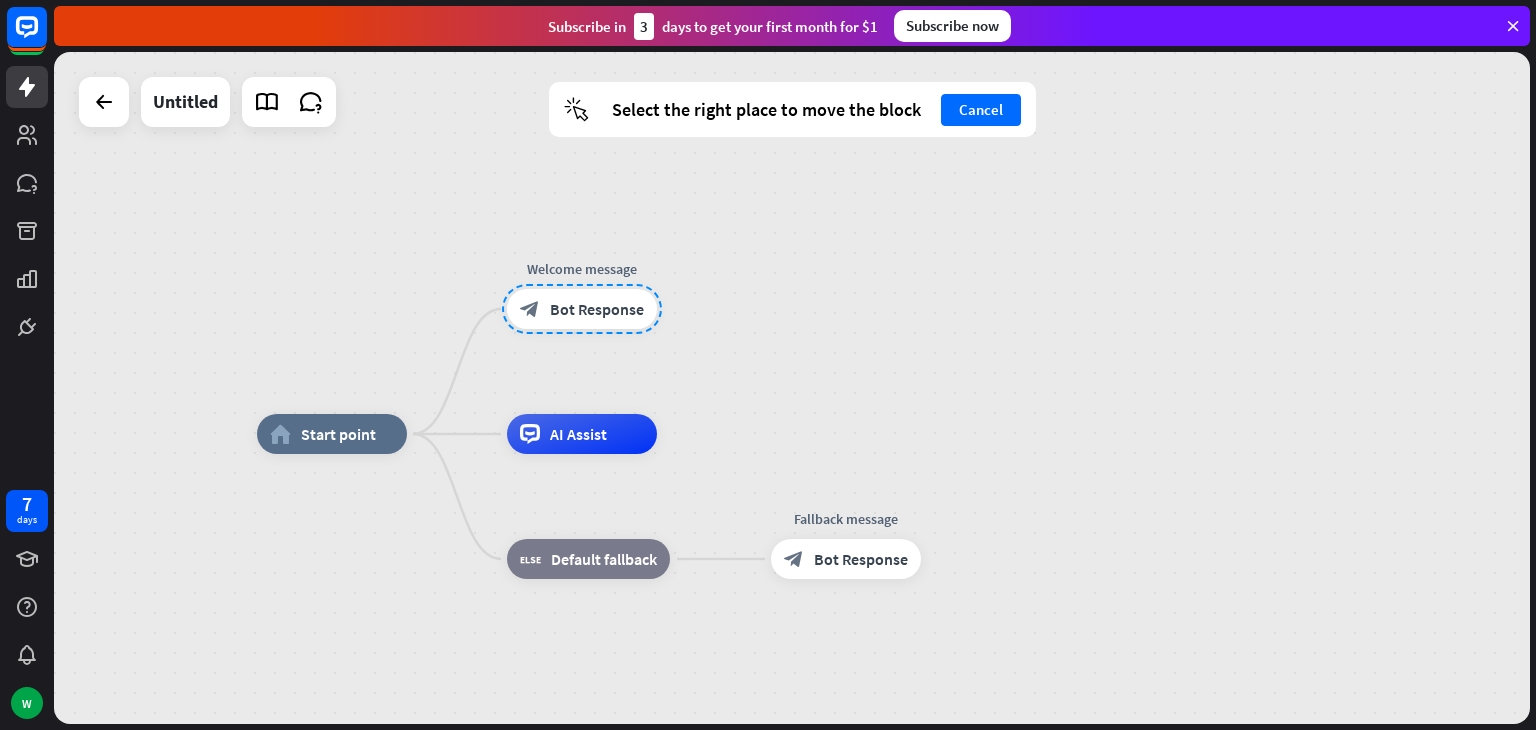 drag, startPoint x: 595, startPoint y: 302, endPoint x: 604, endPoint y: 318, distance: 18.35756 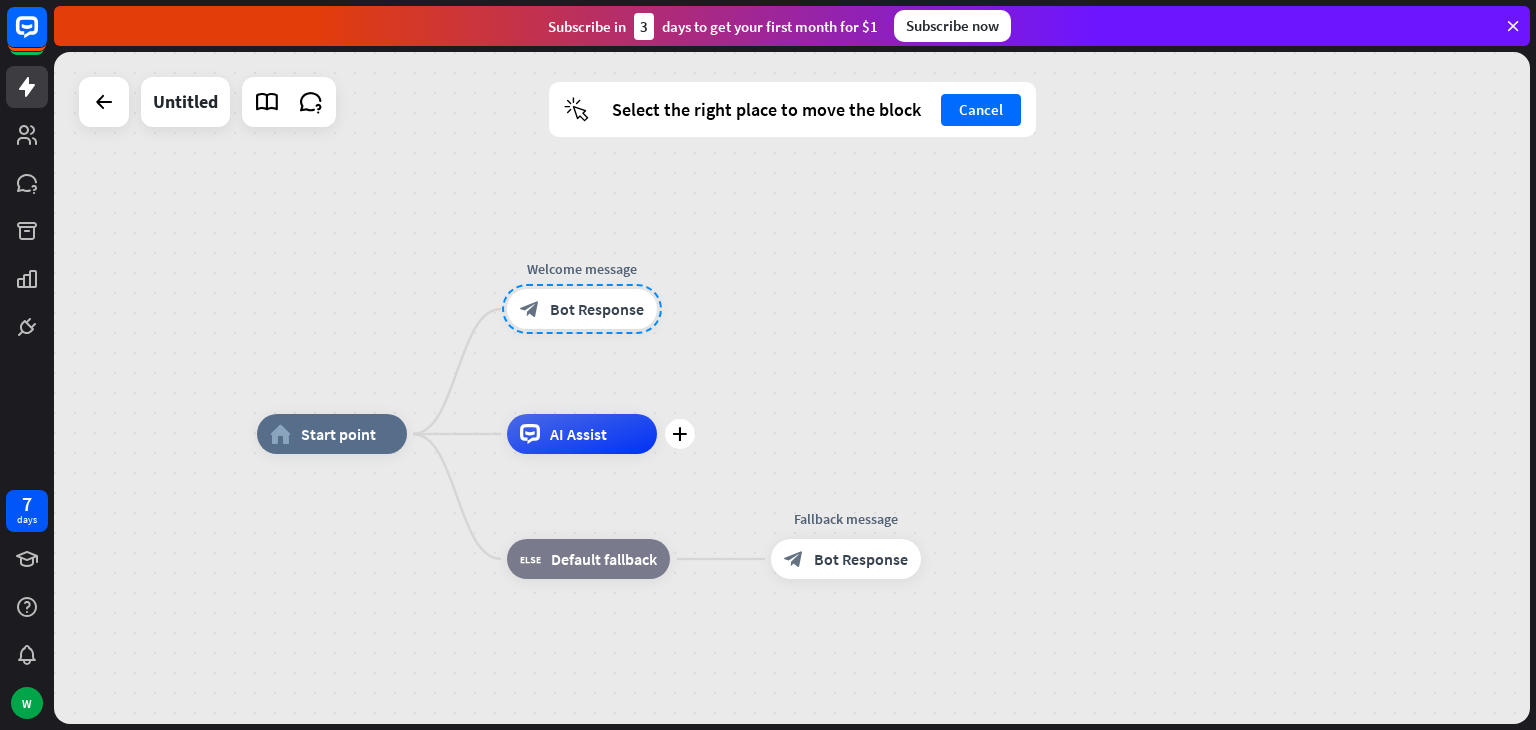 click on "AI Assist" at bounding box center [582, 434] 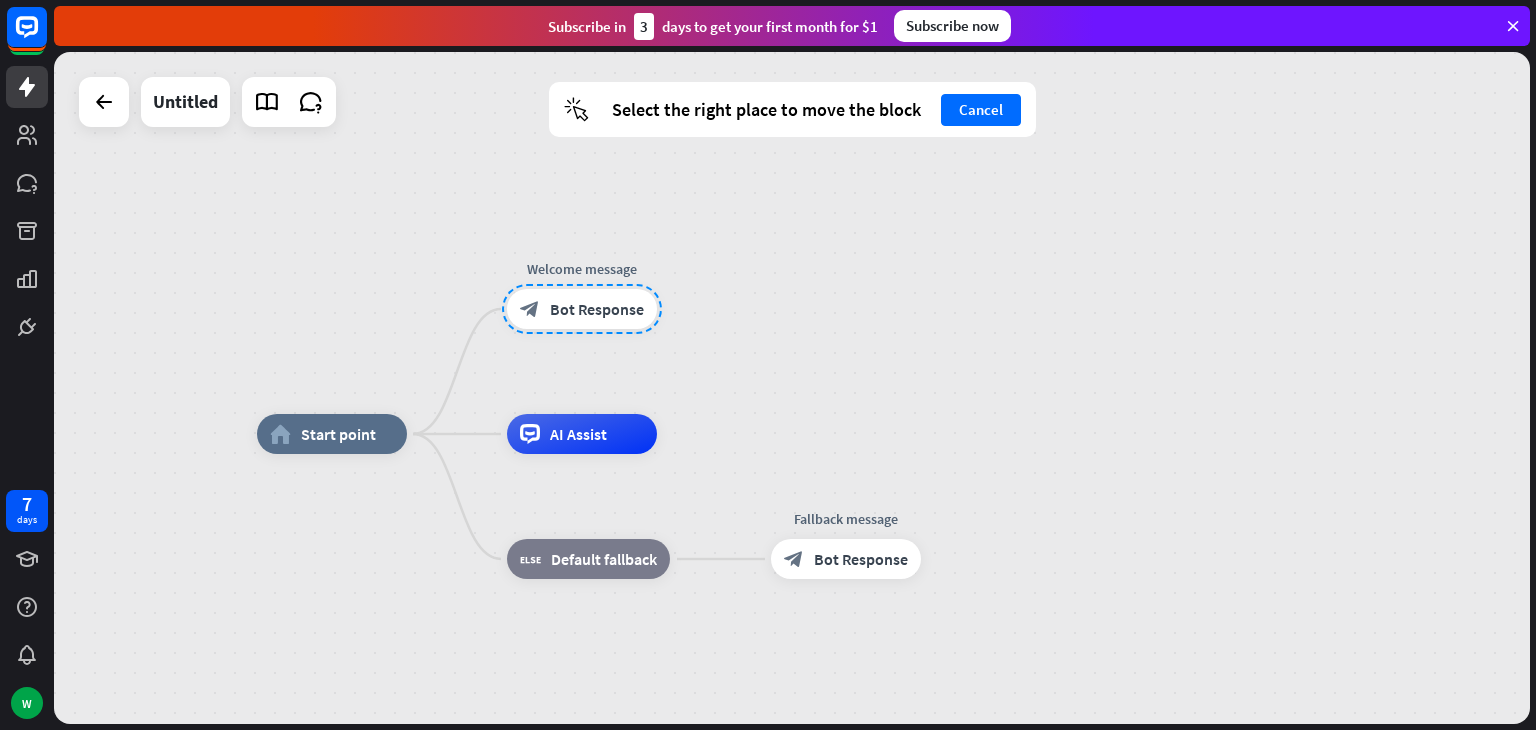 click at bounding box center (582, 309) 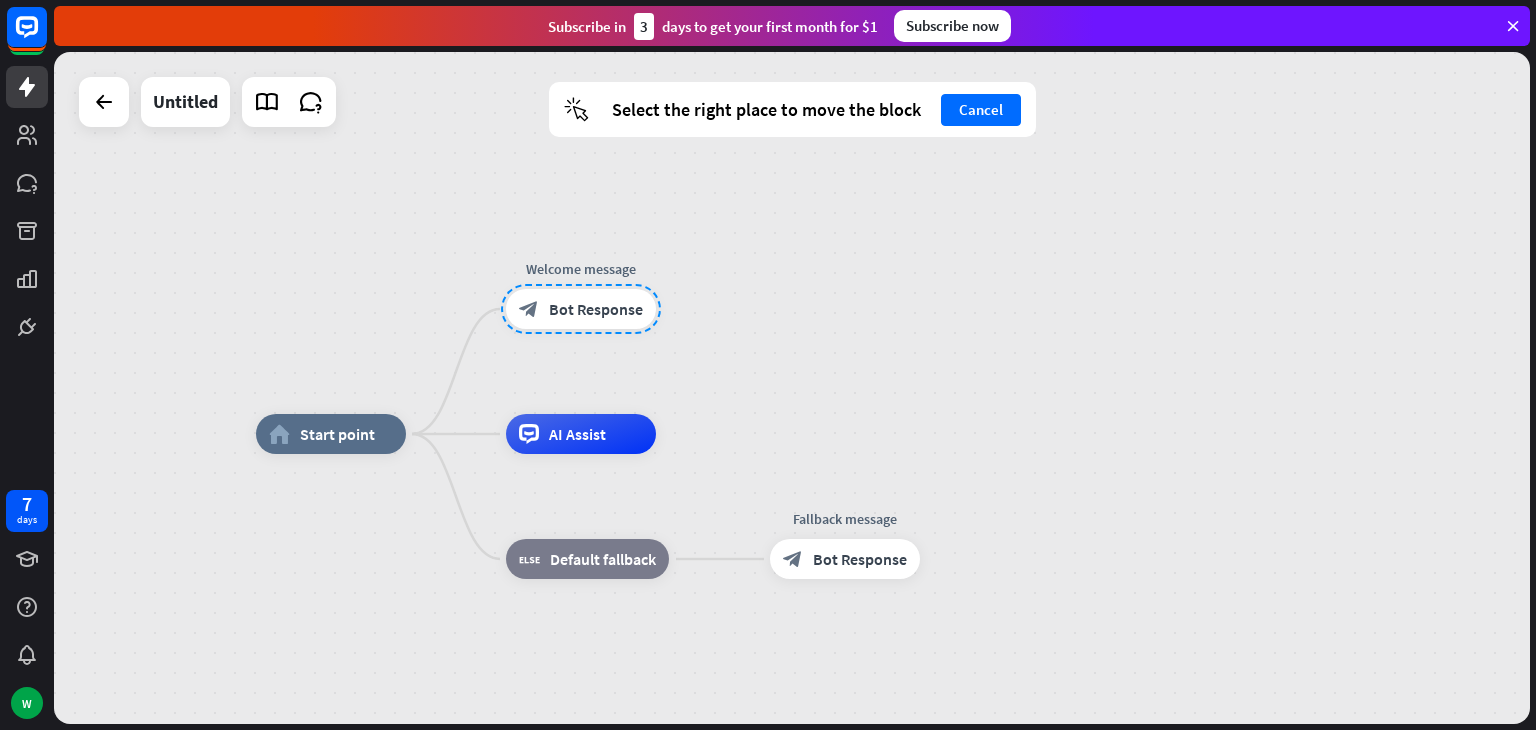 click on "home_2   Start point                 Welcome message   block_bot_response   Bot Response                     AI Assist                   block_fallback   Default fallback                 Fallback message   block_bot_response   Bot Response" at bounding box center (792, 388) 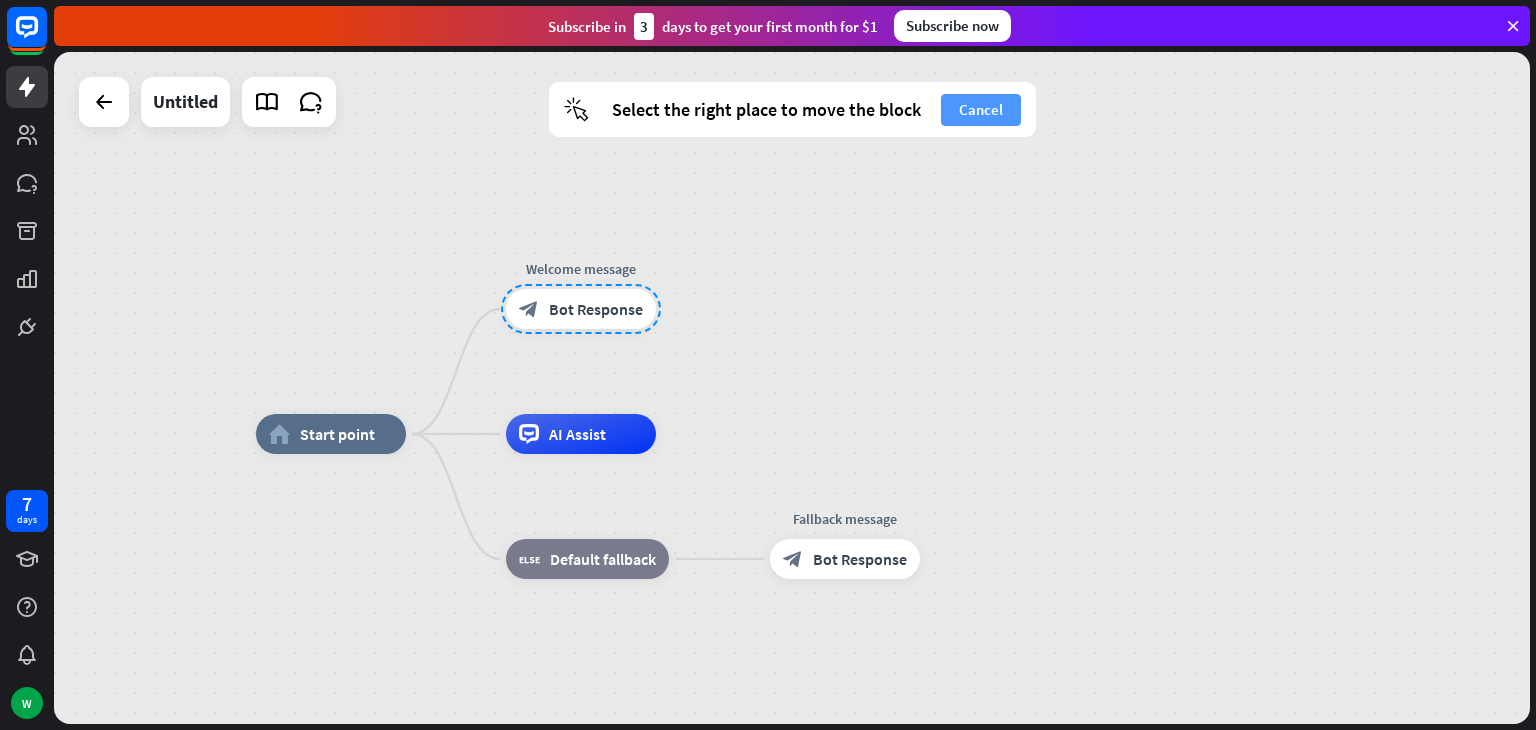 click on "Cancel" at bounding box center [981, 110] 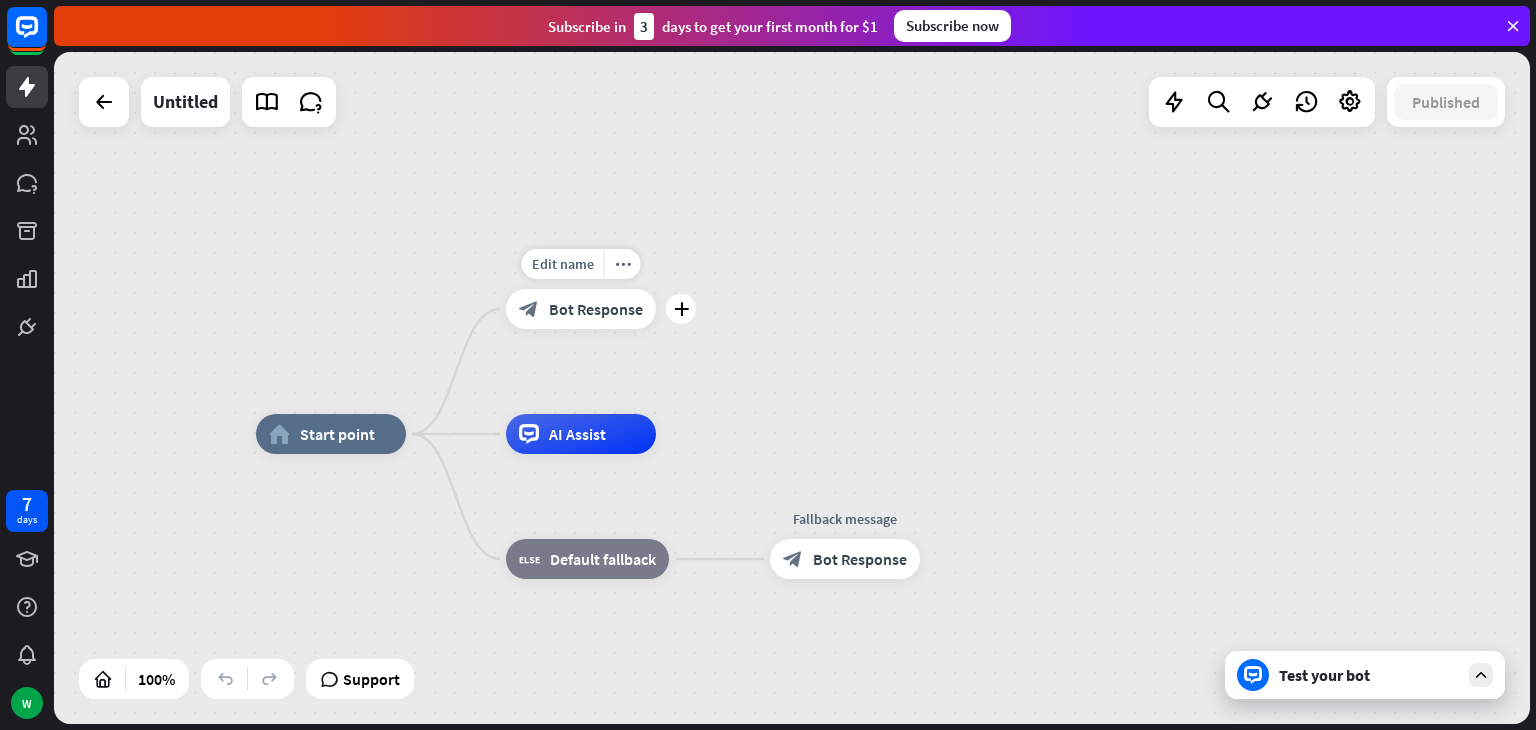 click on "block_bot_response   Bot Response" at bounding box center [581, 309] 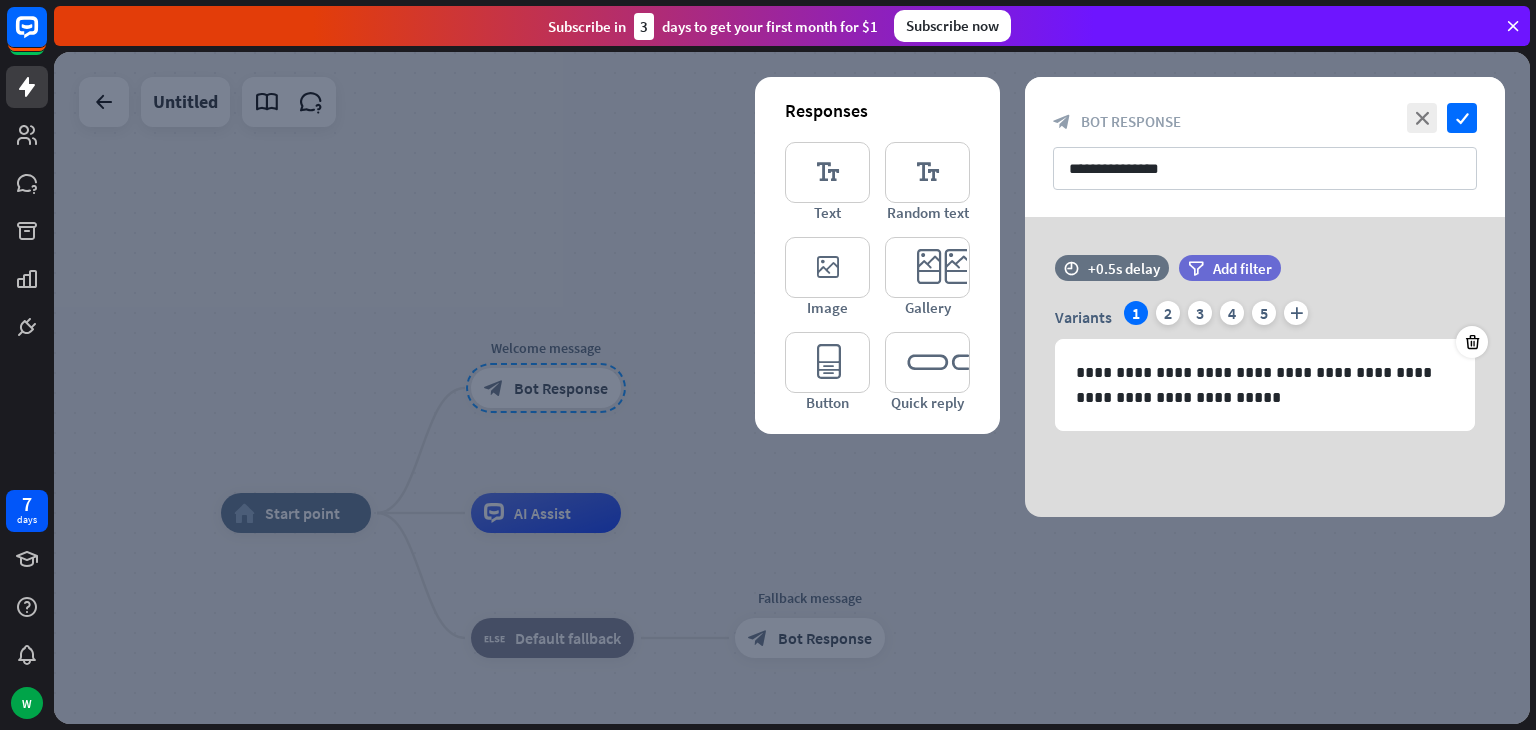 click at bounding box center [792, 388] 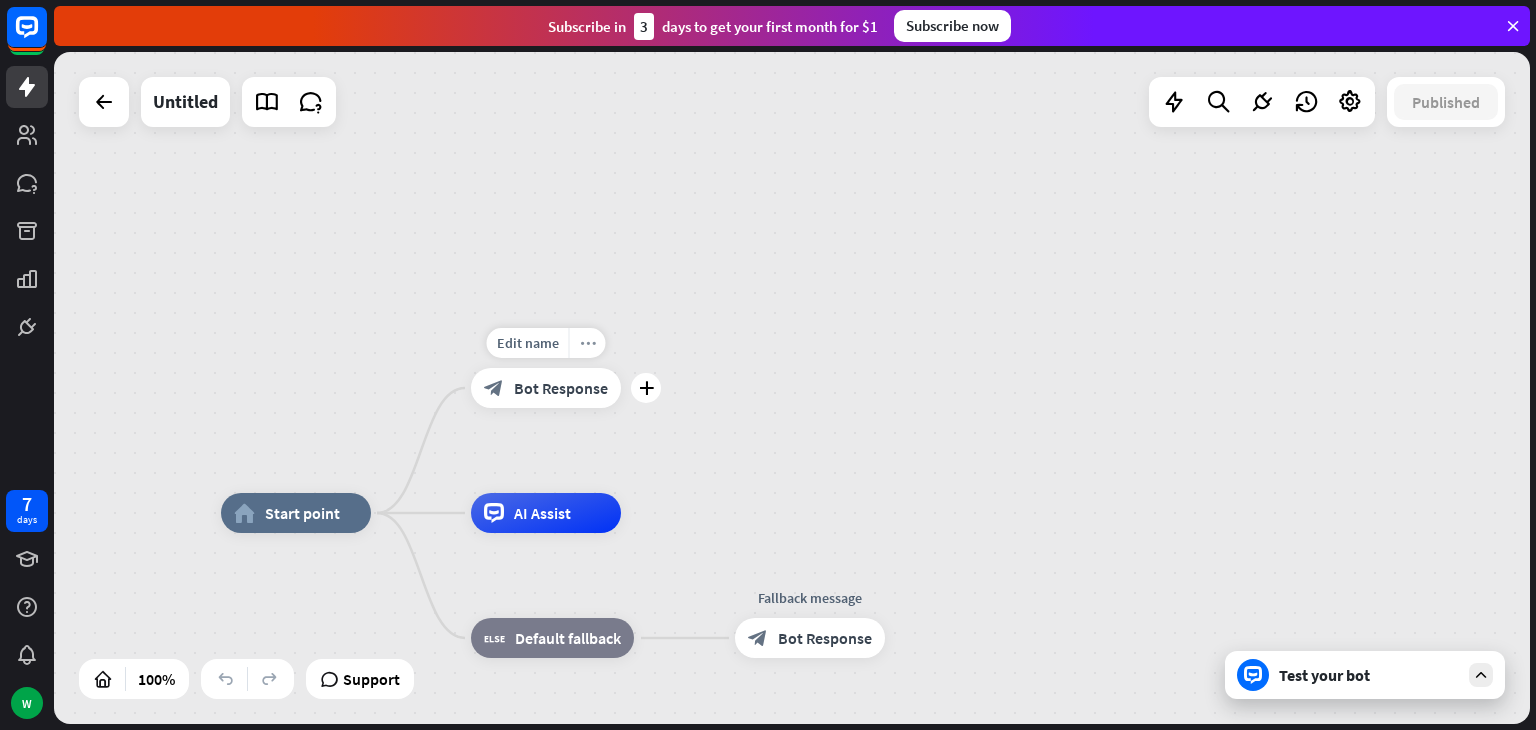 click on "more_horiz" at bounding box center [588, 343] 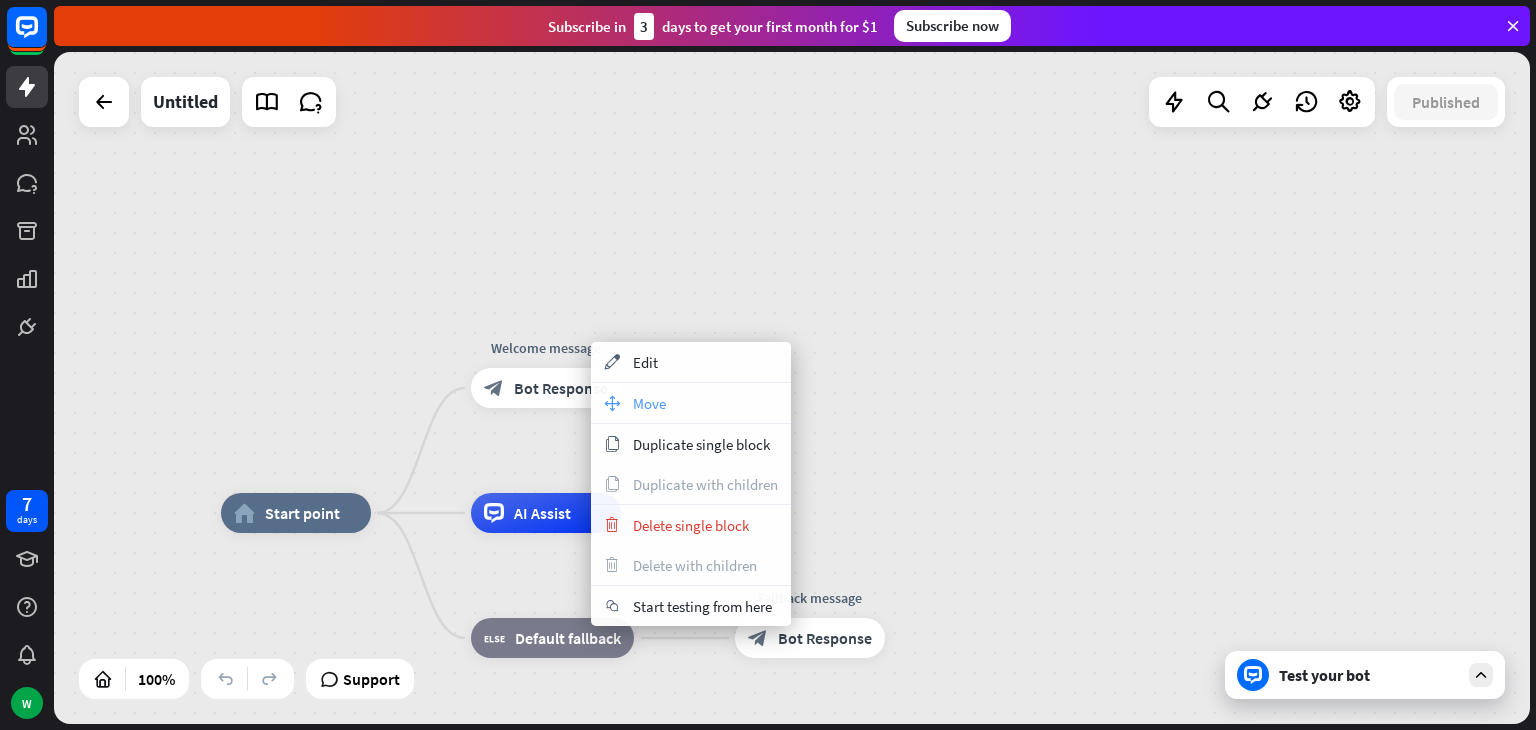click on "move_block   Move" at bounding box center [691, 403] 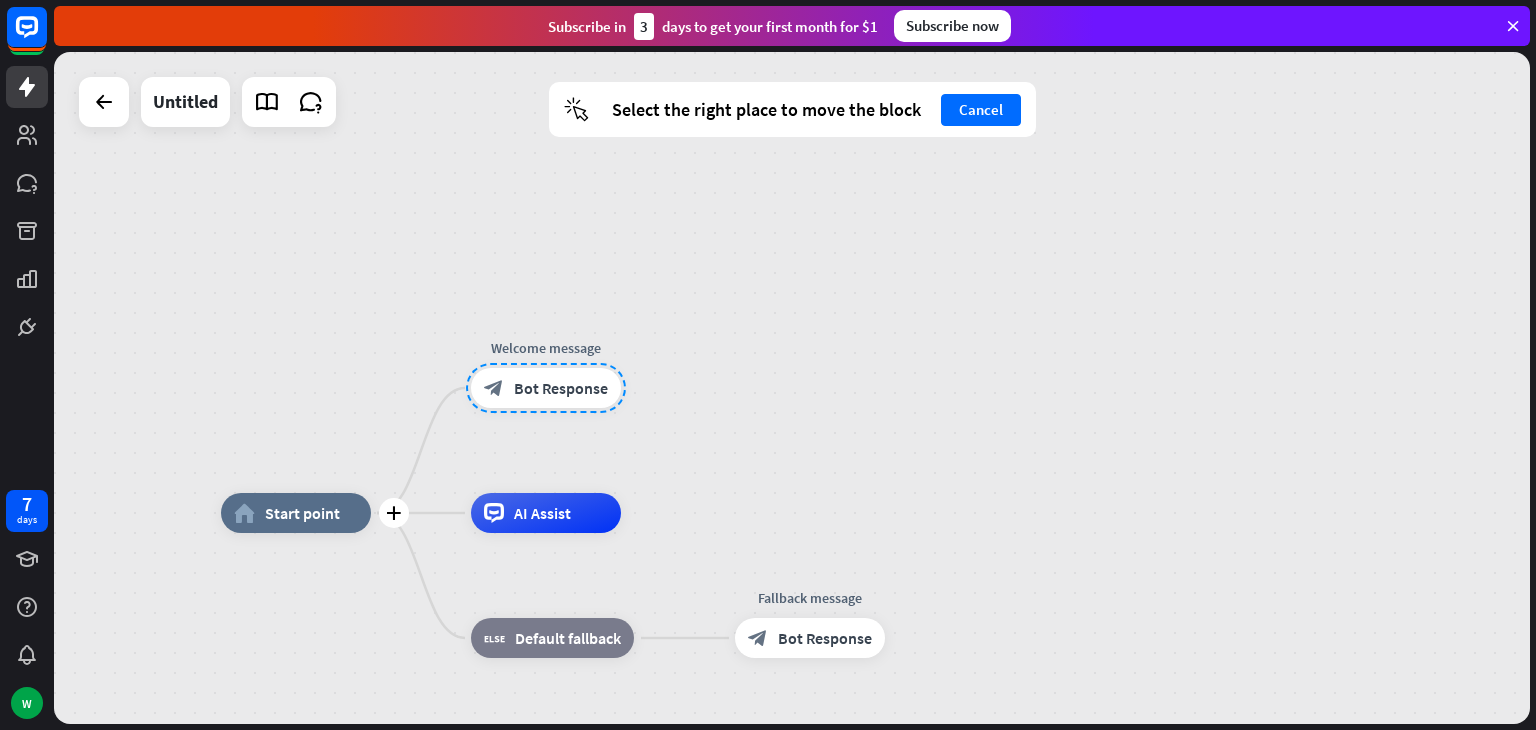 click on "home_2" at bounding box center [244, 513] 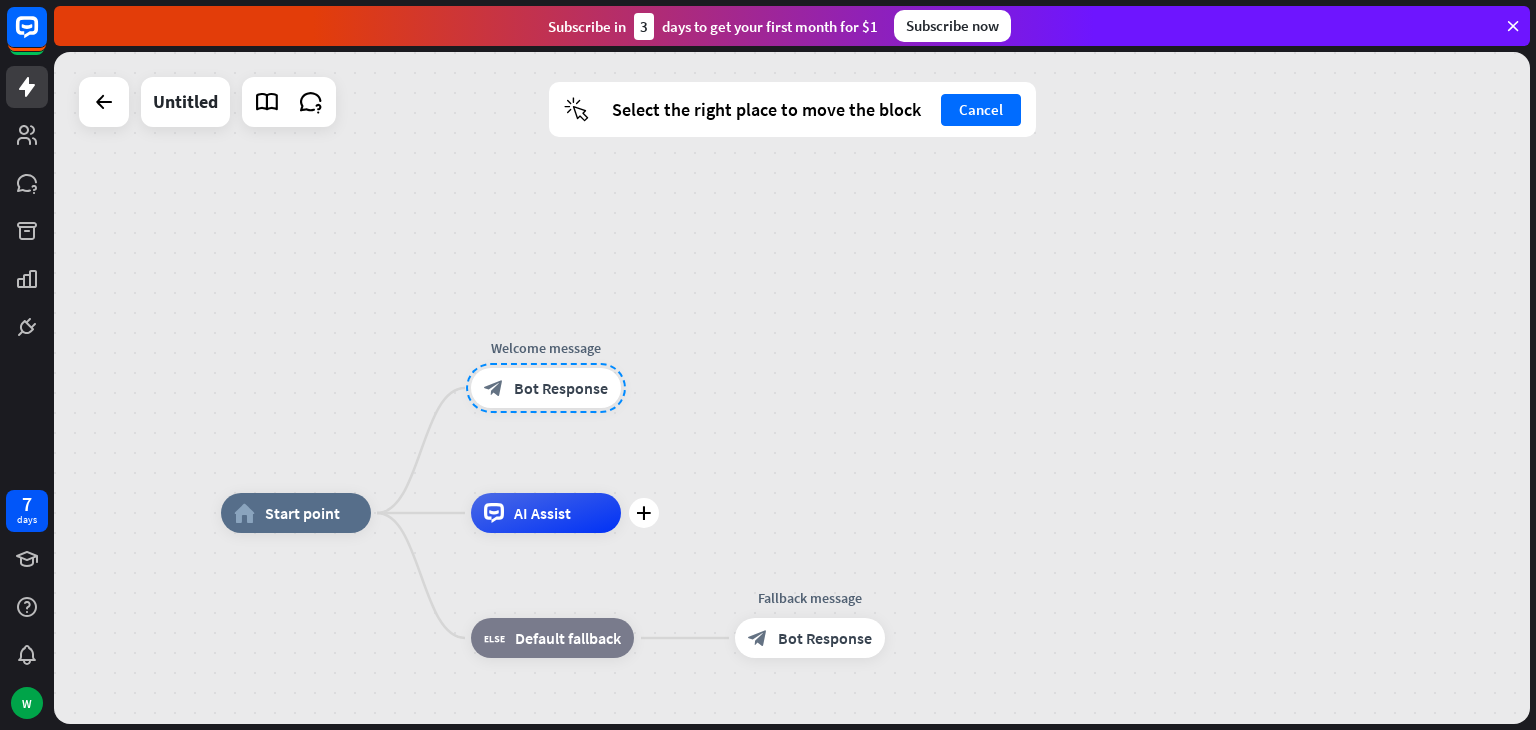 click on "AI Assist" at bounding box center [546, 513] 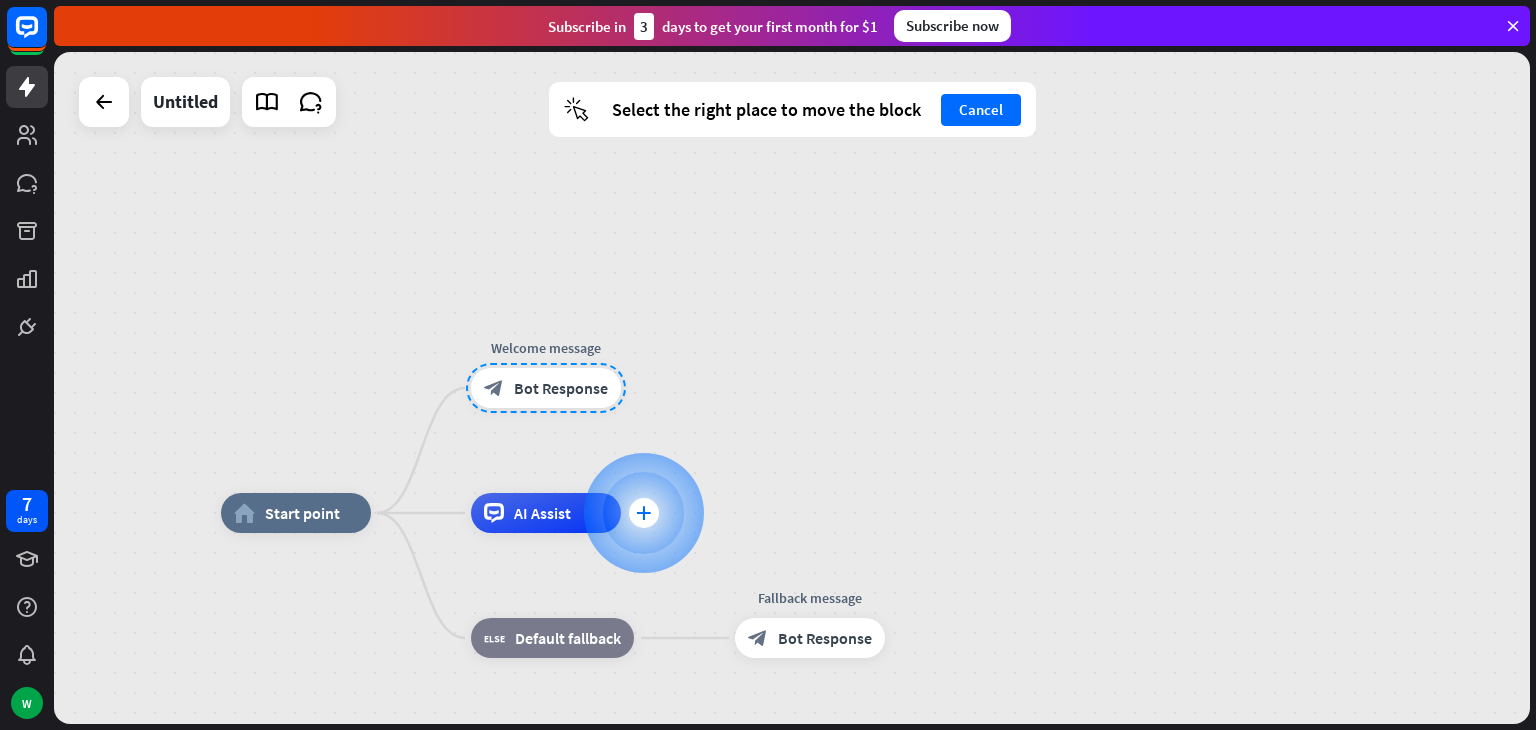 click on "plus" at bounding box center [643, 513] 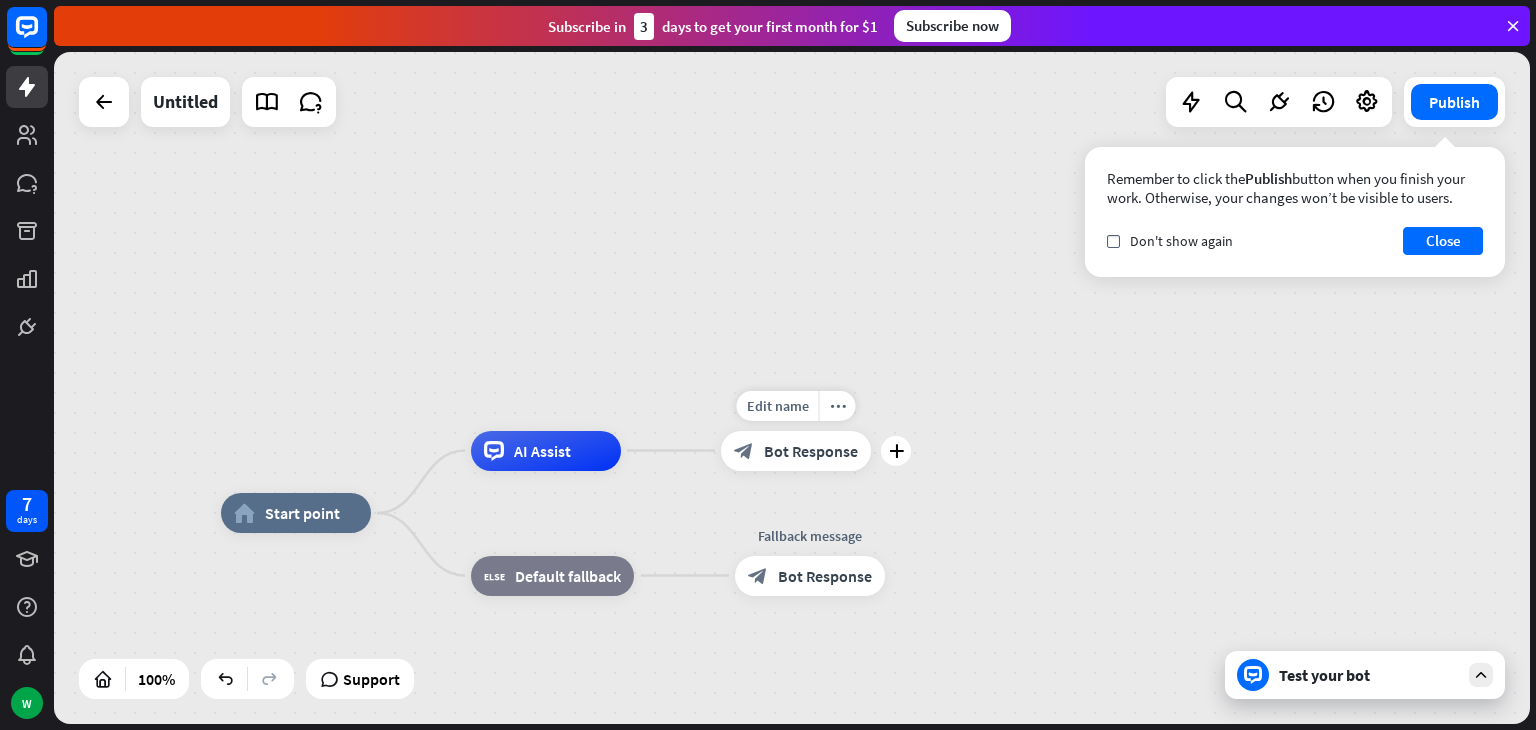 click on "Bot Response" at bounding box center (811, 451) 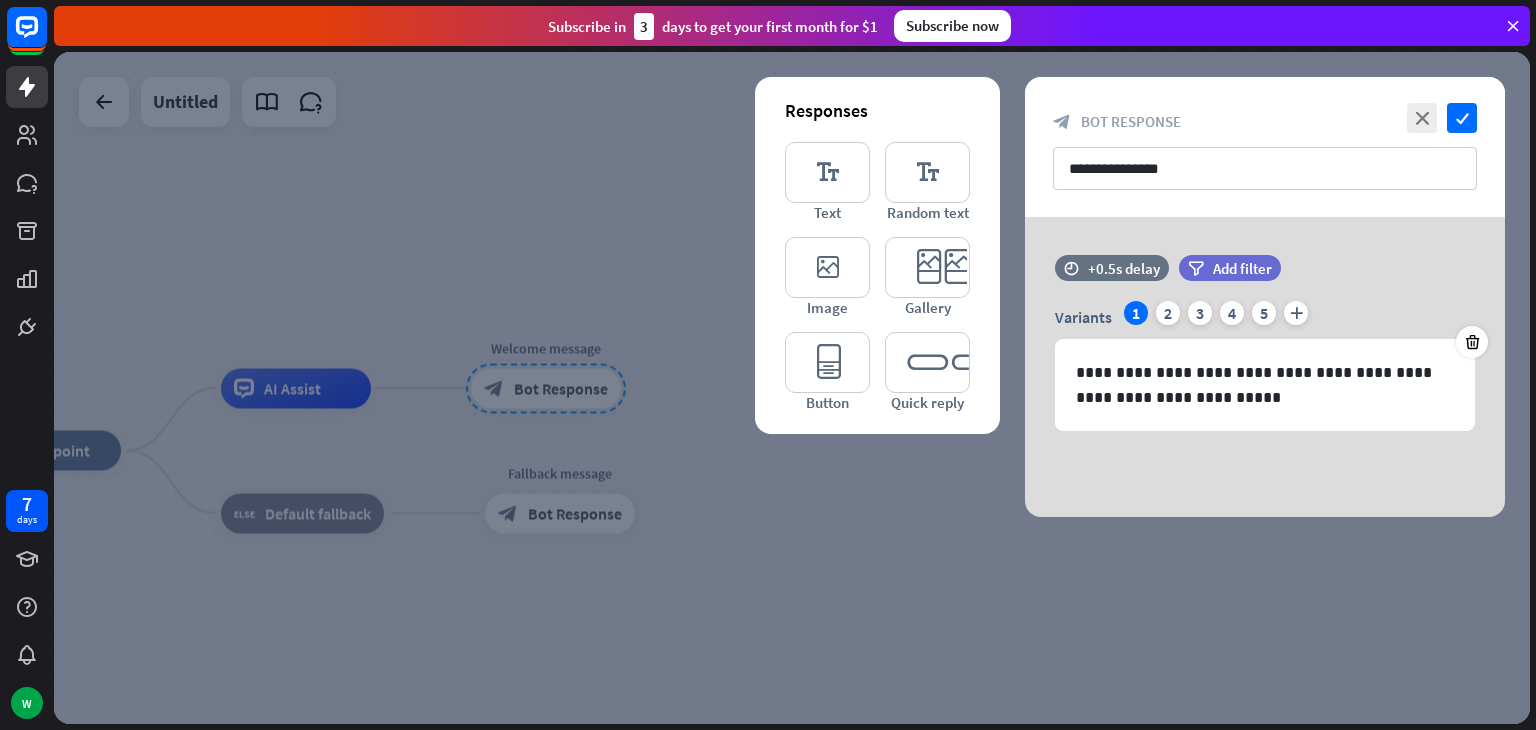click at bounding box center [792, 388] 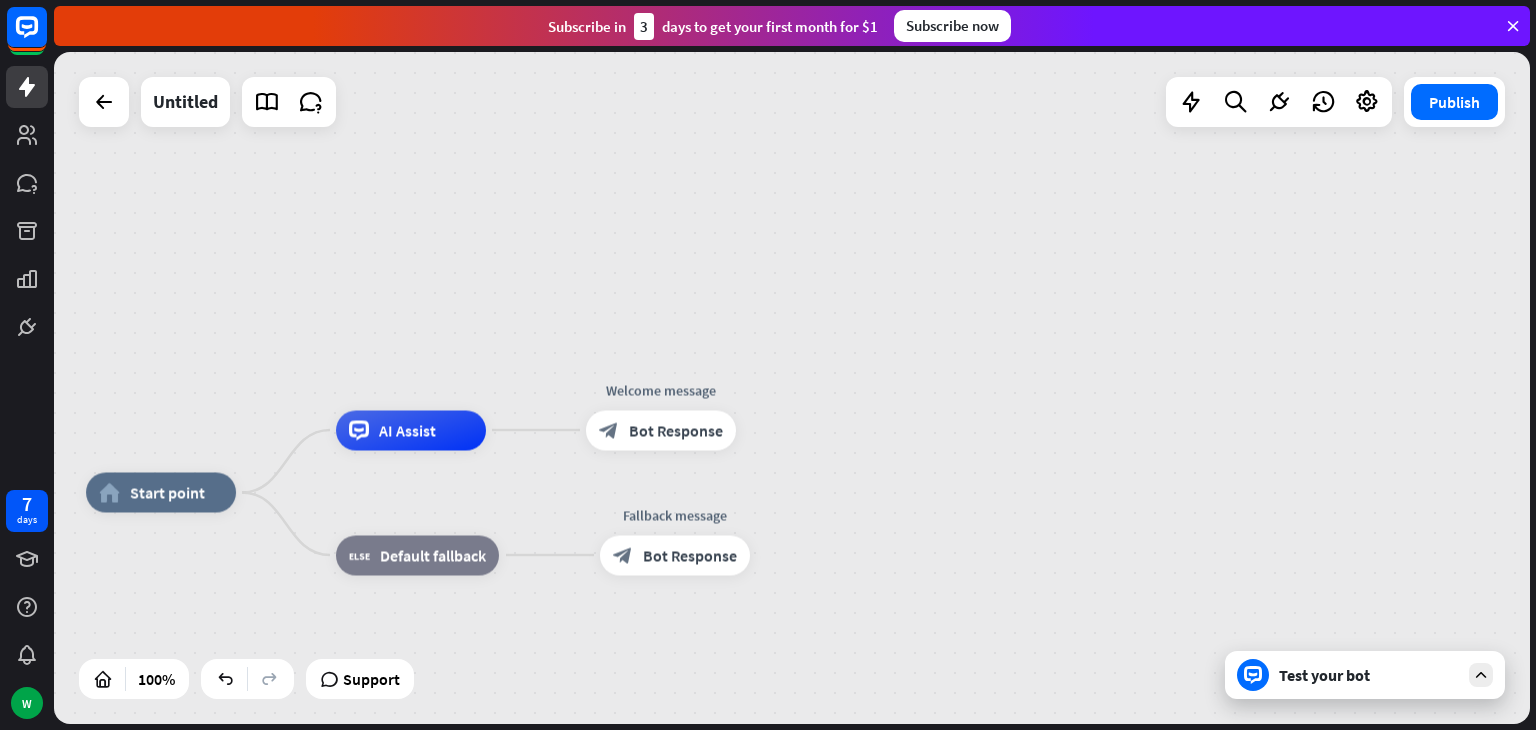 drag, startPoint x: 942, startPoint y: 540, endPoint x: 1150, endPoint y: 594, distance: 214.89532 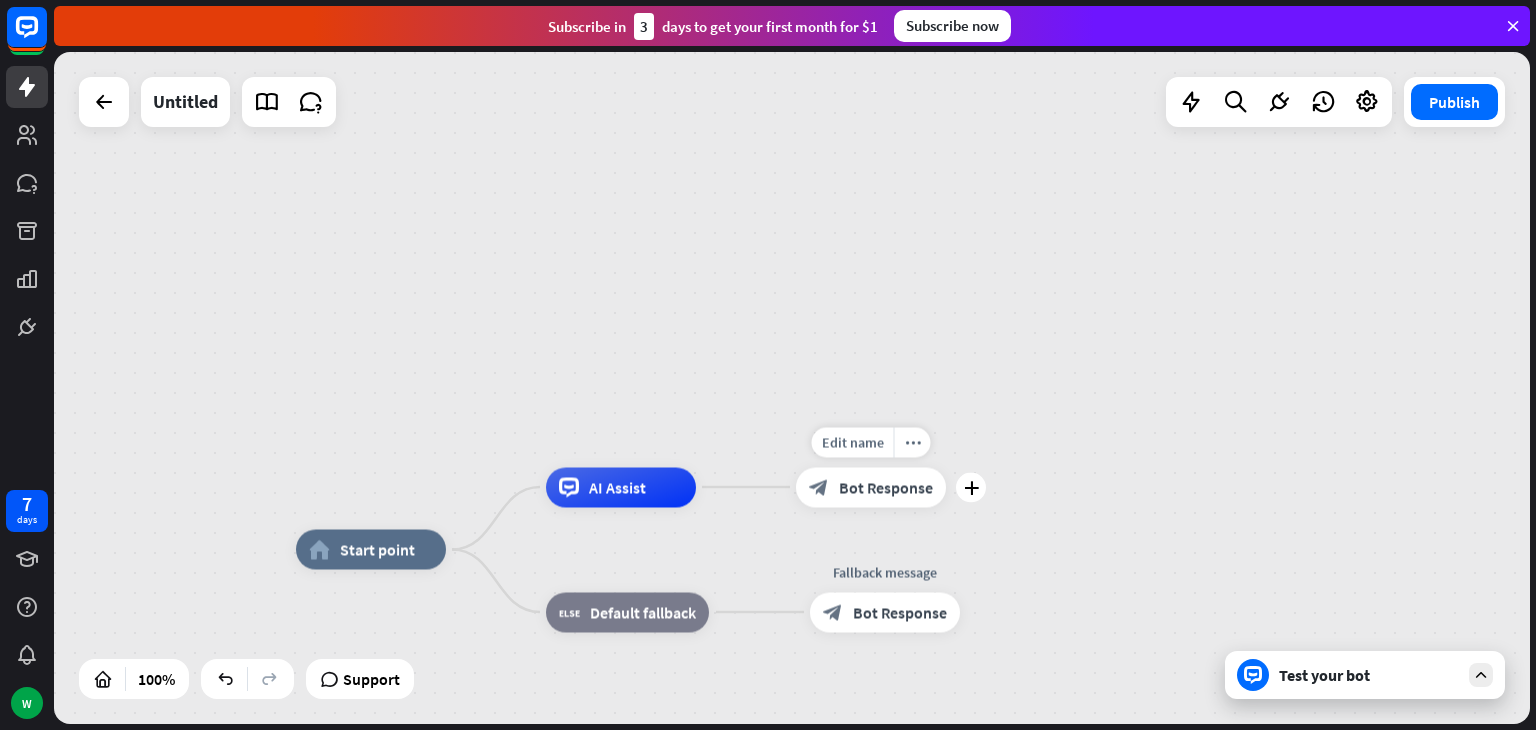 click on "block_bot_response   Bot Response" at bounding box center (871, 487) 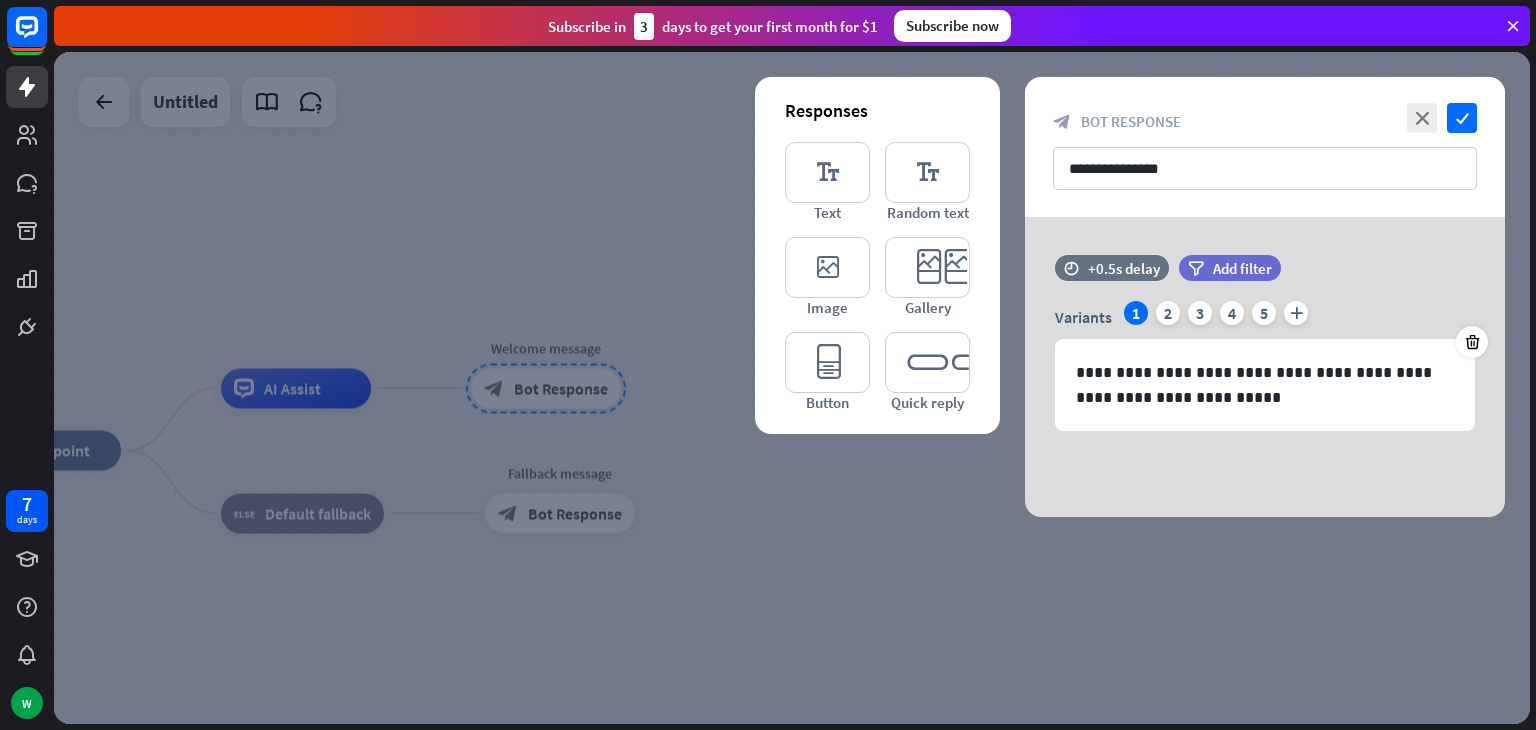 click at bounding box center (792, 388) 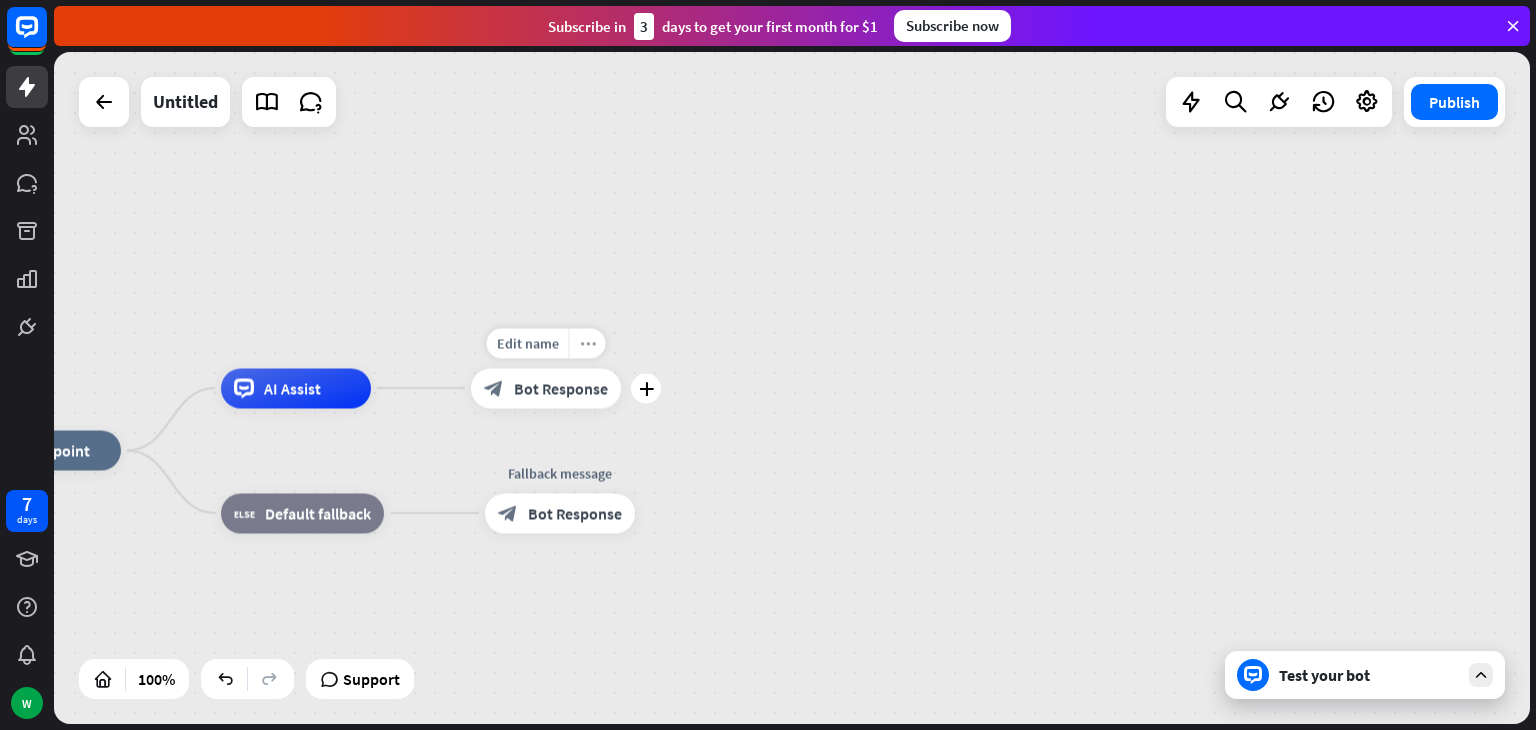 click on "more_horiz" at bounding box center (588, 343) 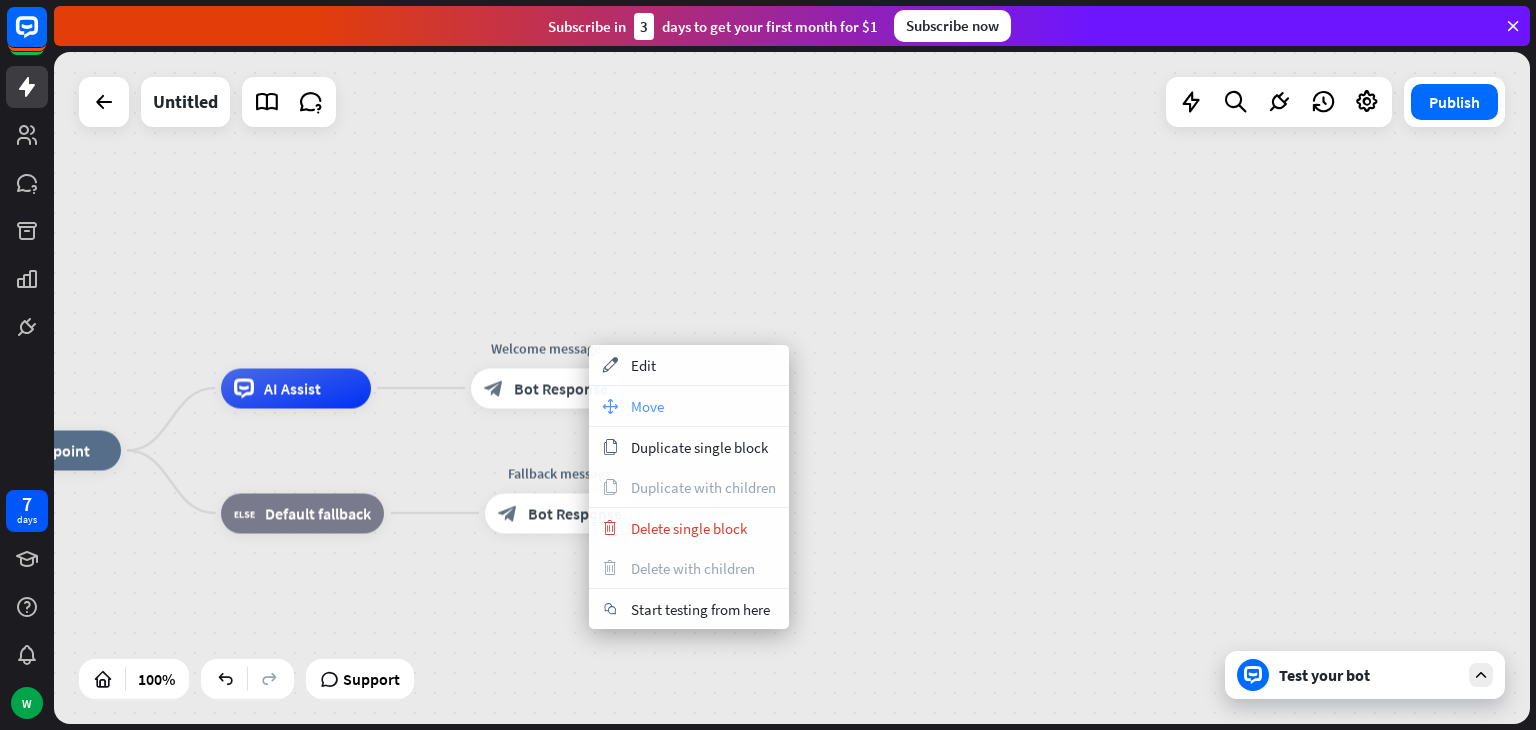 click on "Move" at bounding box center (647, 406) 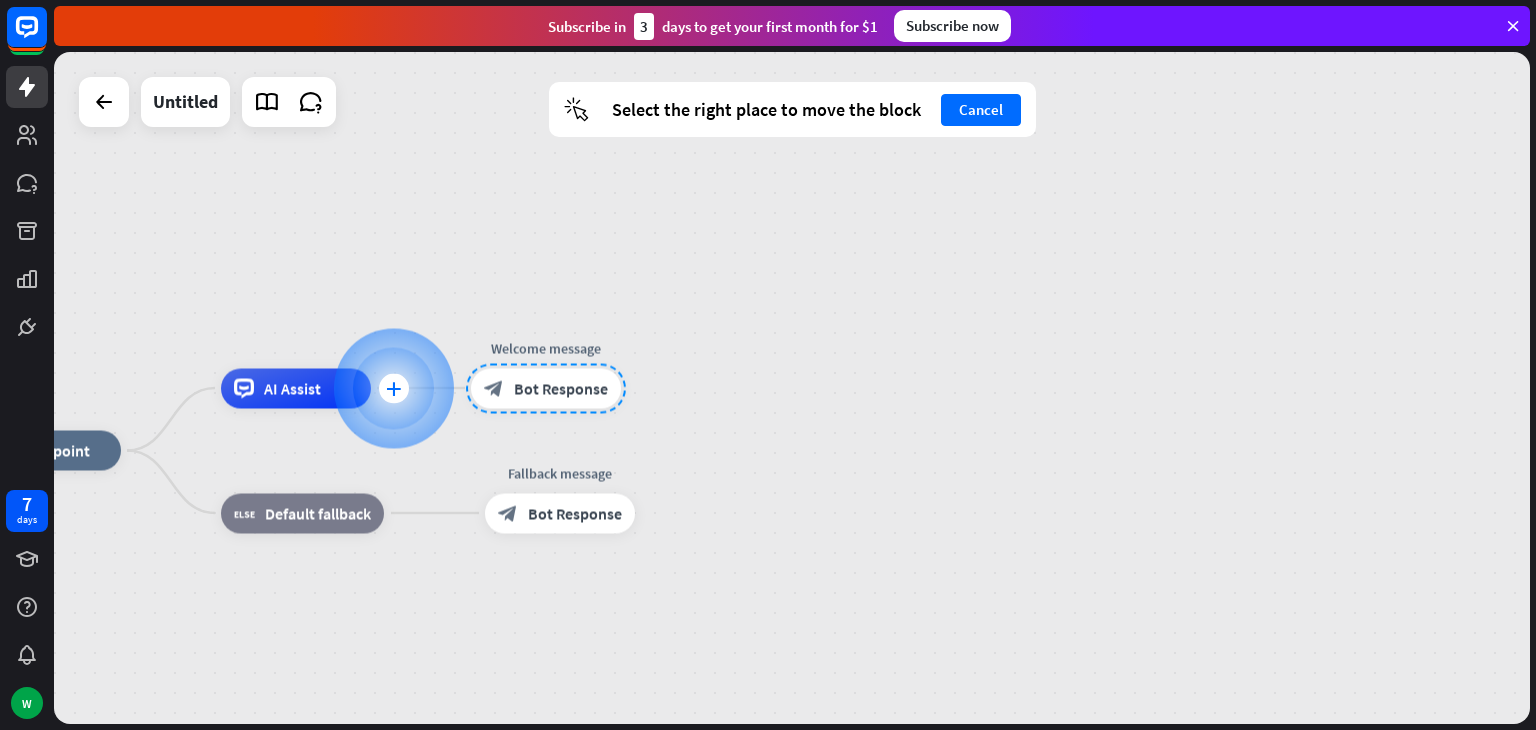 click on "plus" at bounding box center [394, 388] 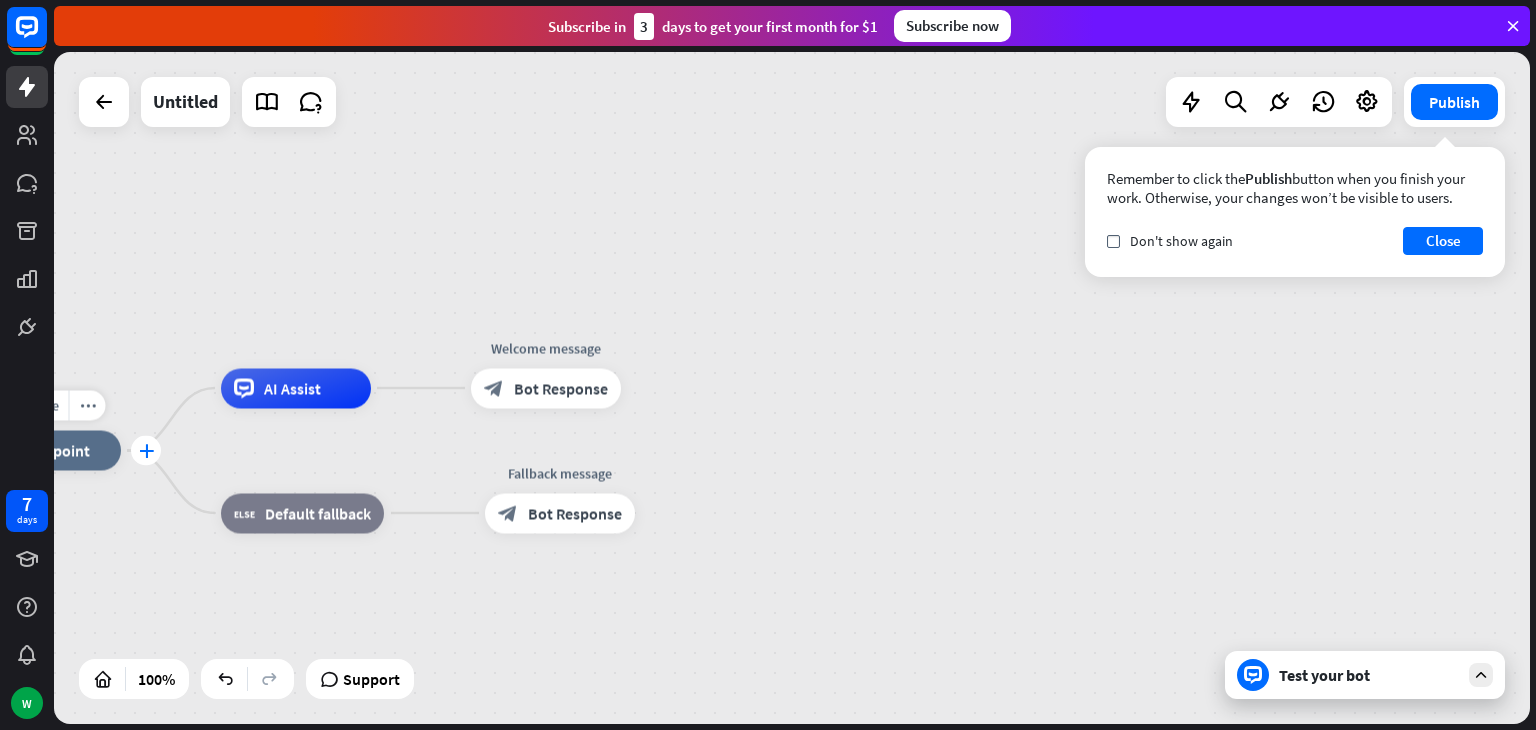 click on "plus" at bounding box center (146, 451) 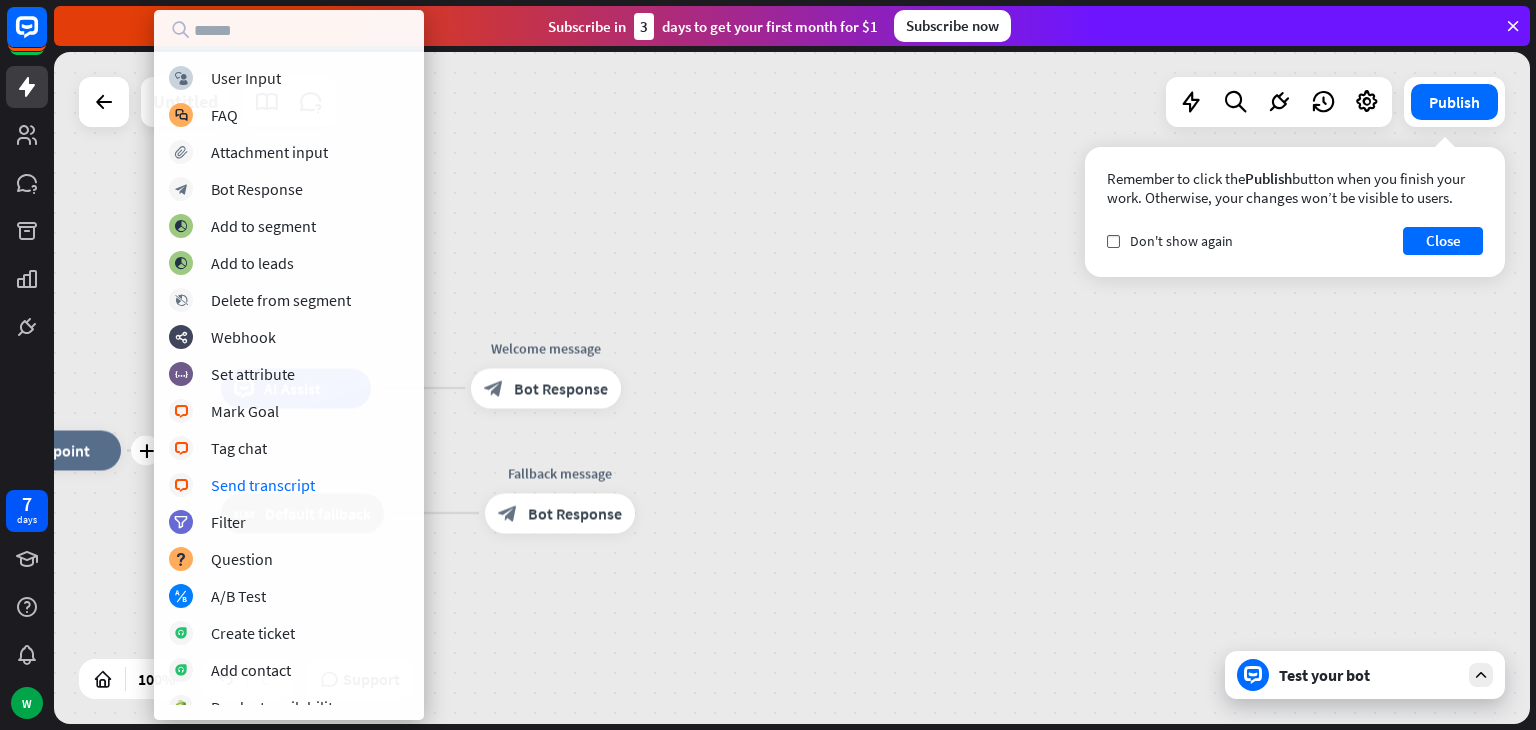click on "plus     home_2   Start point                     AI Assist                 Welcome message   block_bot_response   Bot Response                   block_fallback   Default fallback                 Fallback message   block_bot_response   Bot Response" at bounding box center [709, 787] 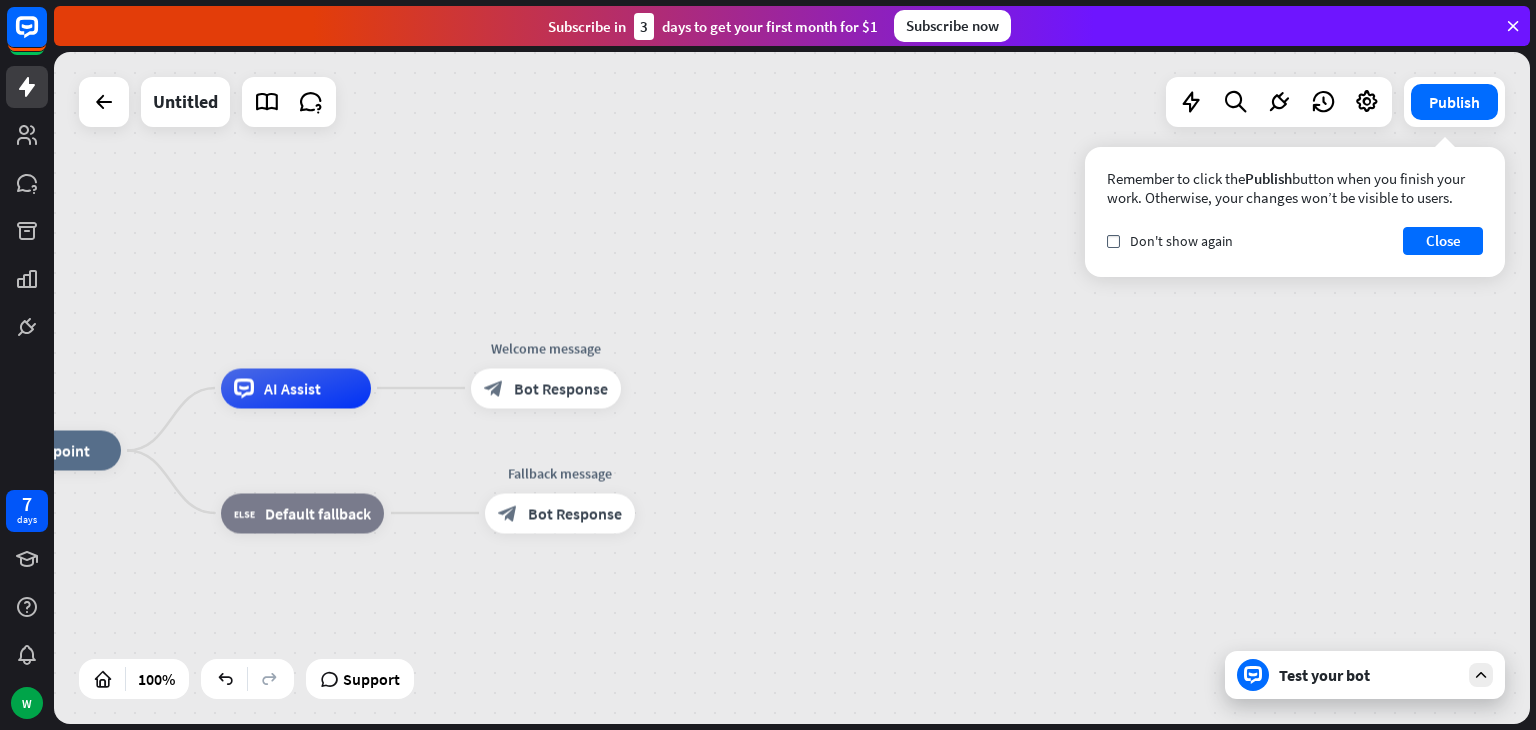 click on "block_bot_response" at bounding box center (494, 388) 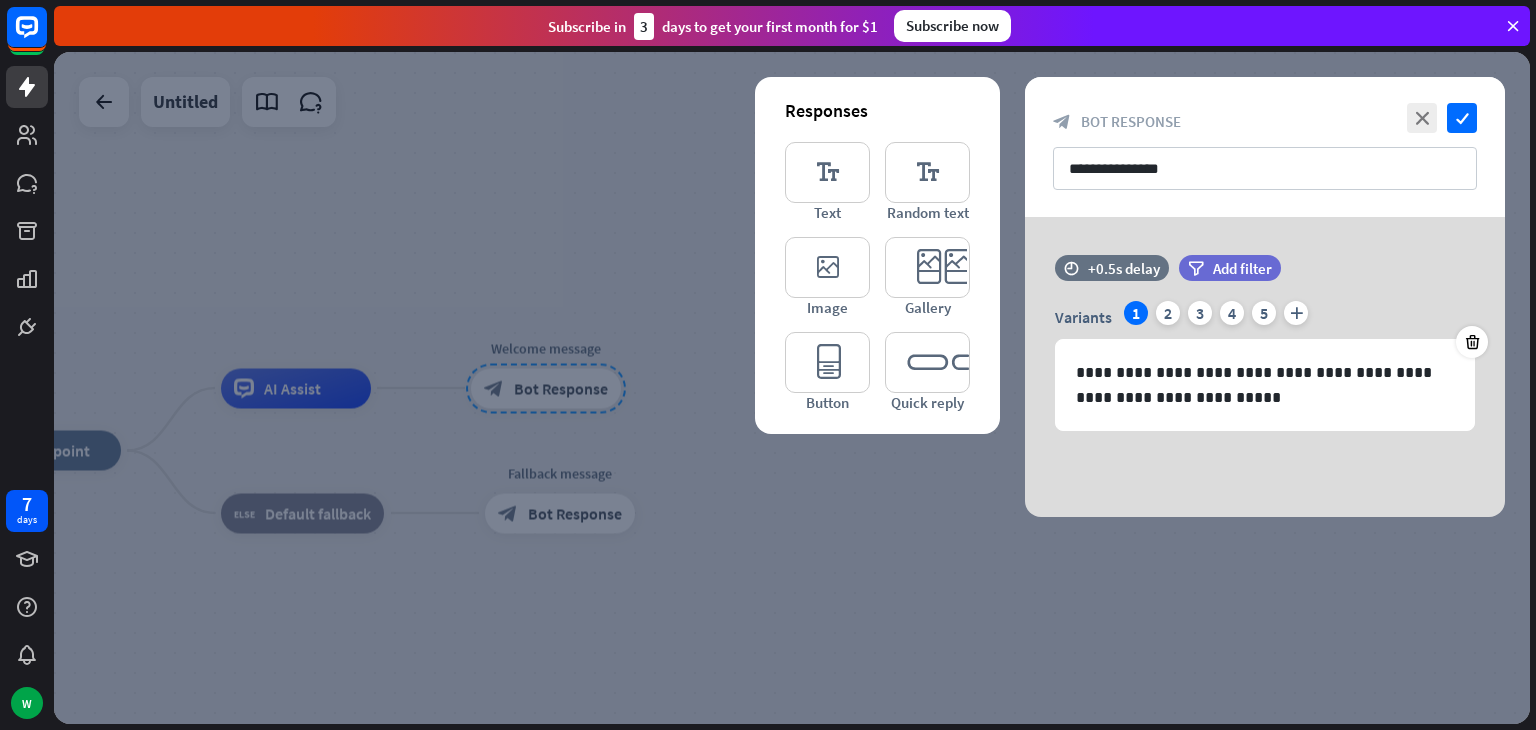 click at bounding box center (792, 388) 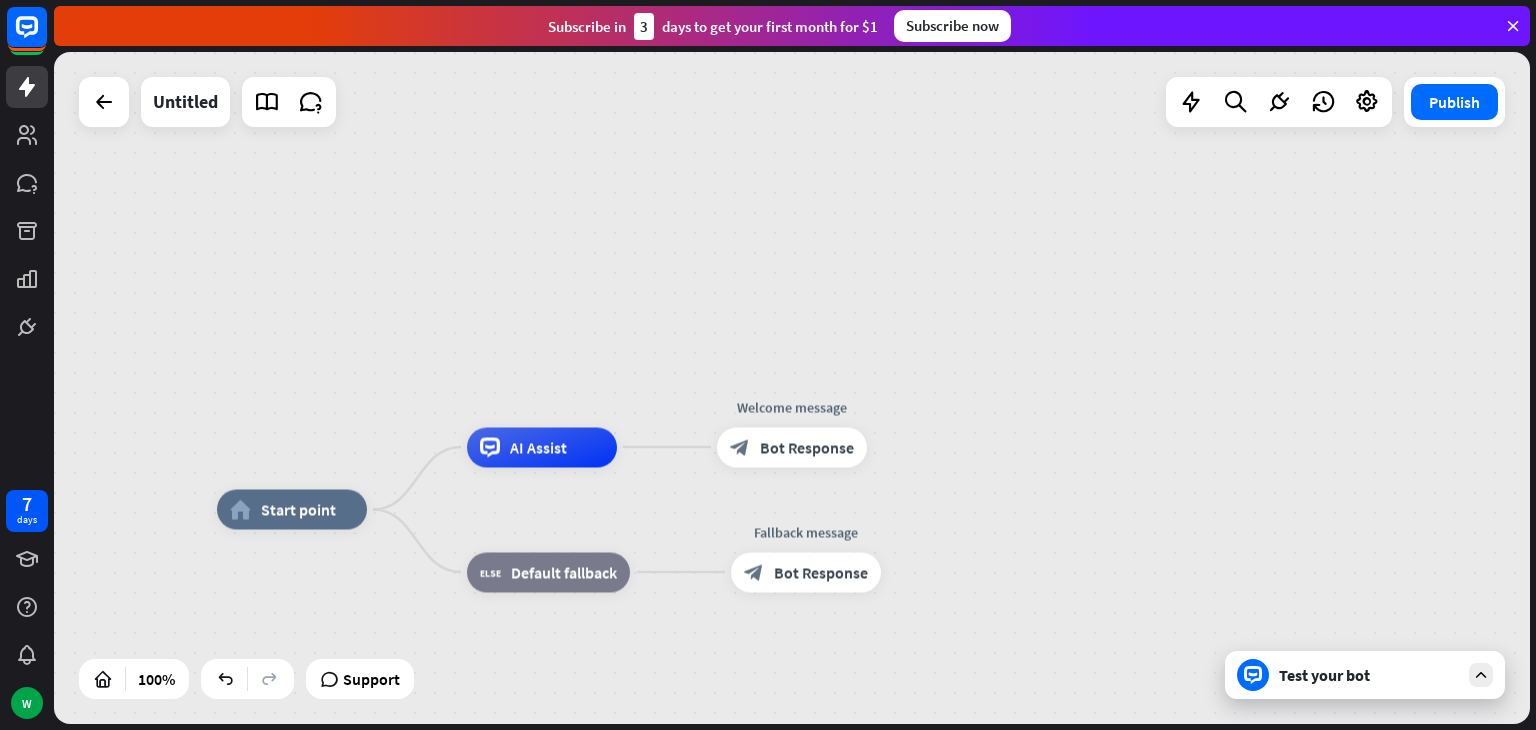 drag, startPoint x: 744, startPoint y: 511, endPoint x: 982, endPoint y: 564, distance: 243.82986 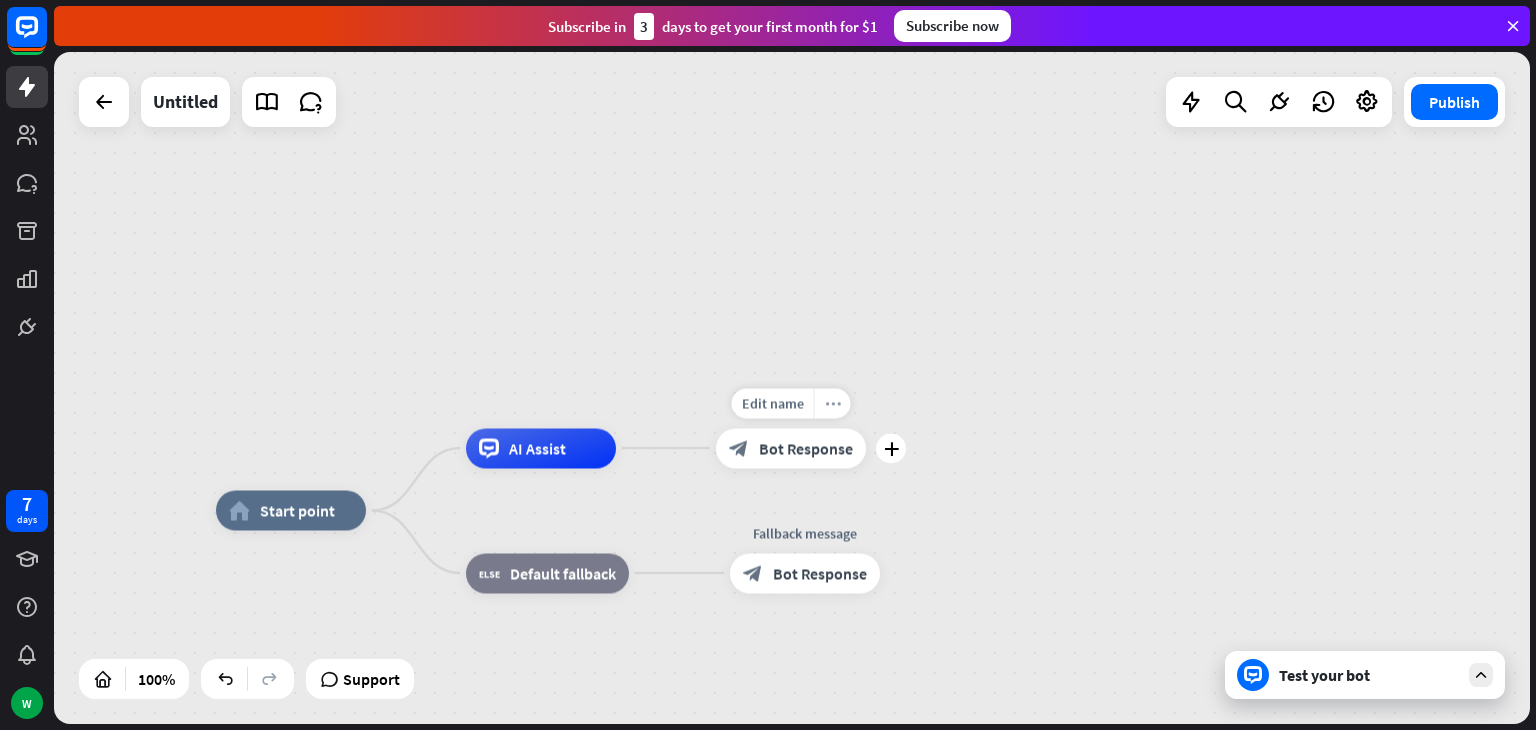 click on "more_horiz" at bounding box center (832, 403) 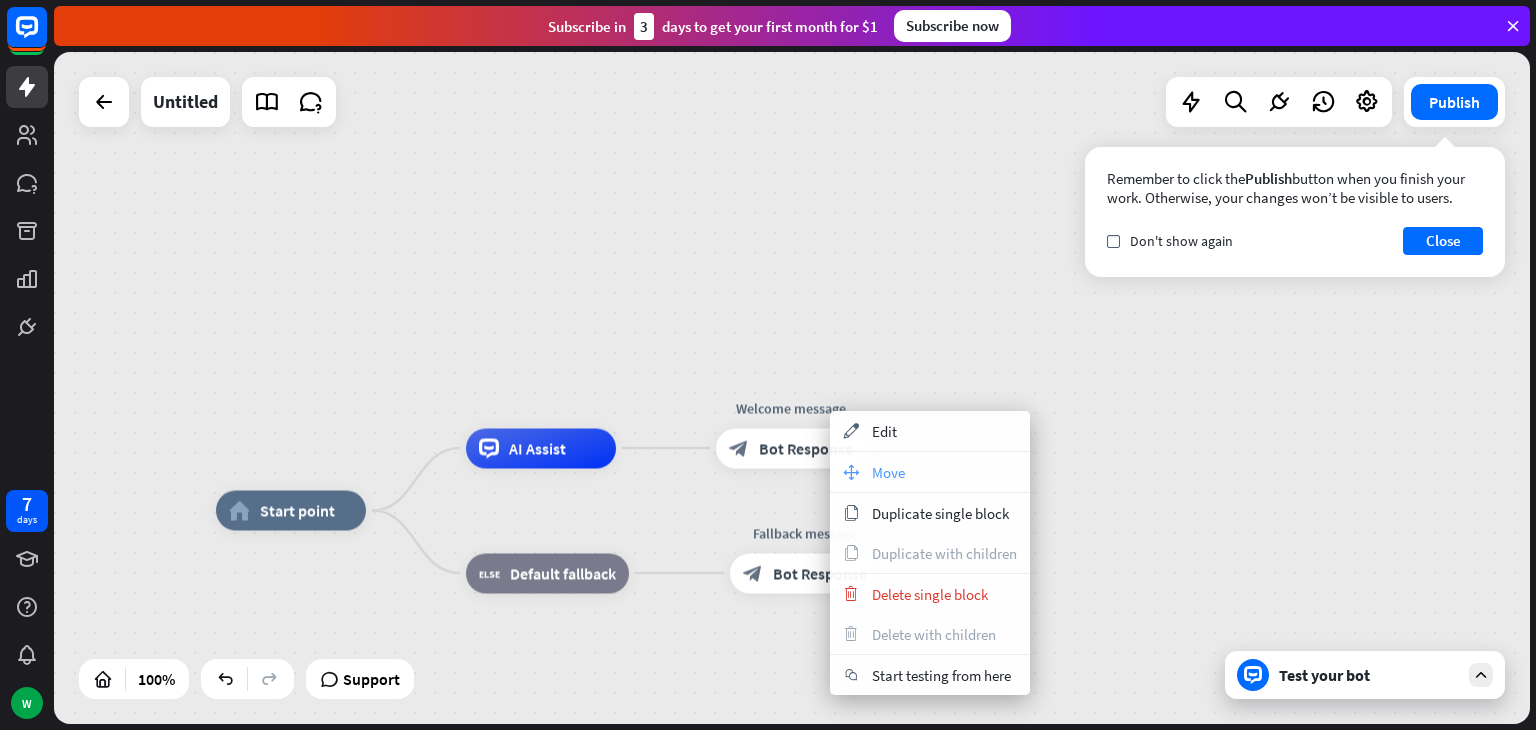 click on "move_block   Move" at bounding box center (930, 472) 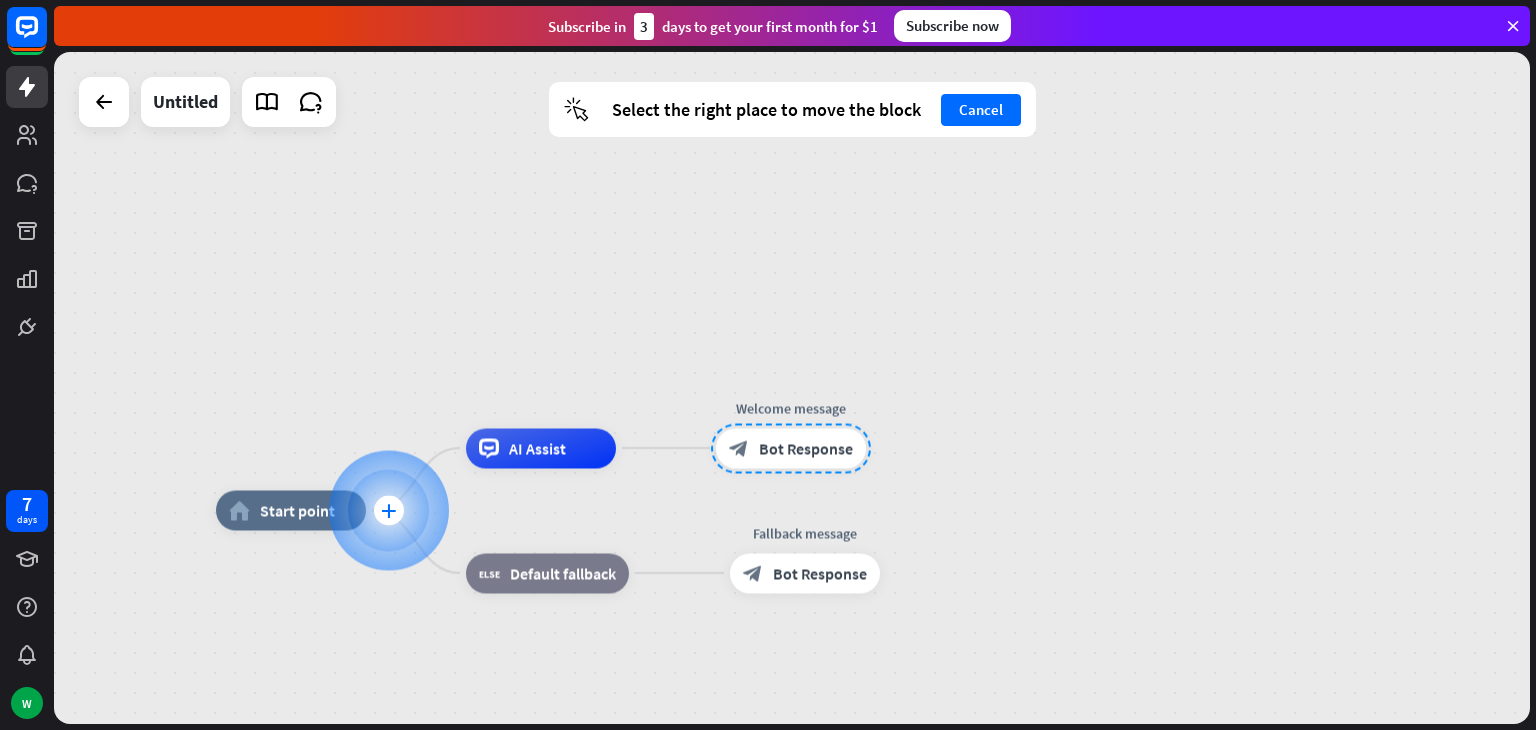 click on "plus" at bounding box center (388, 511) 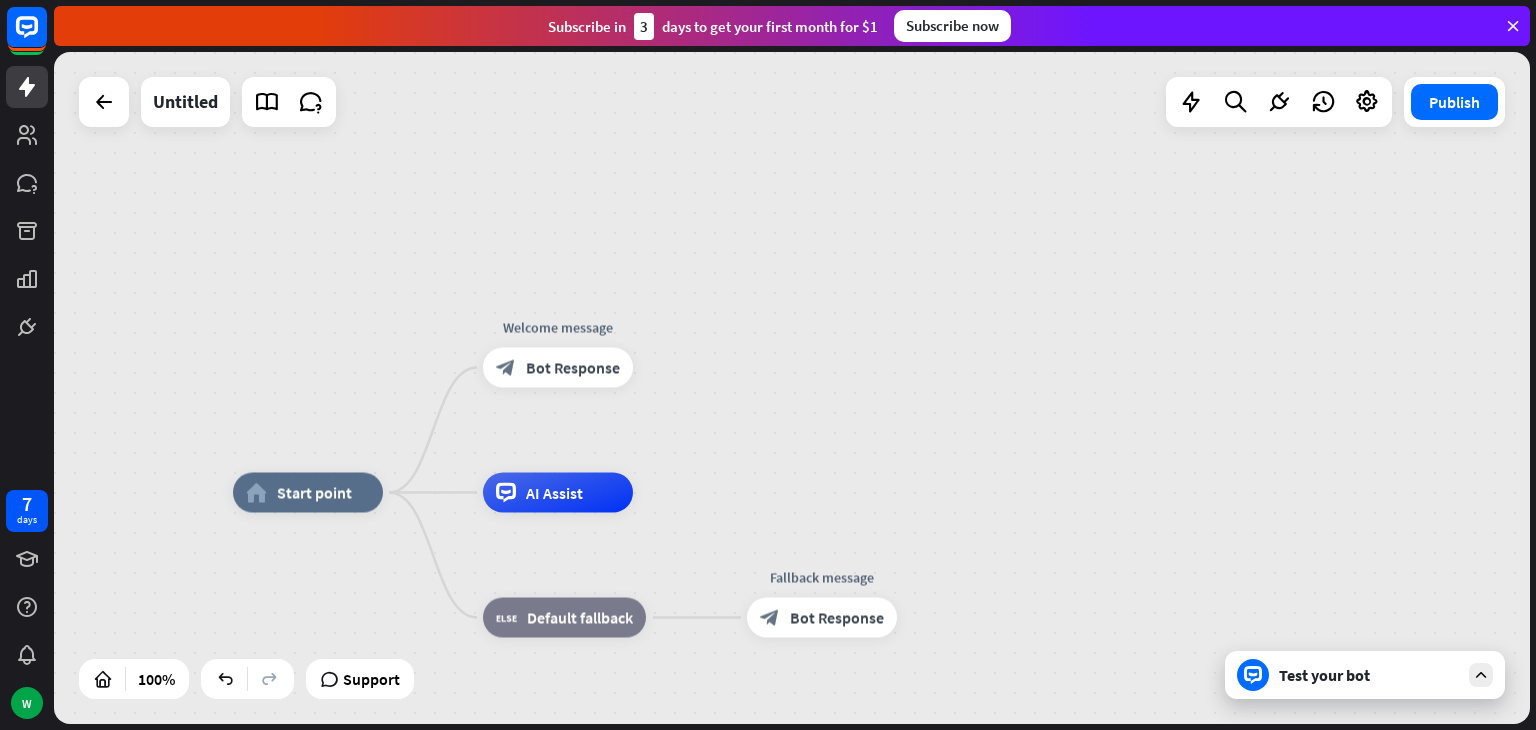drag, startPoint x: 848, startPoint y: 465, endPoint x: 877, endPoint y: 381, distance: 88.86507 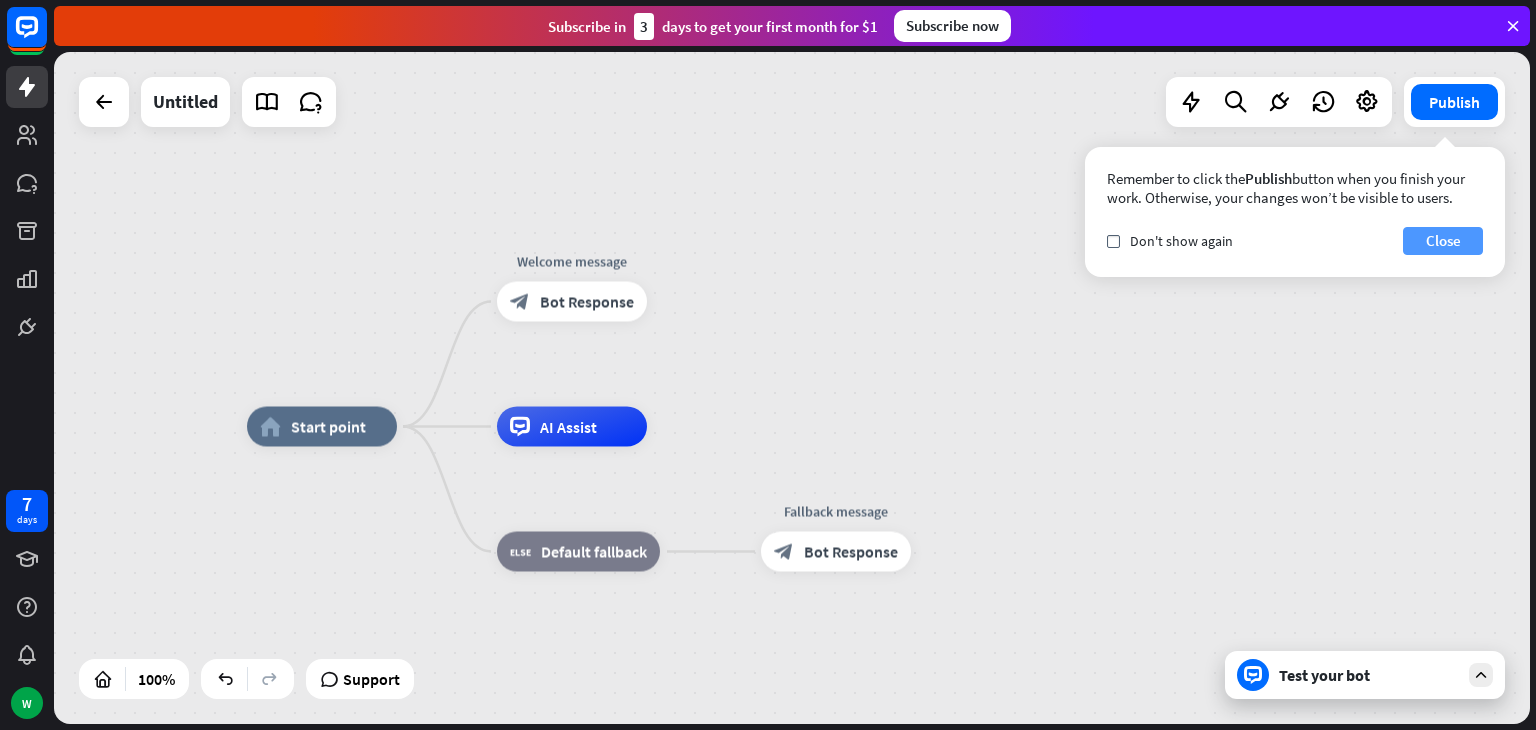 click on "Close" at bounding box center [1443, 241] 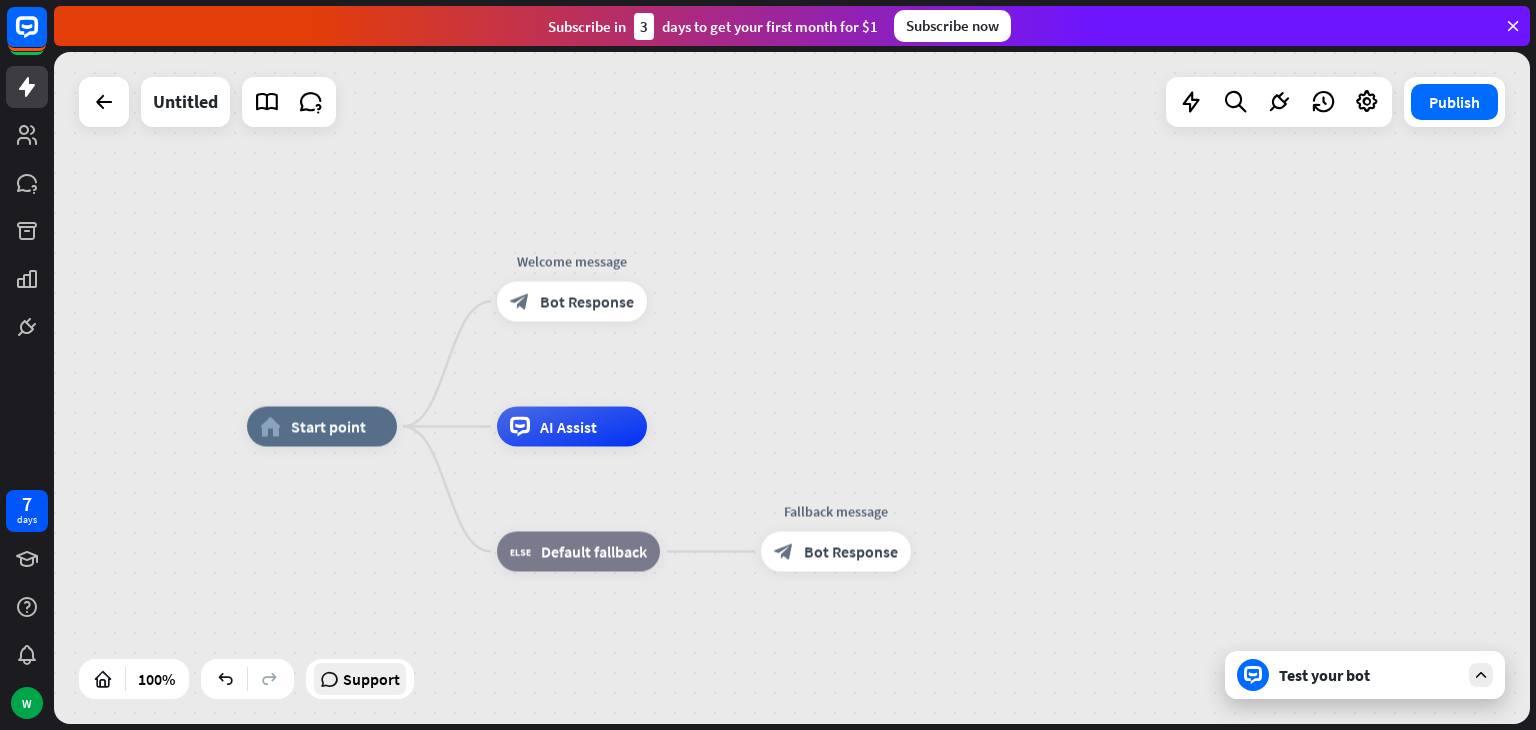 click on "Support" at bounding box center (371, 679) 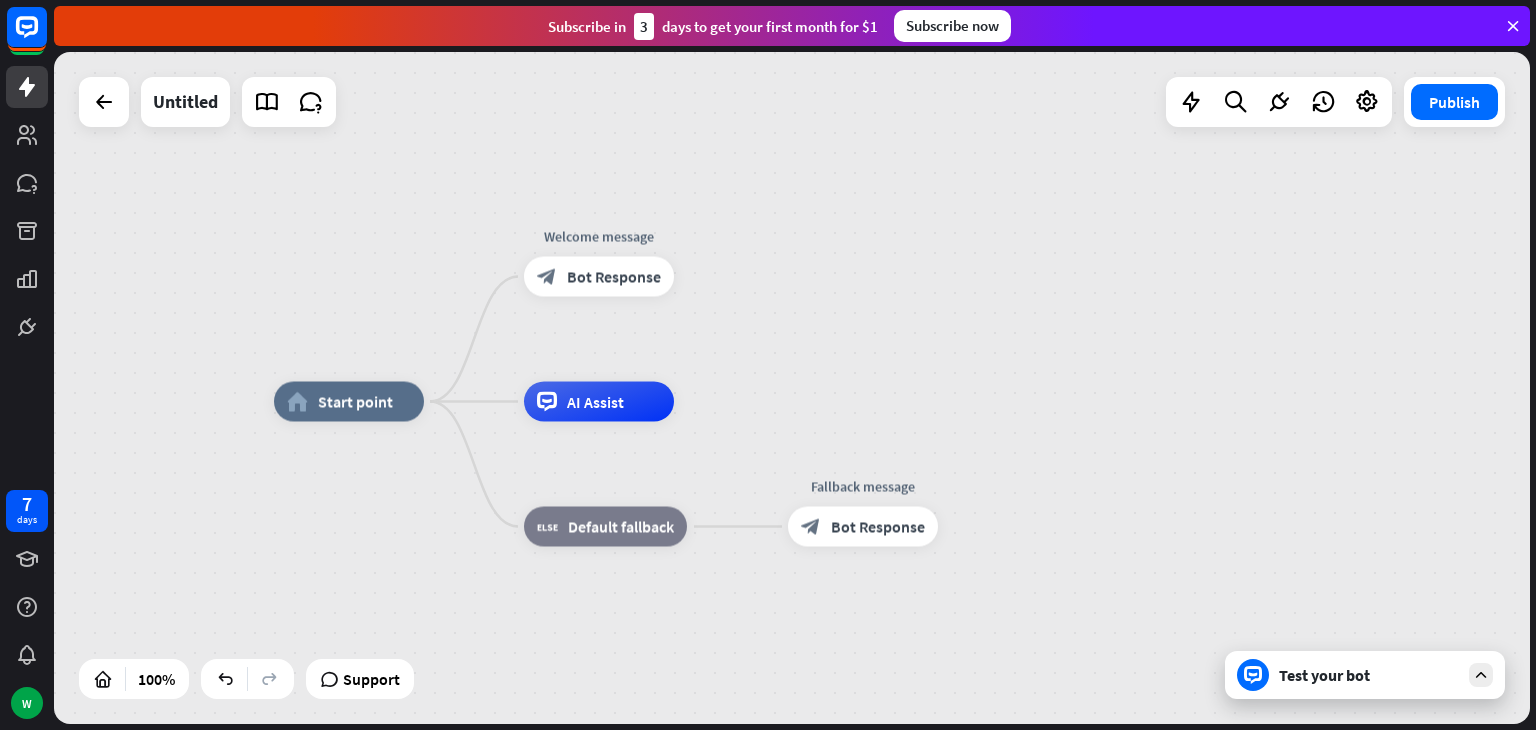 drag, startPoint x: 1173, startPoint y: 357, endPoint x: 1199, endPoint y: 331, distance: 36.769554 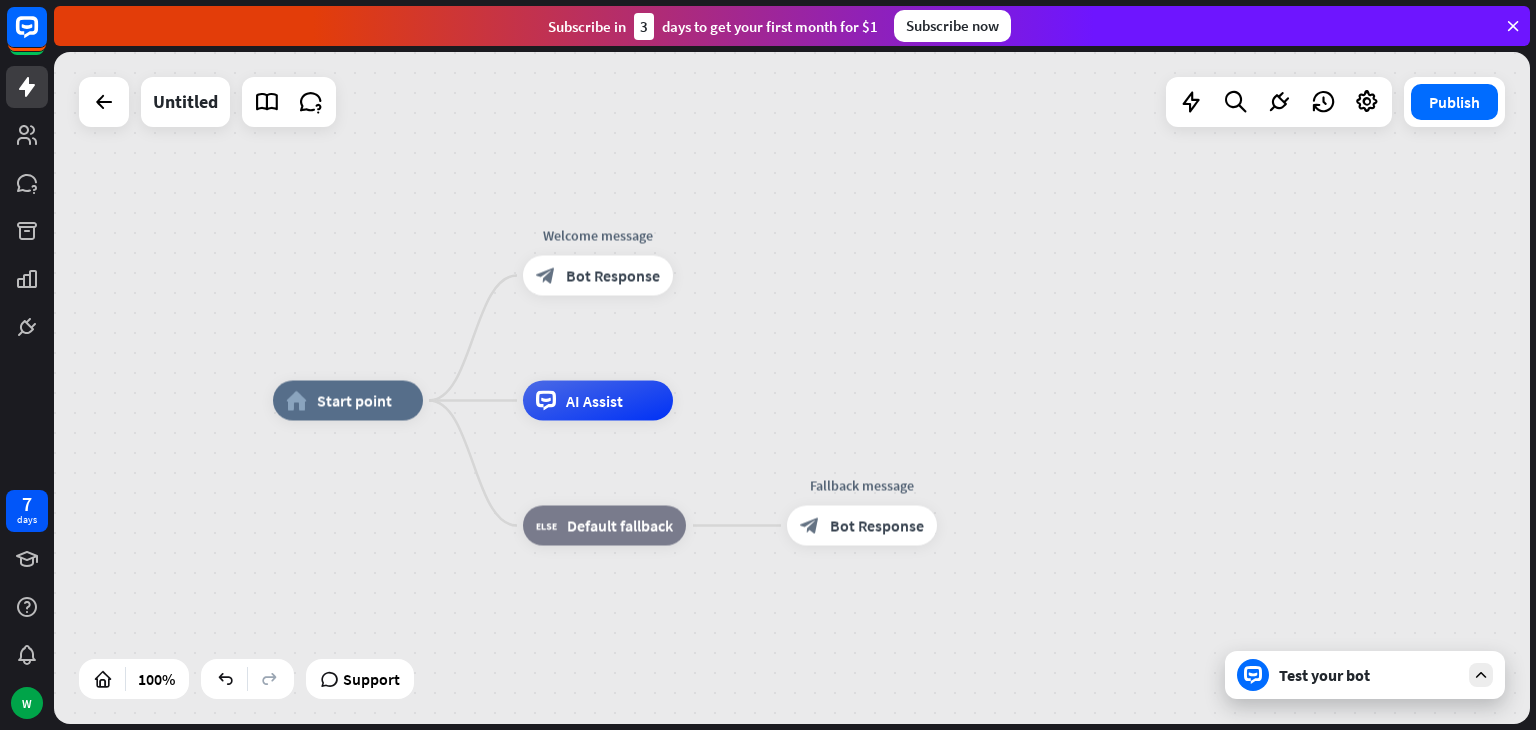 click on "home_2   Start point                 Welcome message   block_bot_response   Bot Response                     AI Assist                   block_fallback   Default fallback                 Fallback message   block_bot_response   Bot Response" at bounding box center [1011, 737] 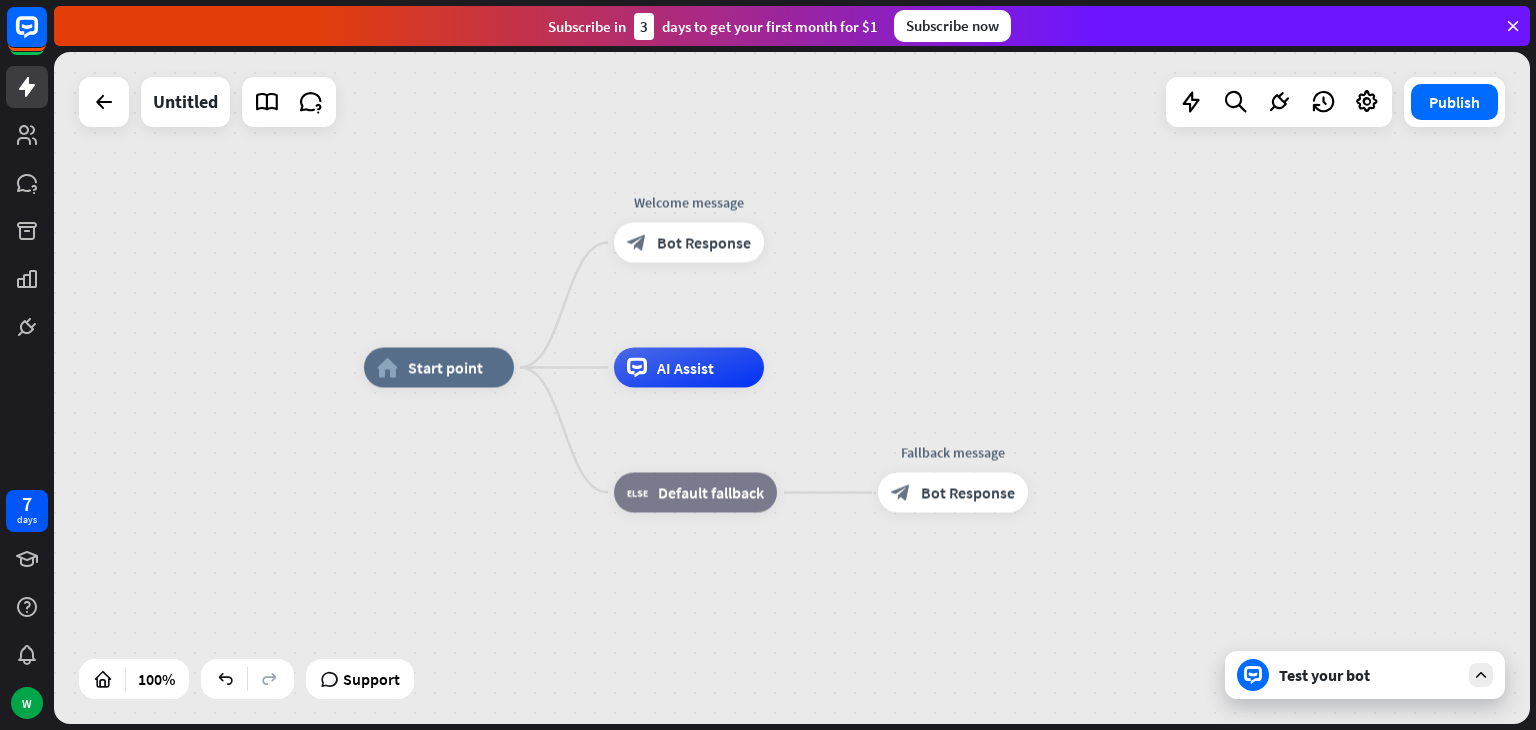 drag, startPoint x: 1047, startPoint y: 667, endPoint x: 1164, endPoint y: 652, distance: 117.95762 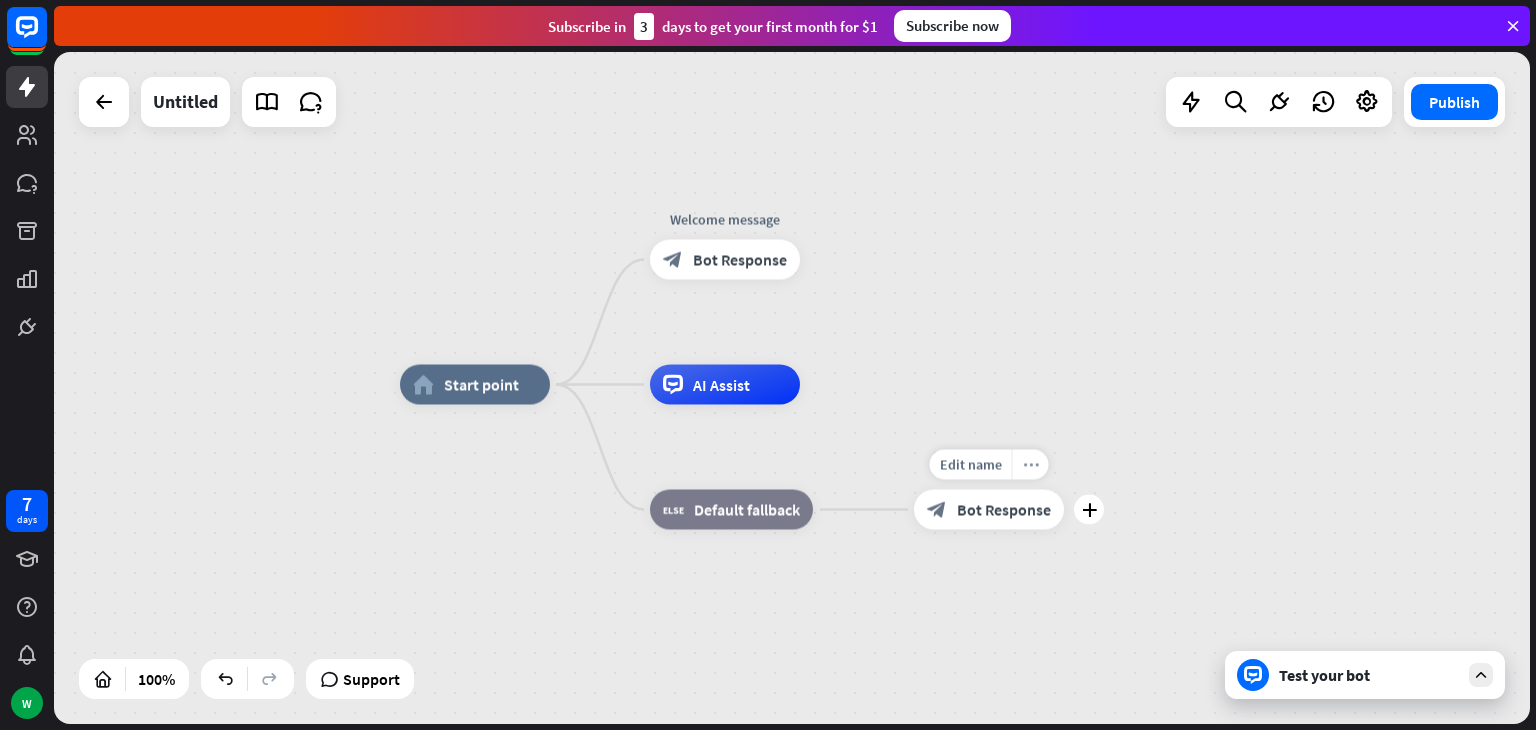 click on "more_horiz" at bounding box center (1031, 464) 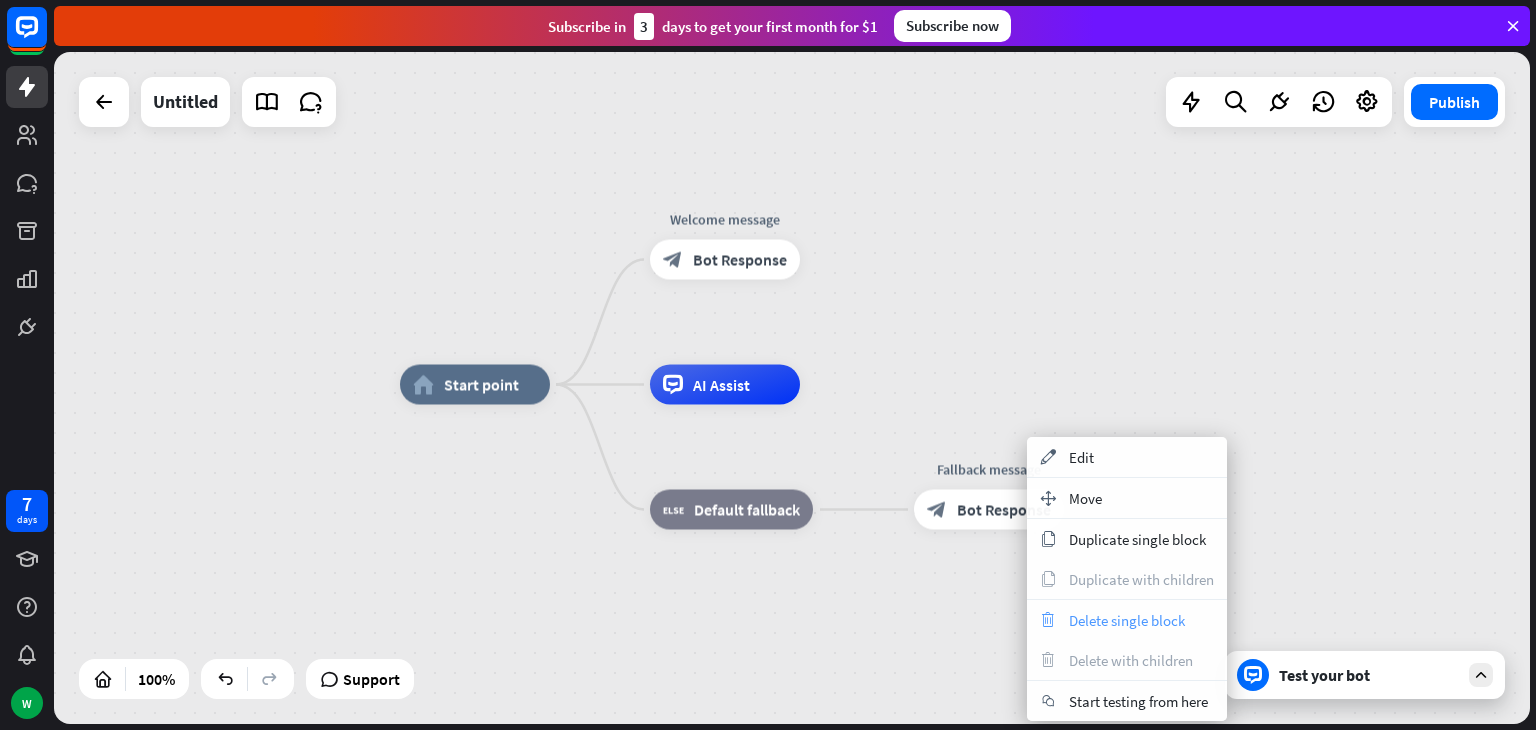 click on "Delete single block" at bounding box center (1127, 620) 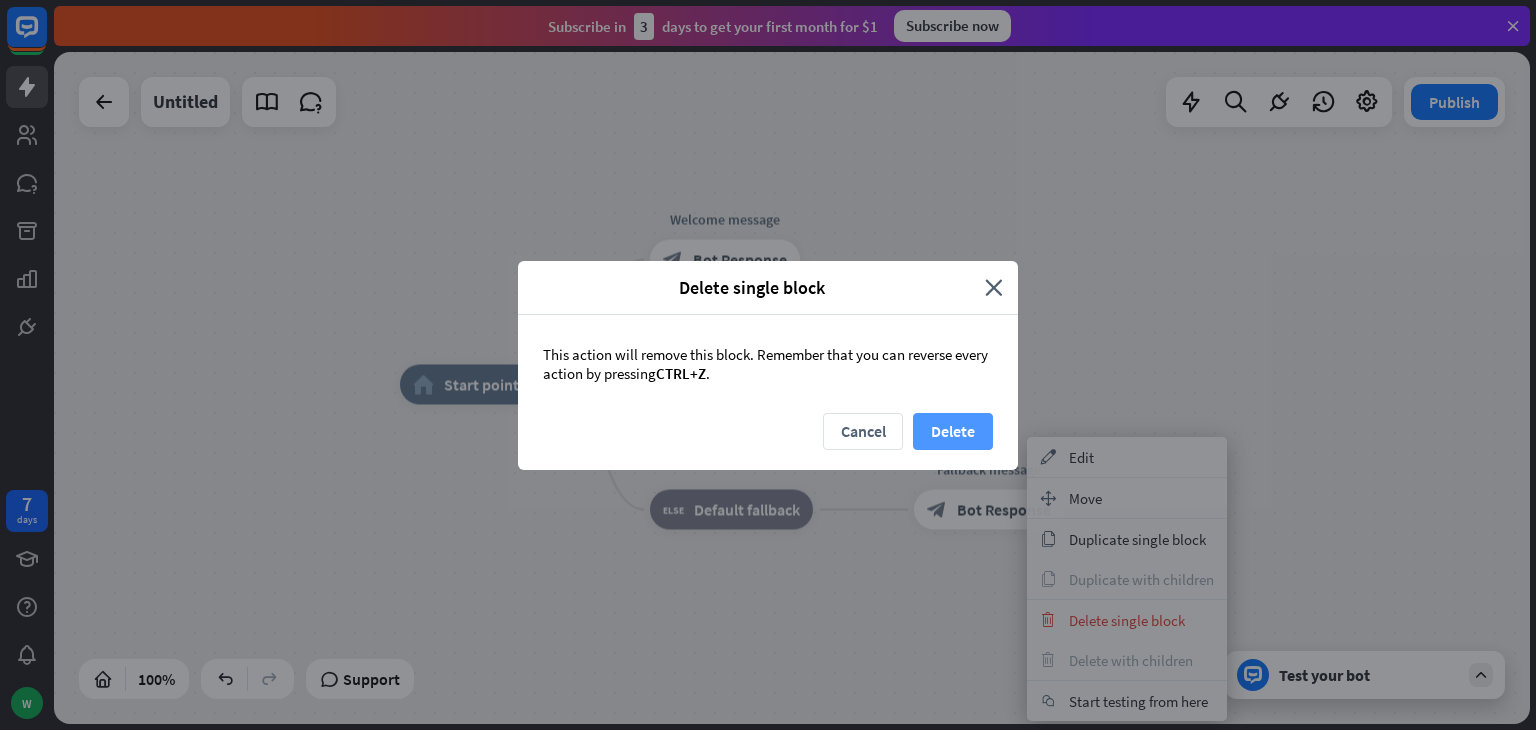 click on "Delete" at bounding box center [953, 431] 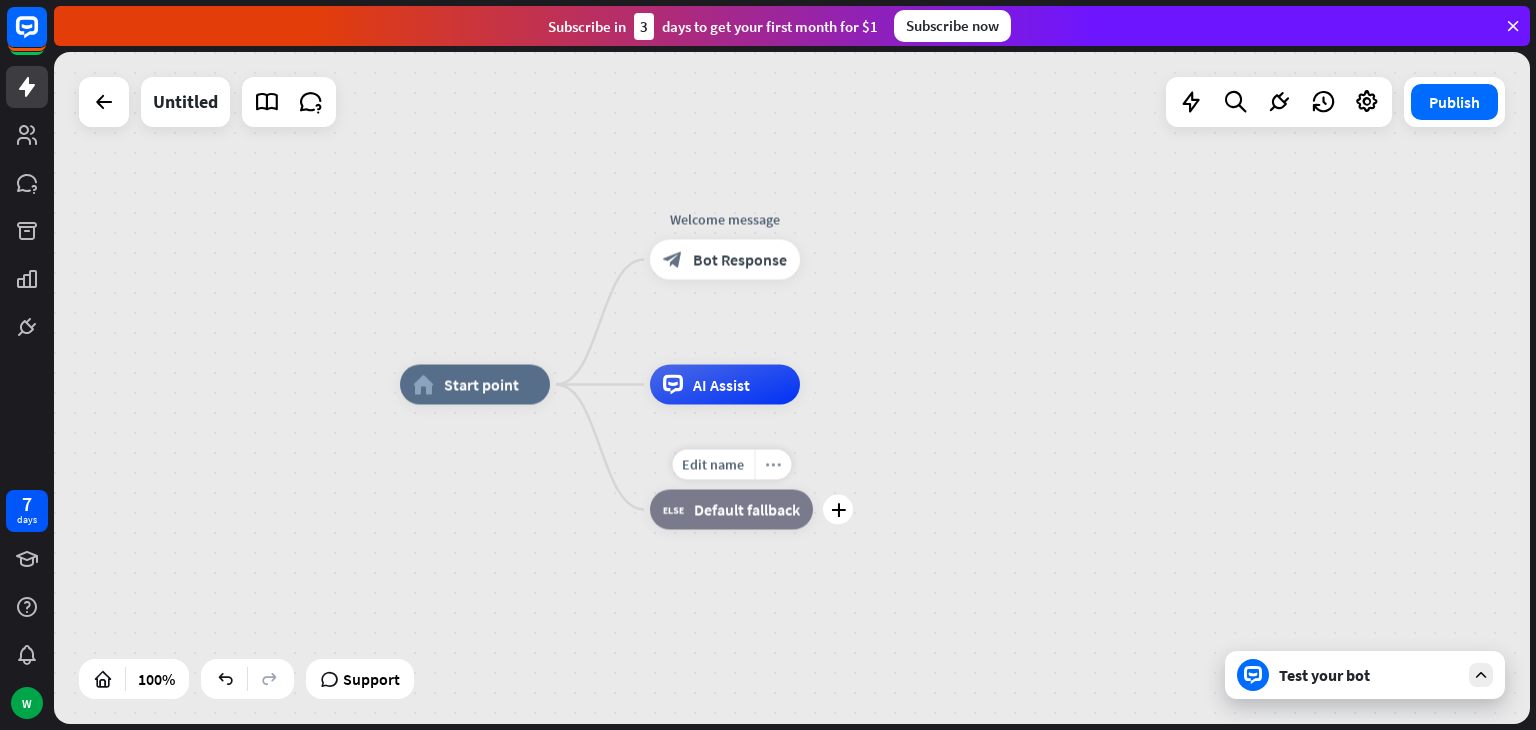 click on "more_horiz" at bounding box center (773, 464) 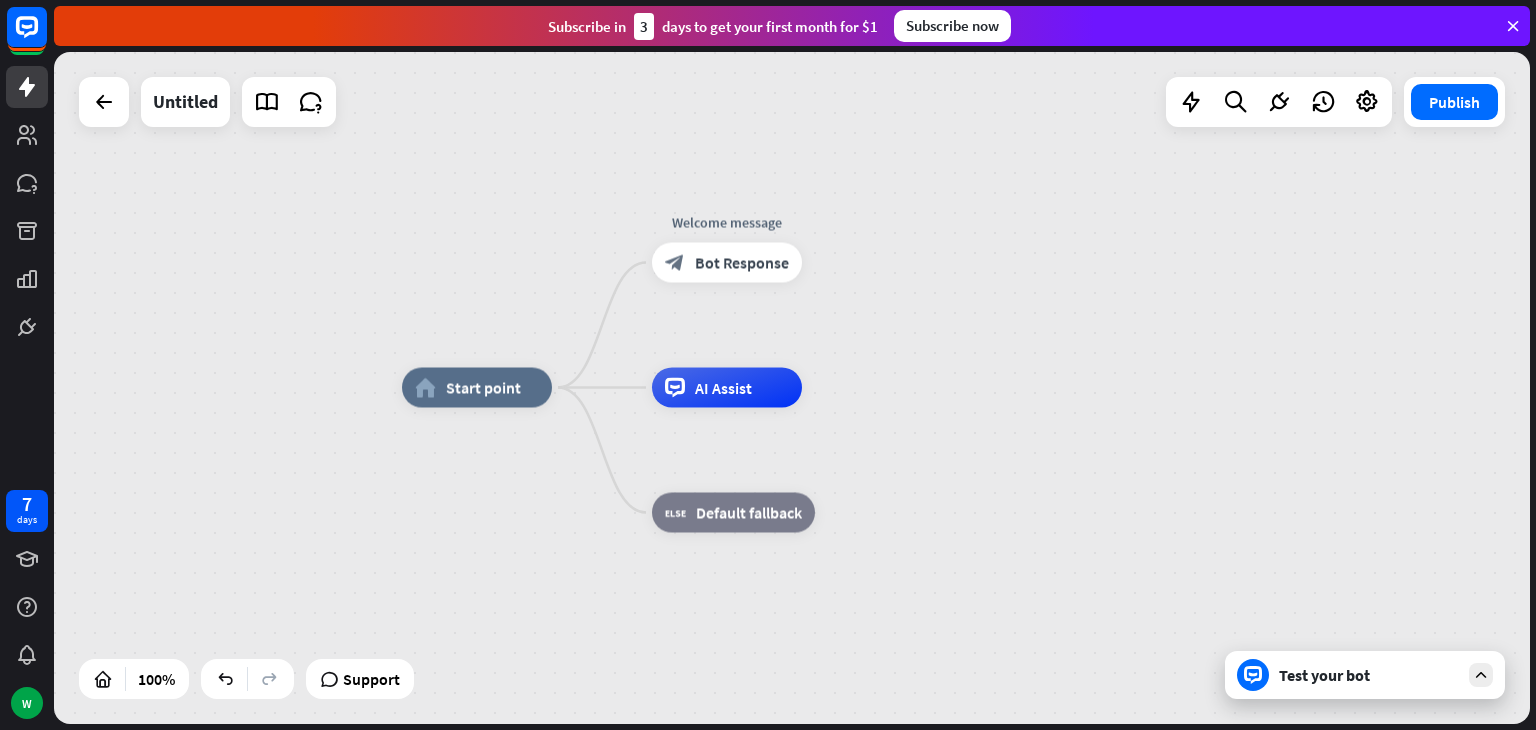 click on "home_2   Start point                 Welcome message   block_bot_response   Bot Response                     AI Assist                   block_fallback   Default fallback" at bounding box center (1140, 724) 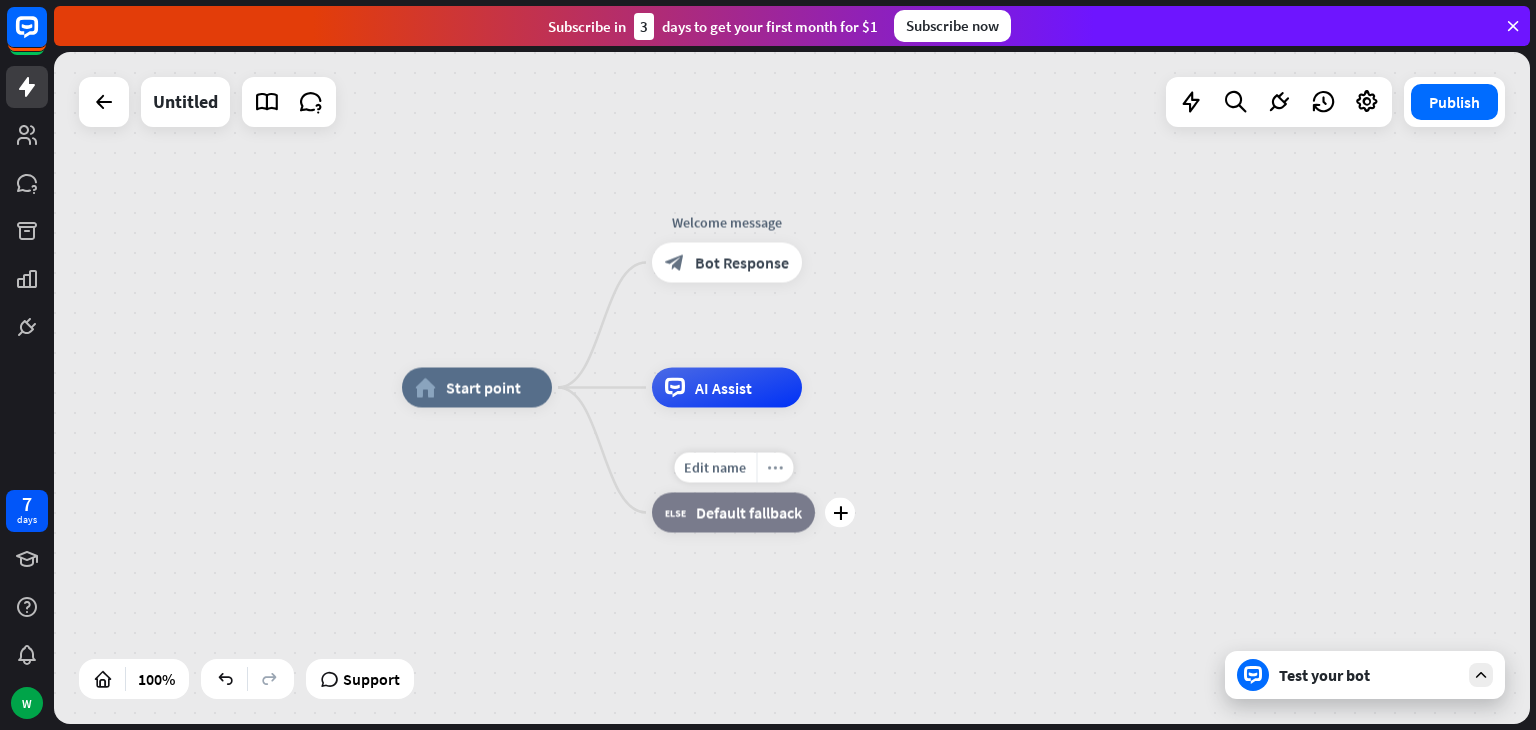click on "more_horiz" at bounding box center (775, 467) 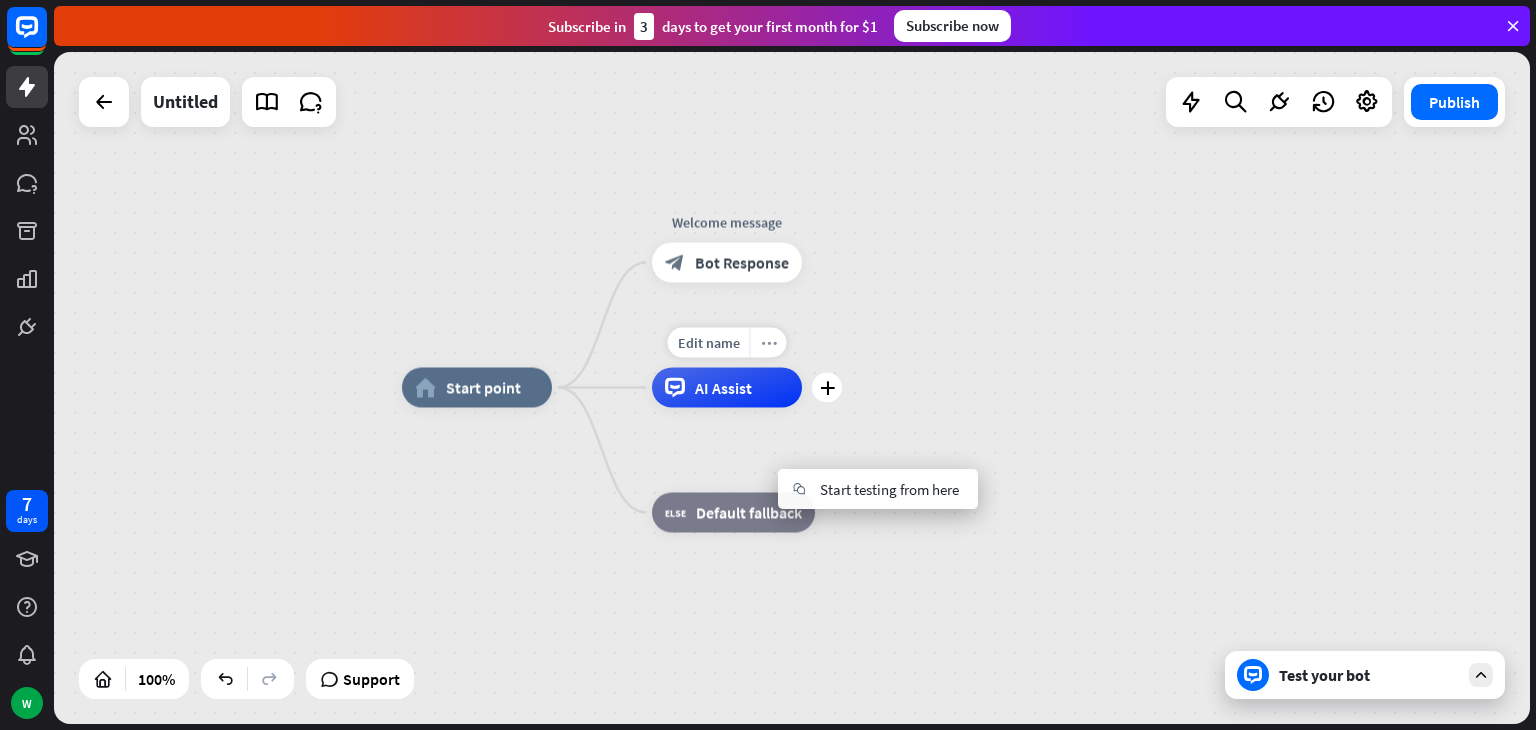 click on "more_horiz" at bounding box center [769, 342] 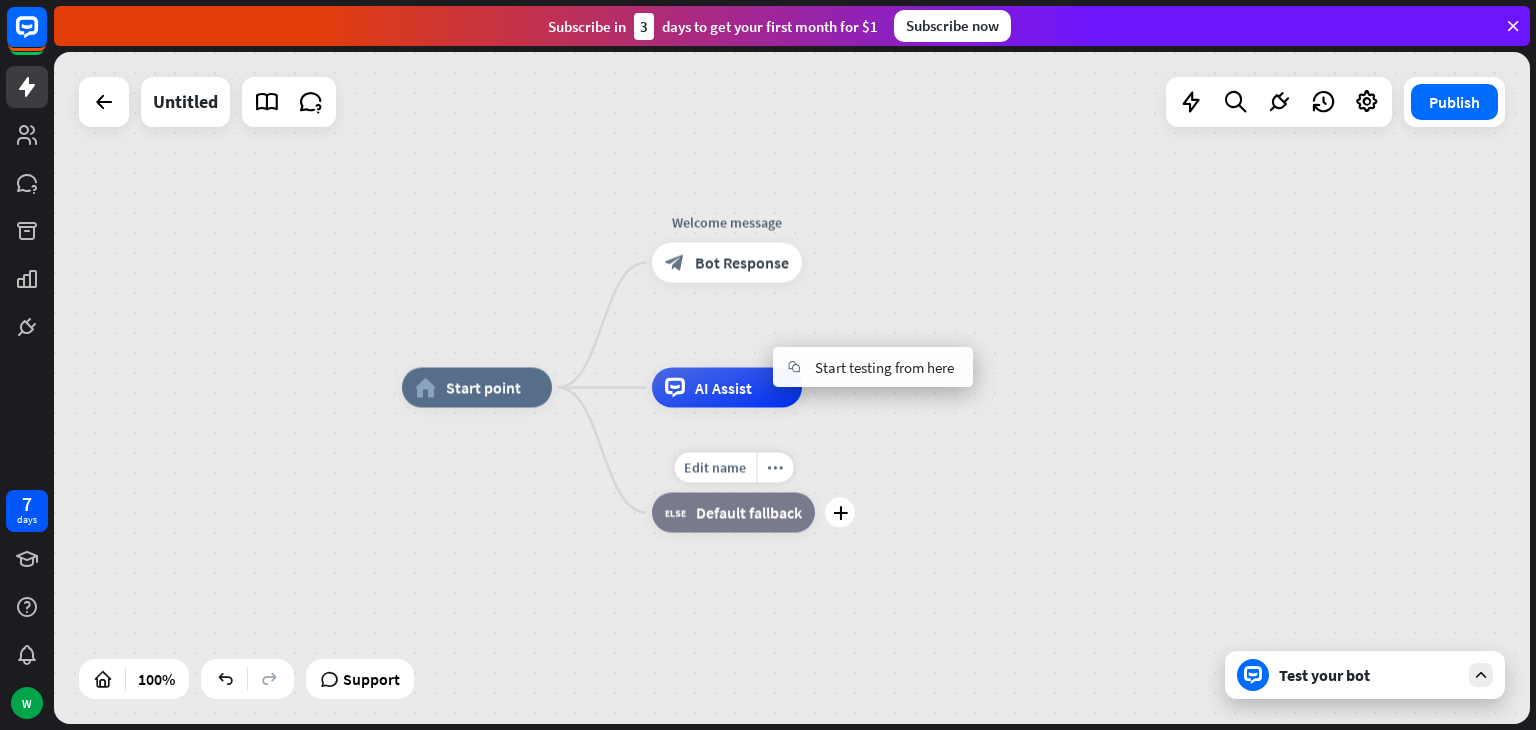 click on "Edit name   more_horiz         plus     block_fallback   Default fallback" at bounding box center (733, 513) 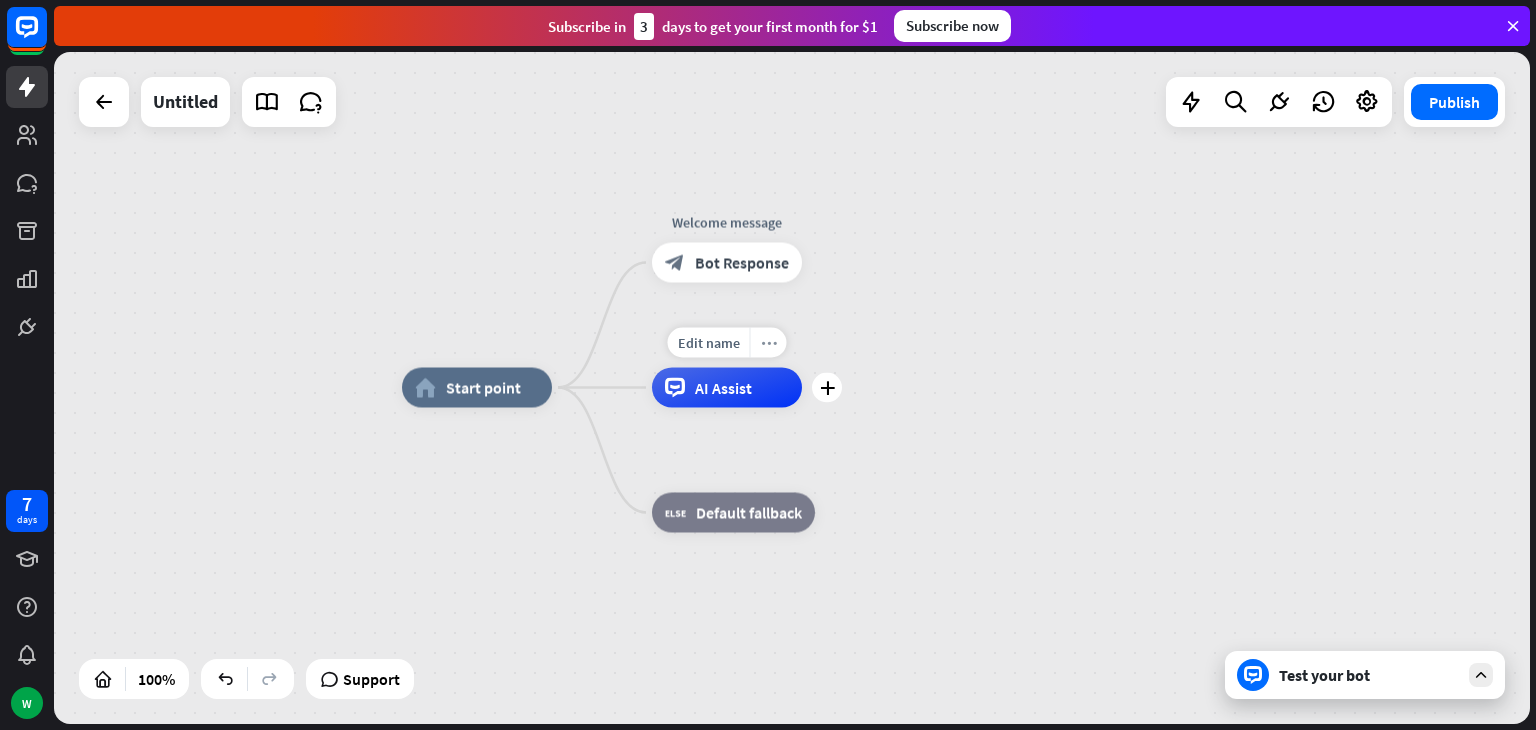 click on "more_horiz" at bounding box center (769, 342) 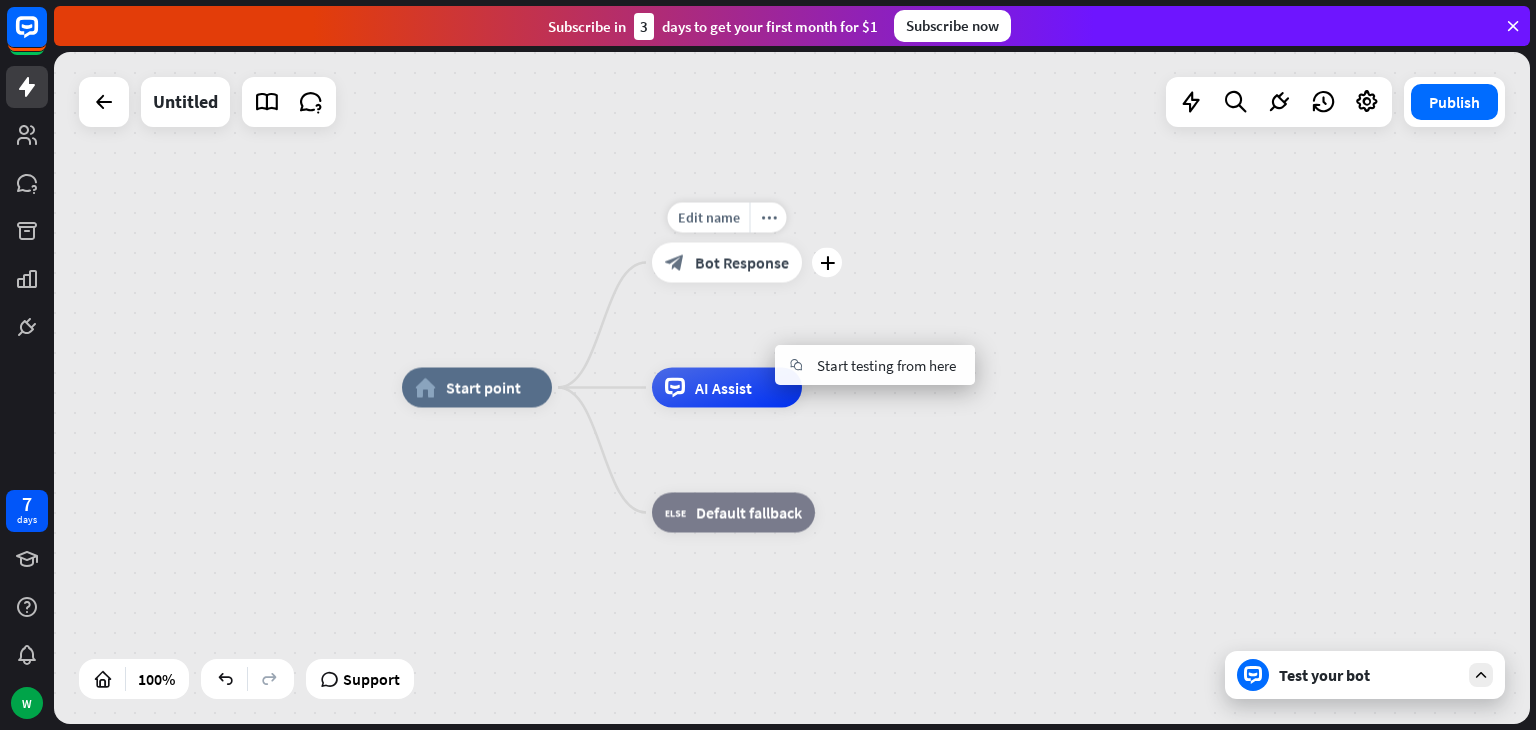 click on "block_bot_response   Bot Response" at bounding box center [727, 263] 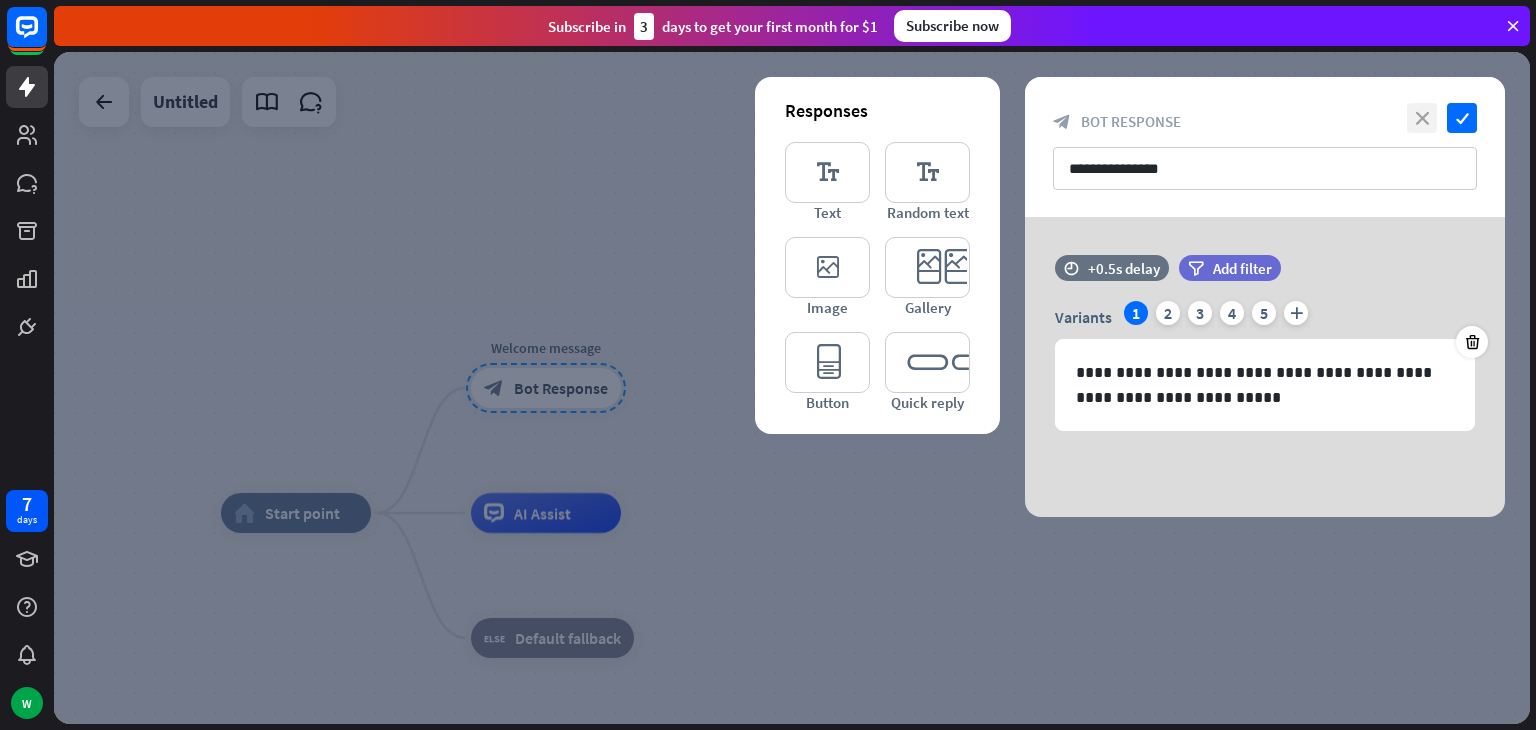 click on "close" at bounding box center (1422, 118) 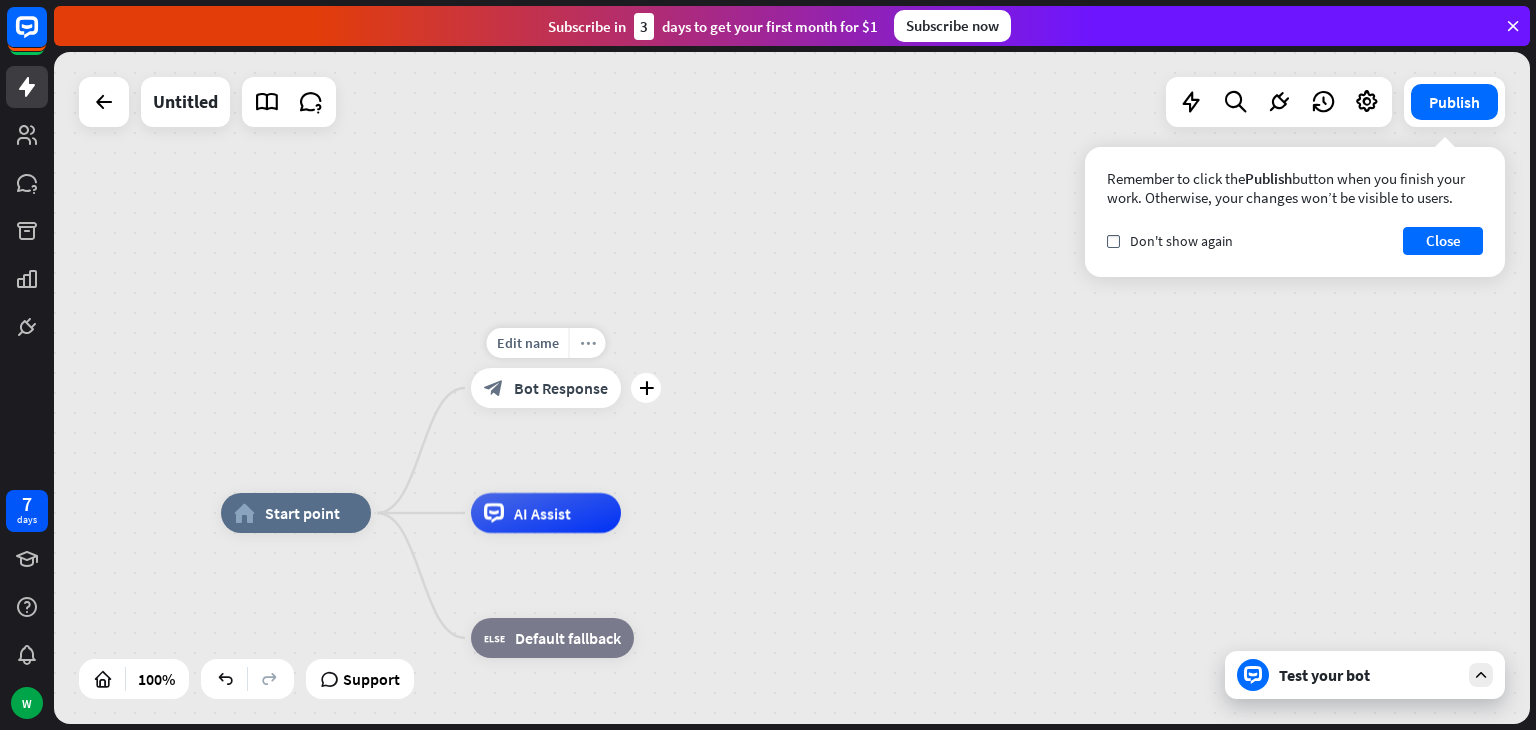 click on "more_horiz" at bounding box center (587, 343) 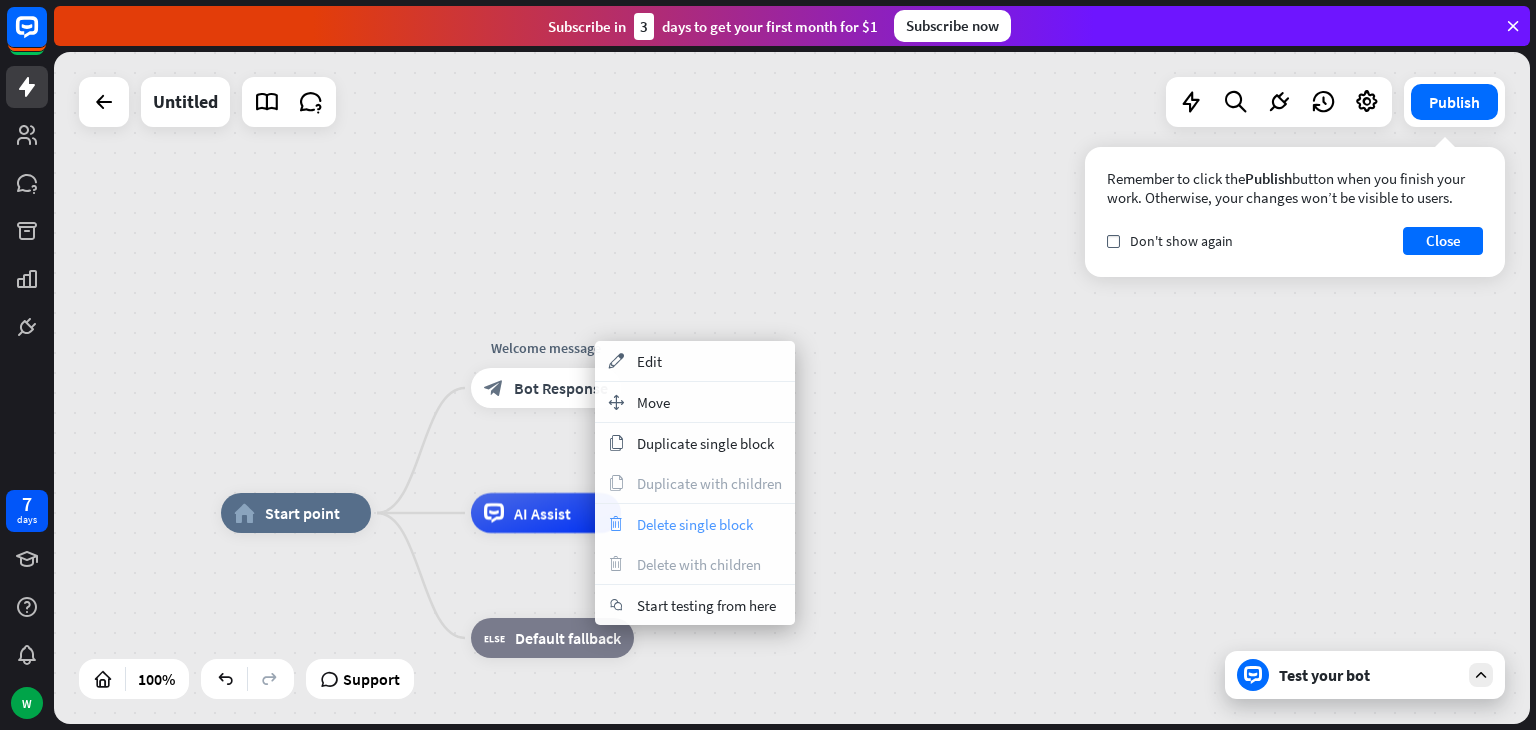 click on "trash   Delete single block" at bounding box center (695, 524) 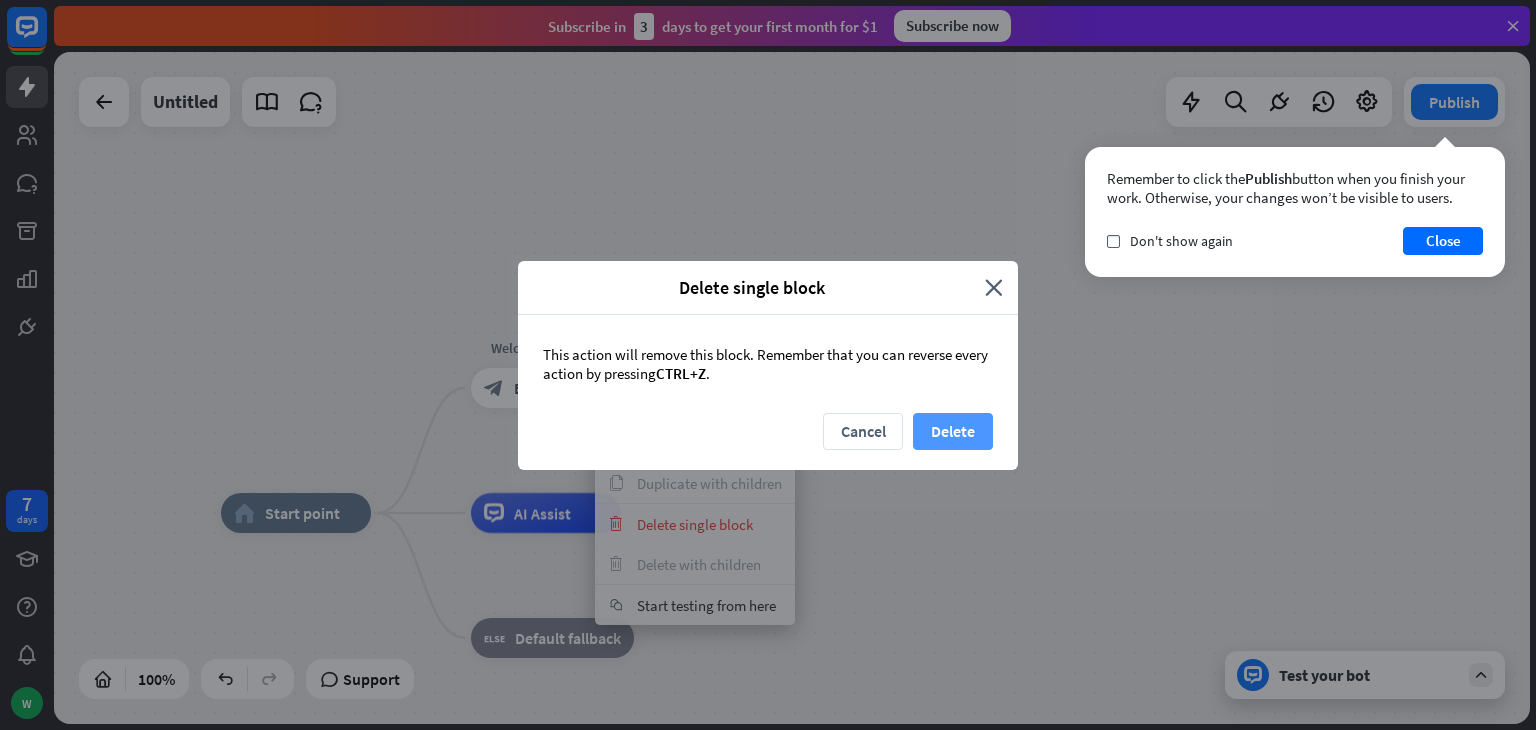 click on "Delete" at bounding box center (953, 431) 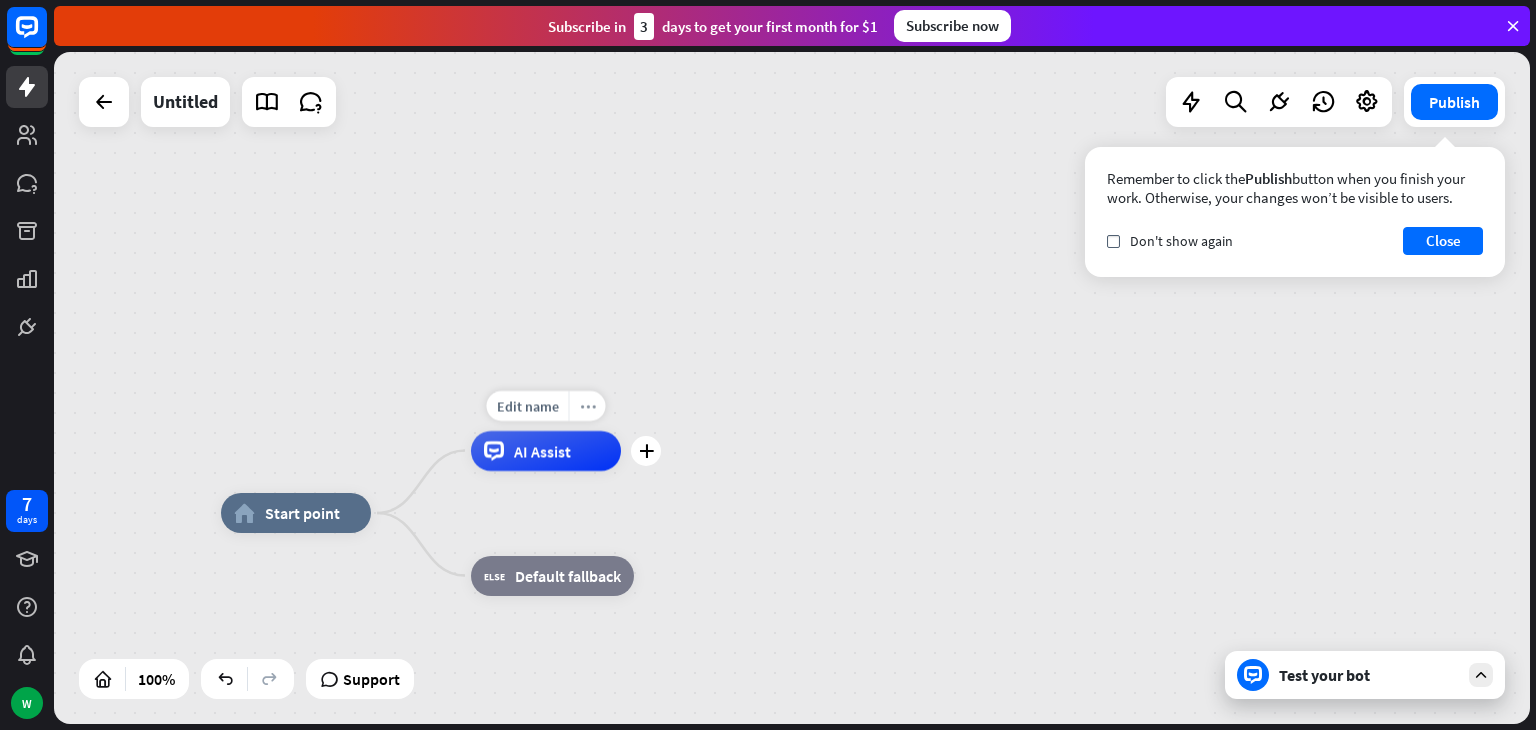 click on "more_horiz" at bounding box center (588, 405) 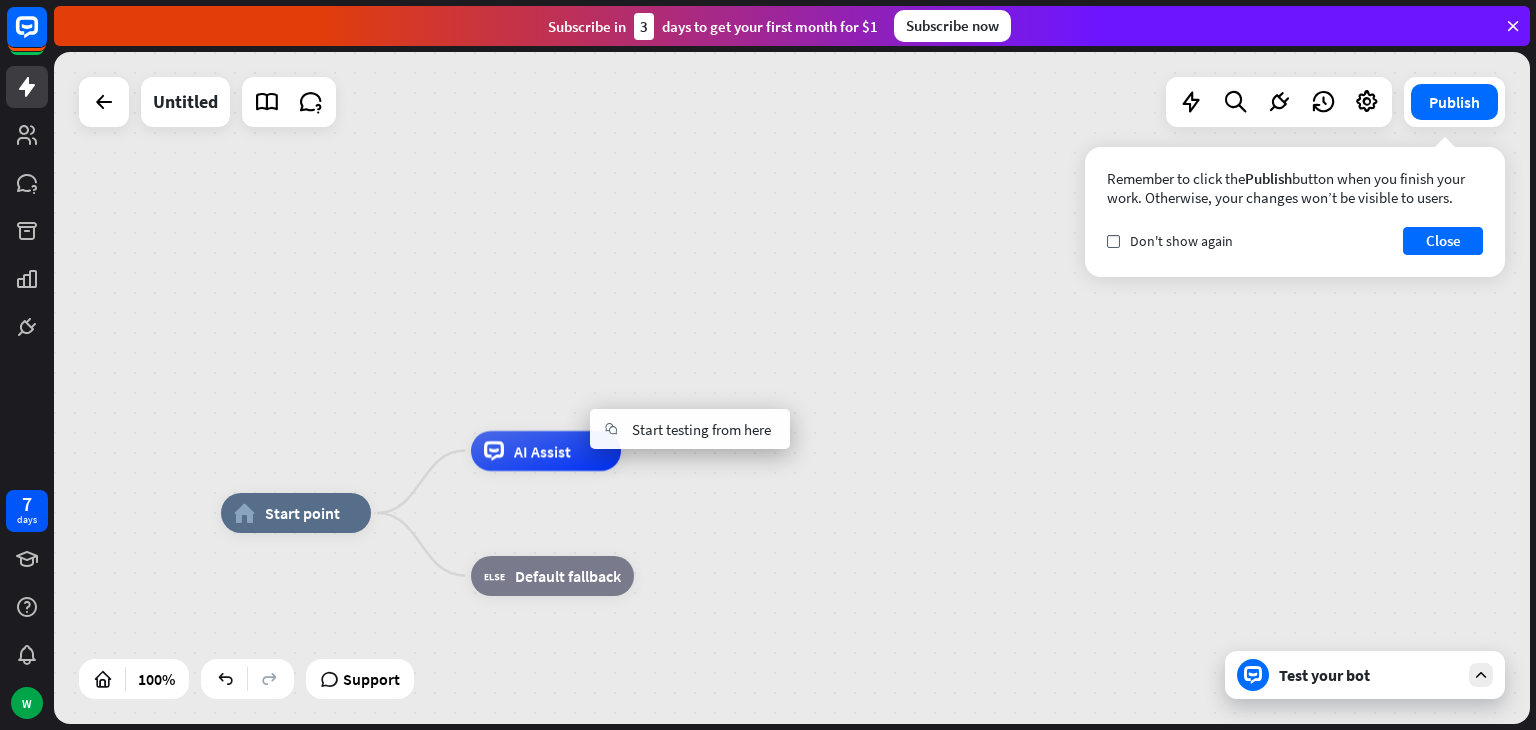 click on "home_2   Start point                     AI Assist                   block_fallback   Default fallback" at bounding box center [792, 388] 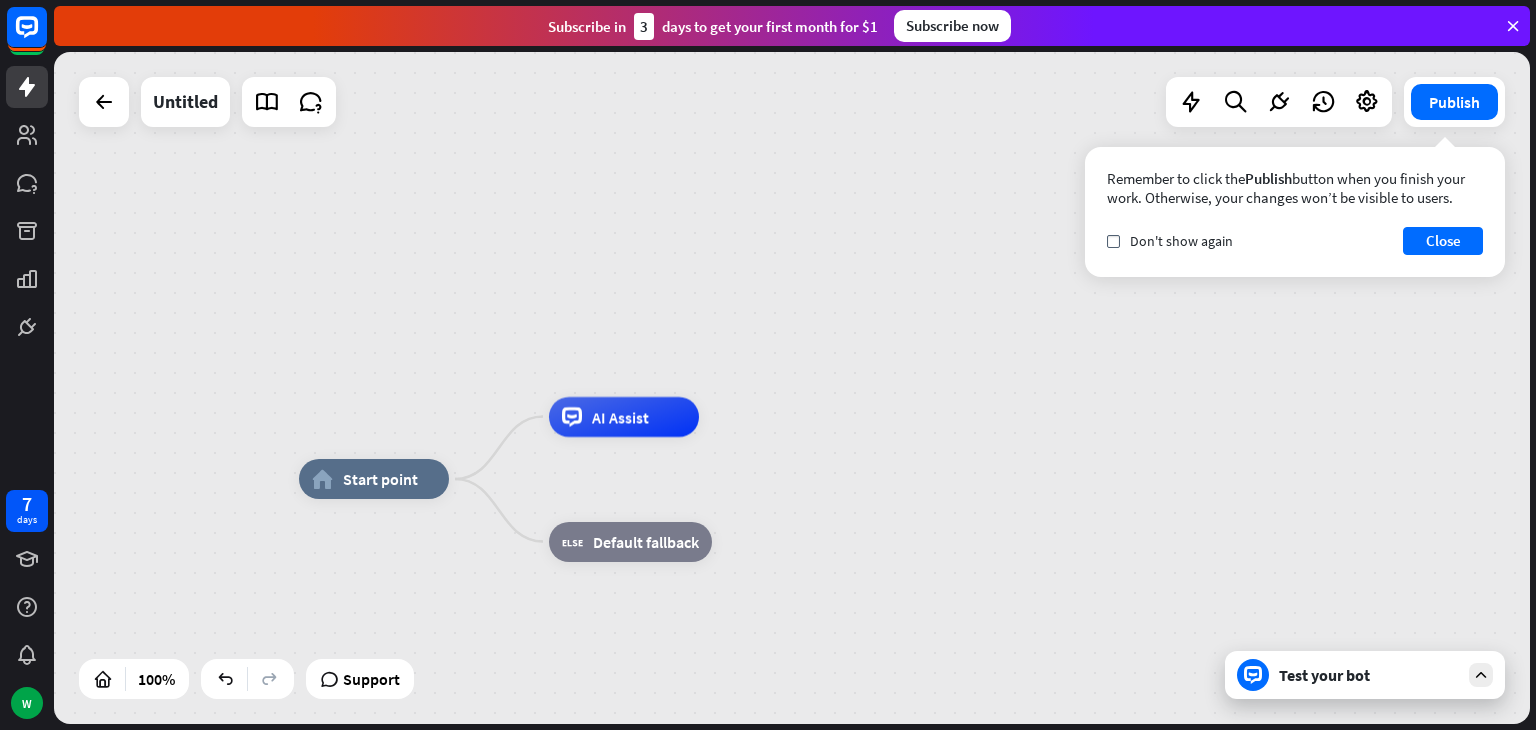 drag, startPoint x: 876, startPoint y: 248, endPoint x: 980, endPoint y: 202, distance: 113.71895 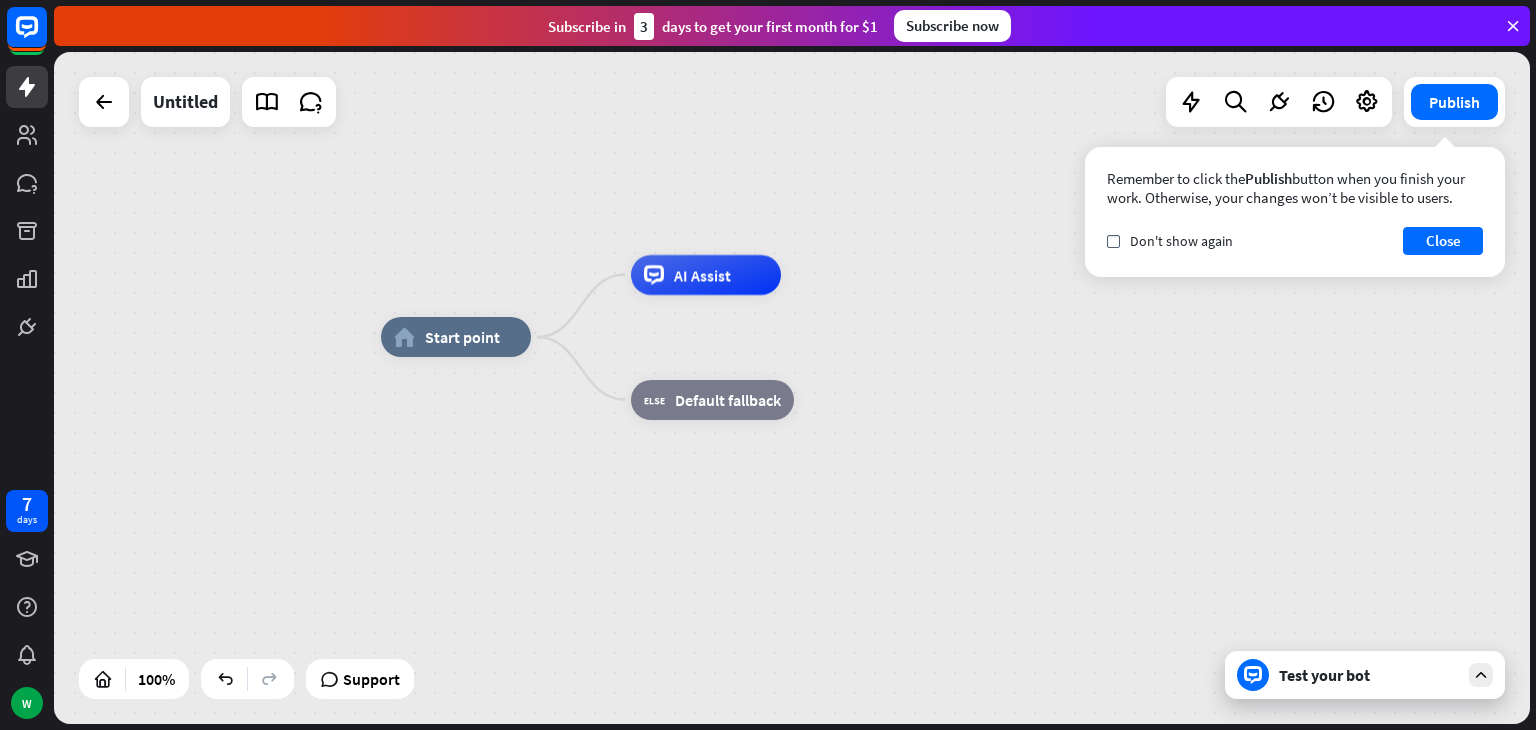 drag, startPoint x: 851, startPoint y: 416, endPoint x: 843, endPoint y: 309, distance: 107.298645 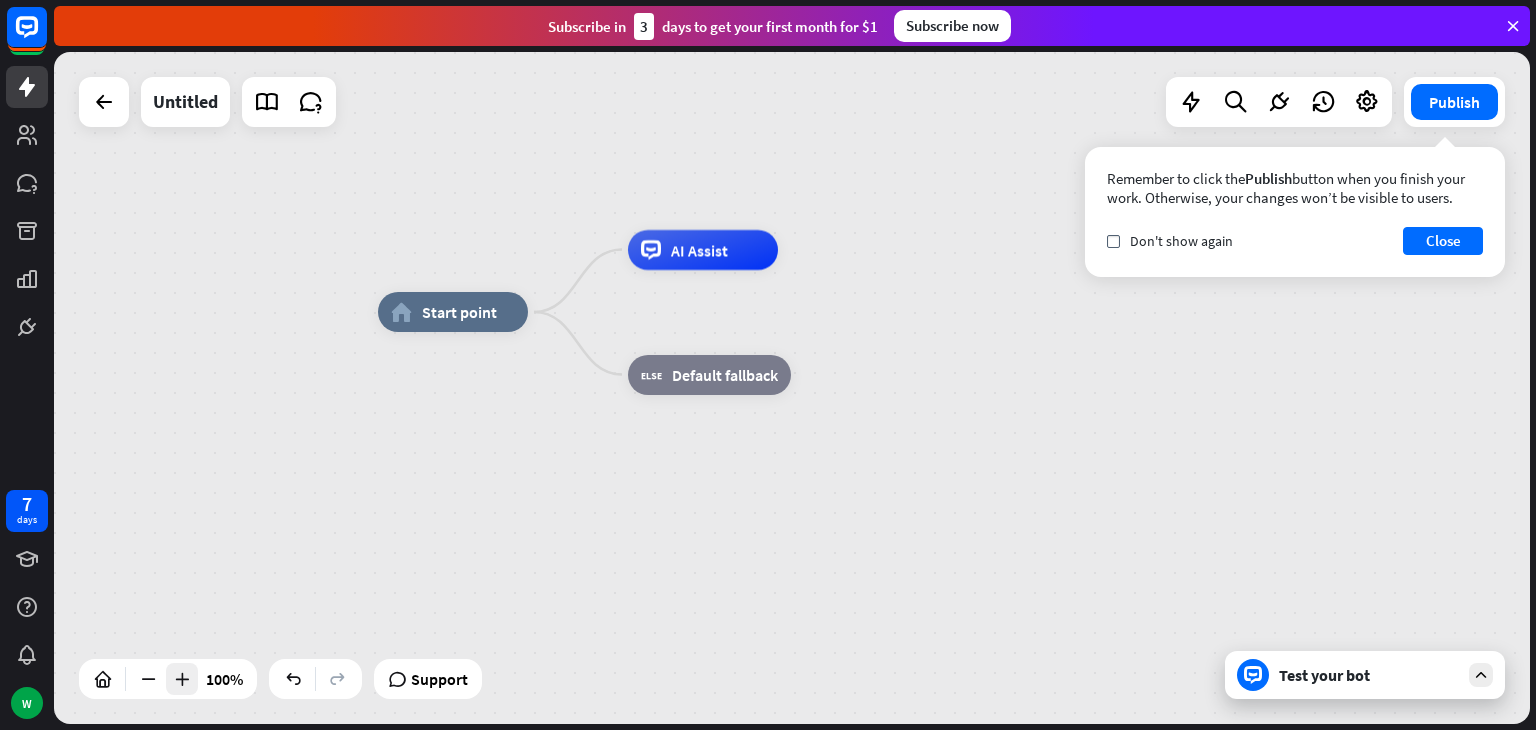 click at bounding box center (182, 679) 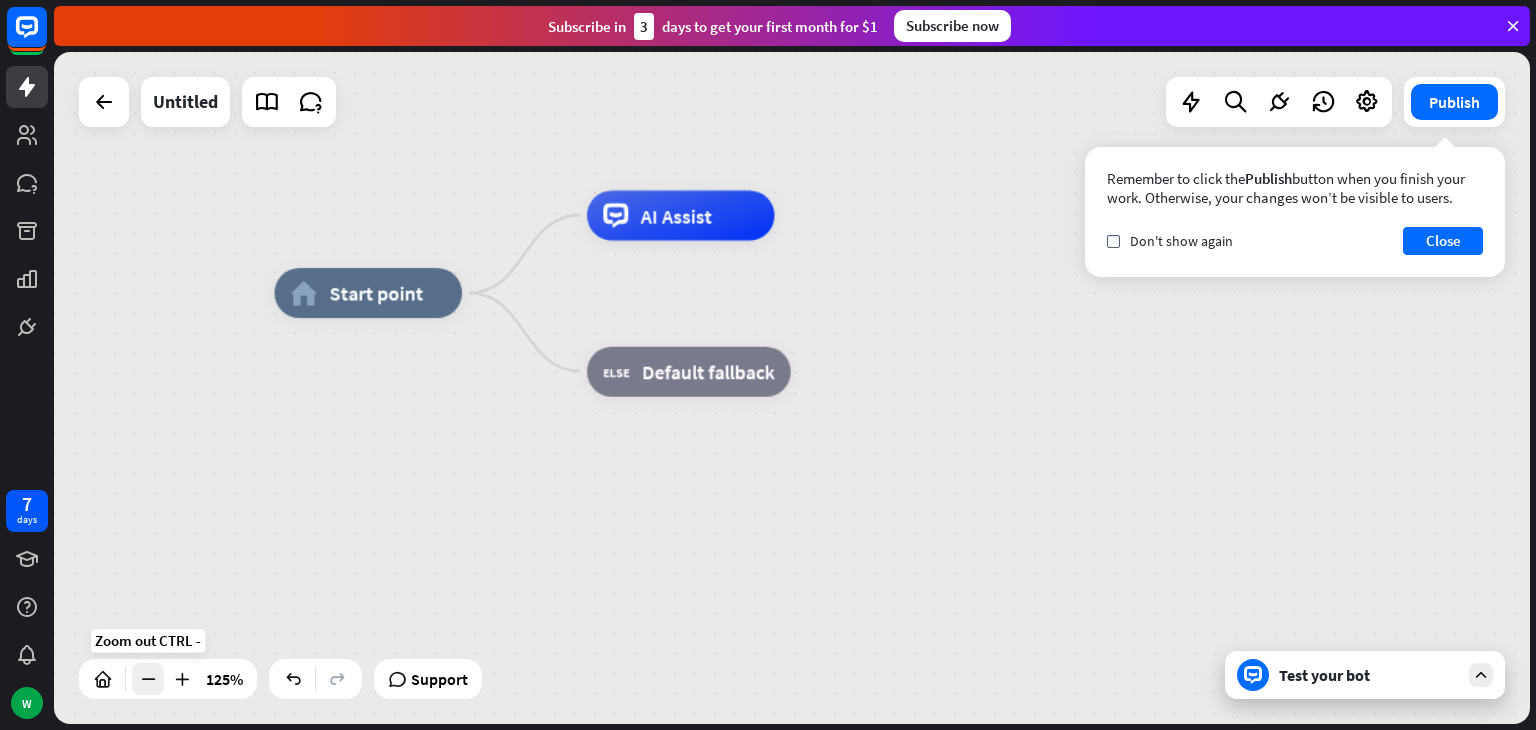 click at bounding box center (148, 679) 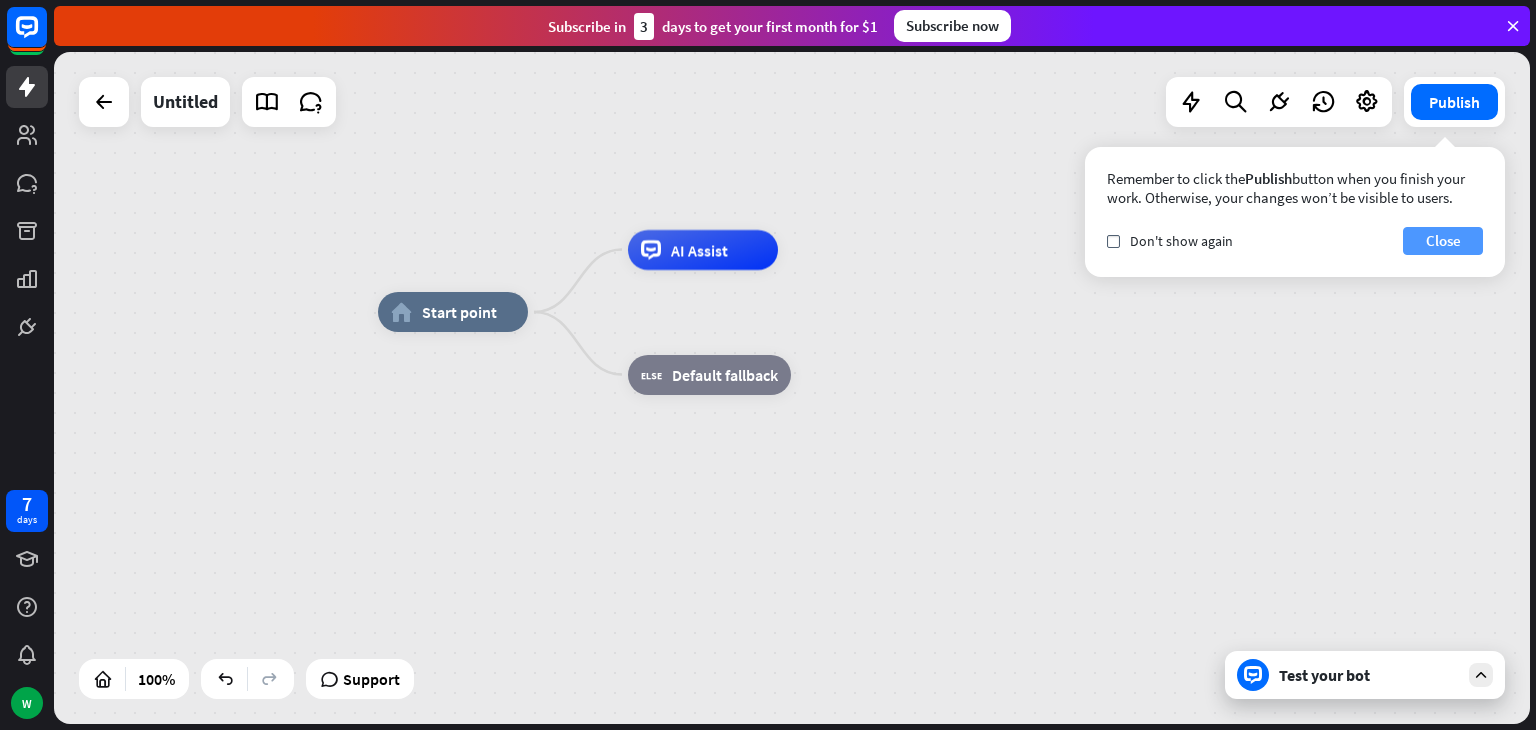 click on "Close" at bounding box center [1443, 241] 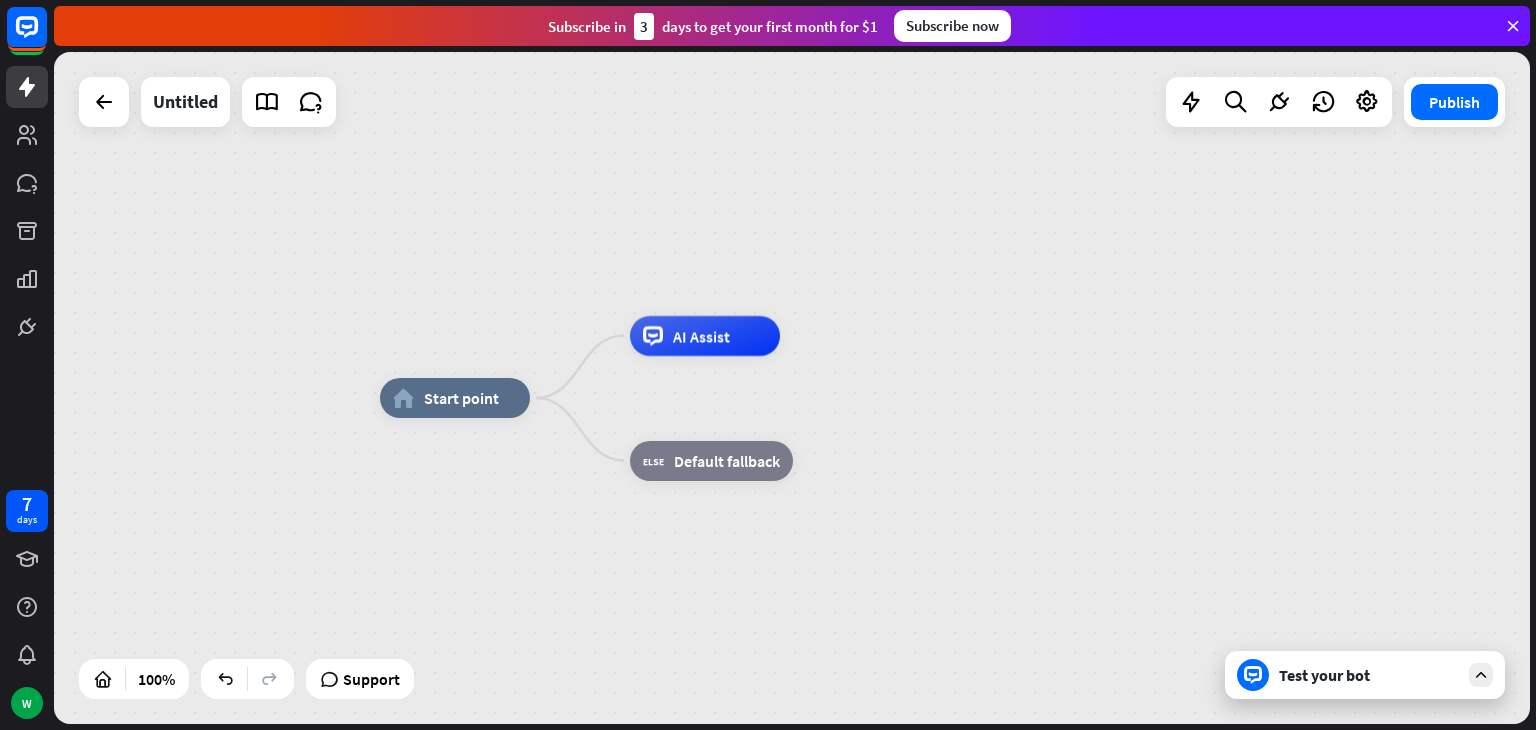 drag, startPoint x: 864, startPoint y: 358, endPoint x: 863, endPoint y: 429, distance: 71.00704 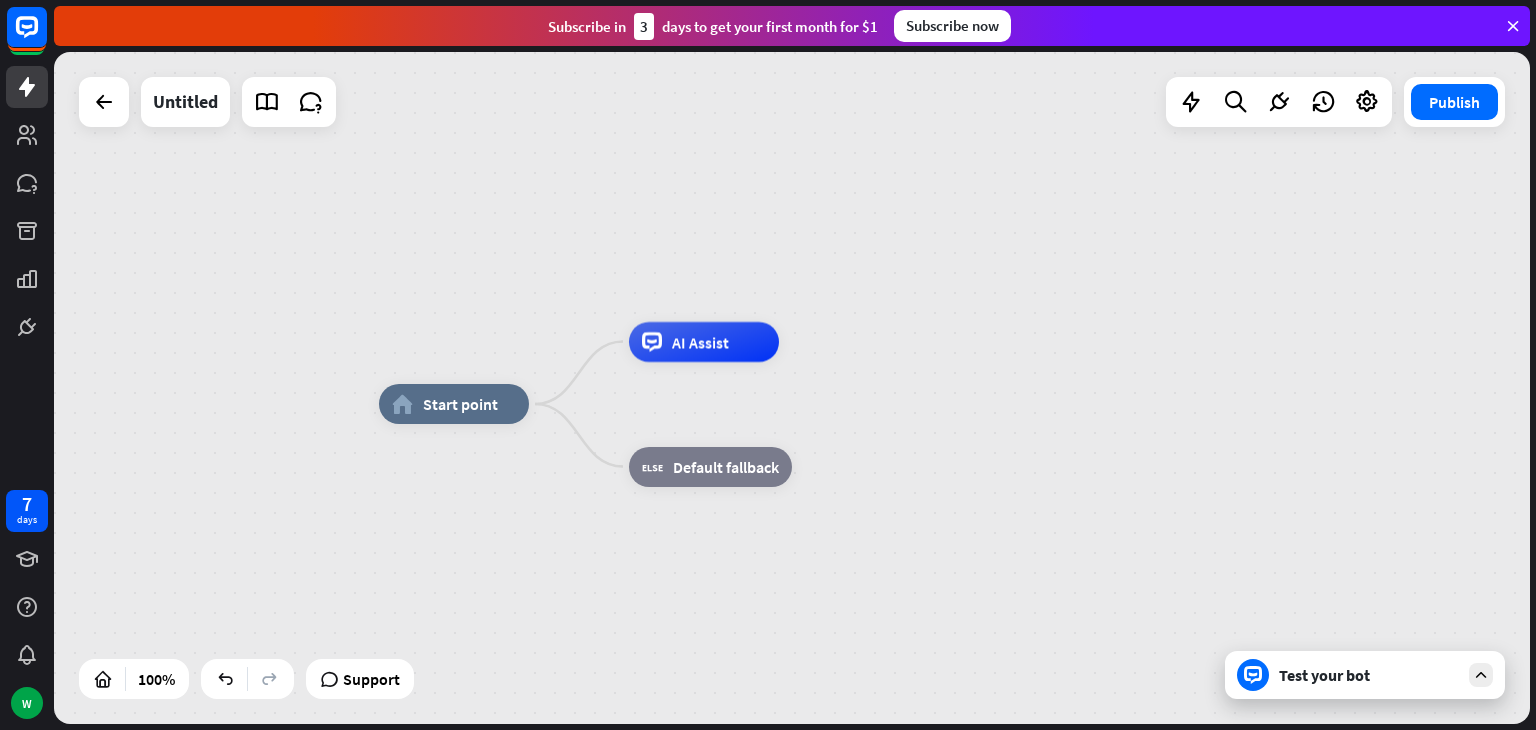 click at bounding box center [1481, 675] 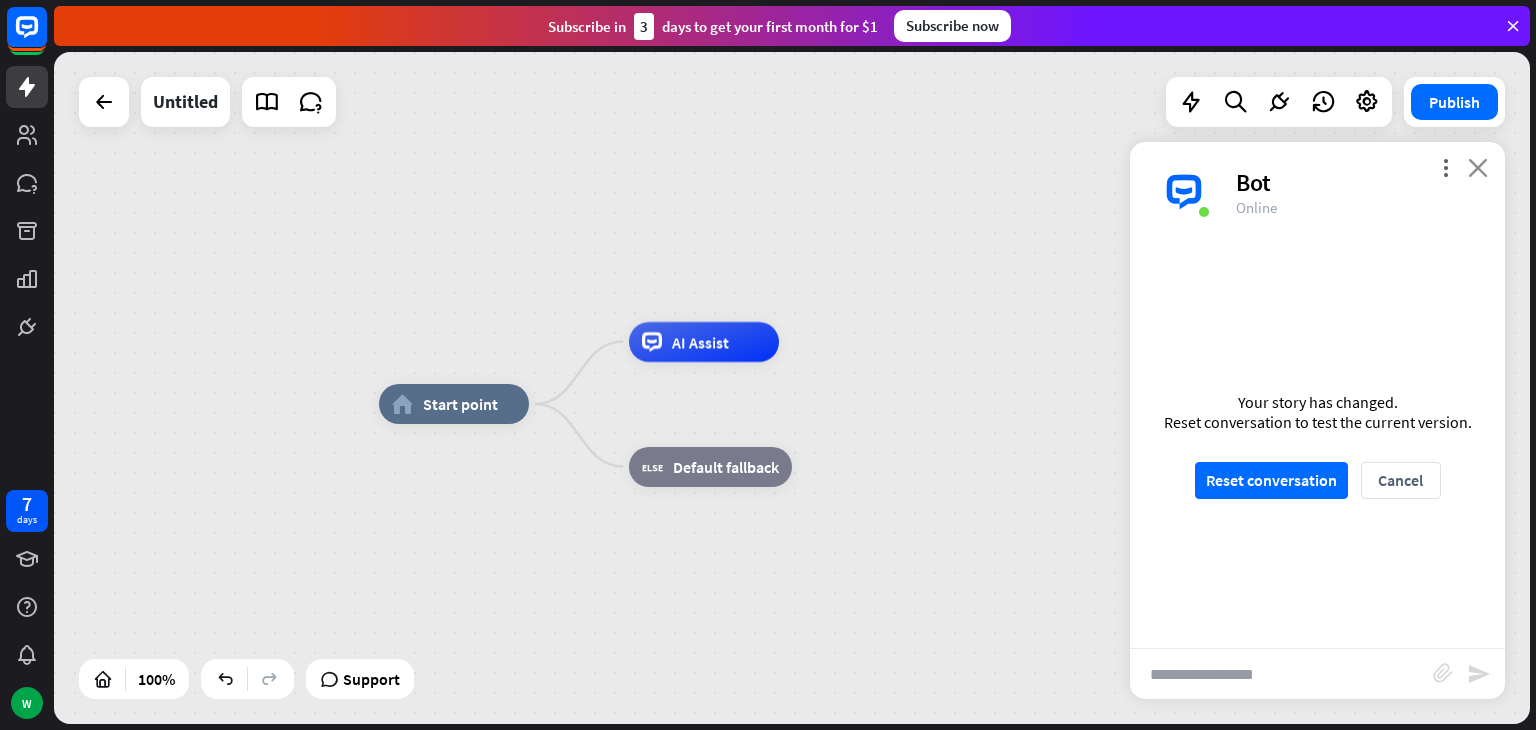click on "close" at bounding box center [1478, 167] 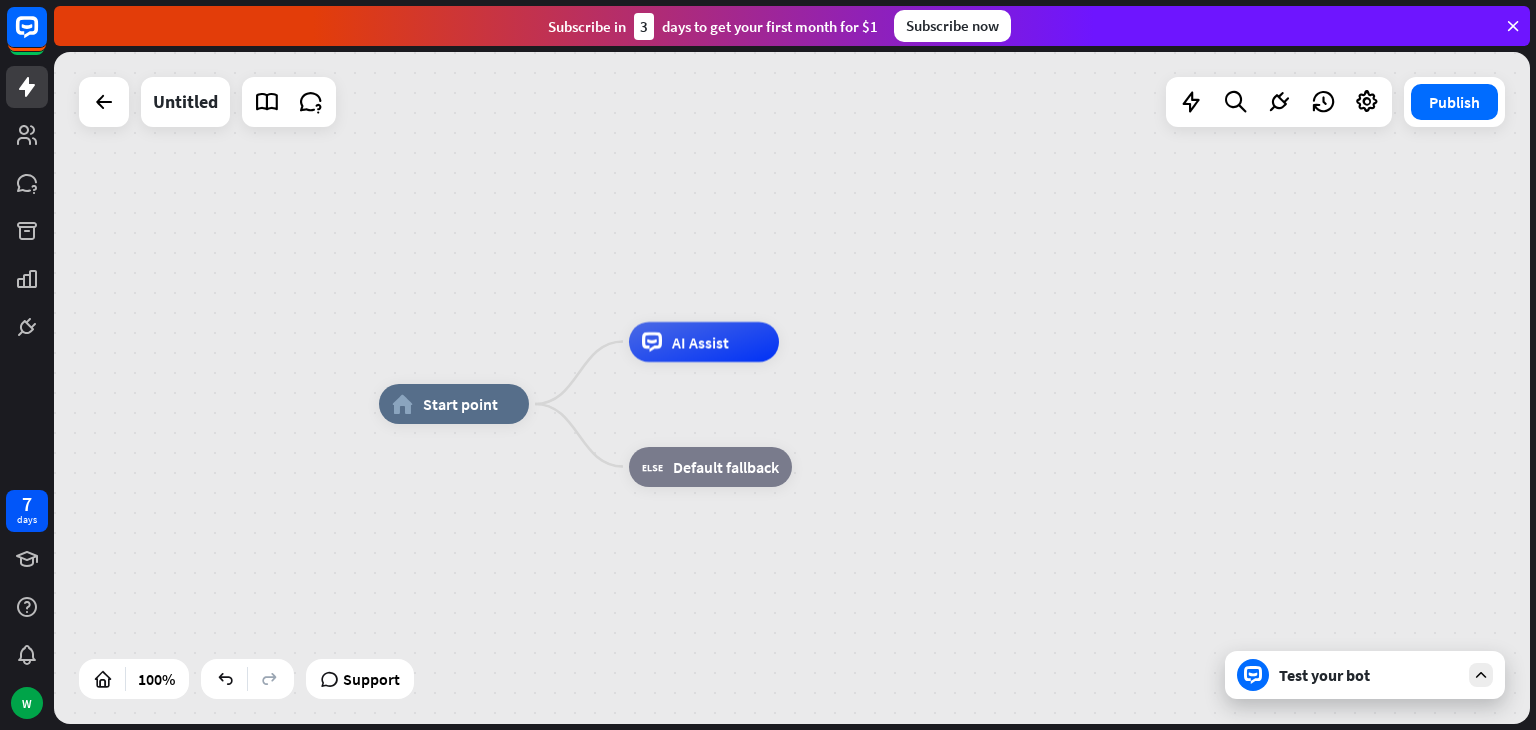 click at bounding box center (1481, 675) 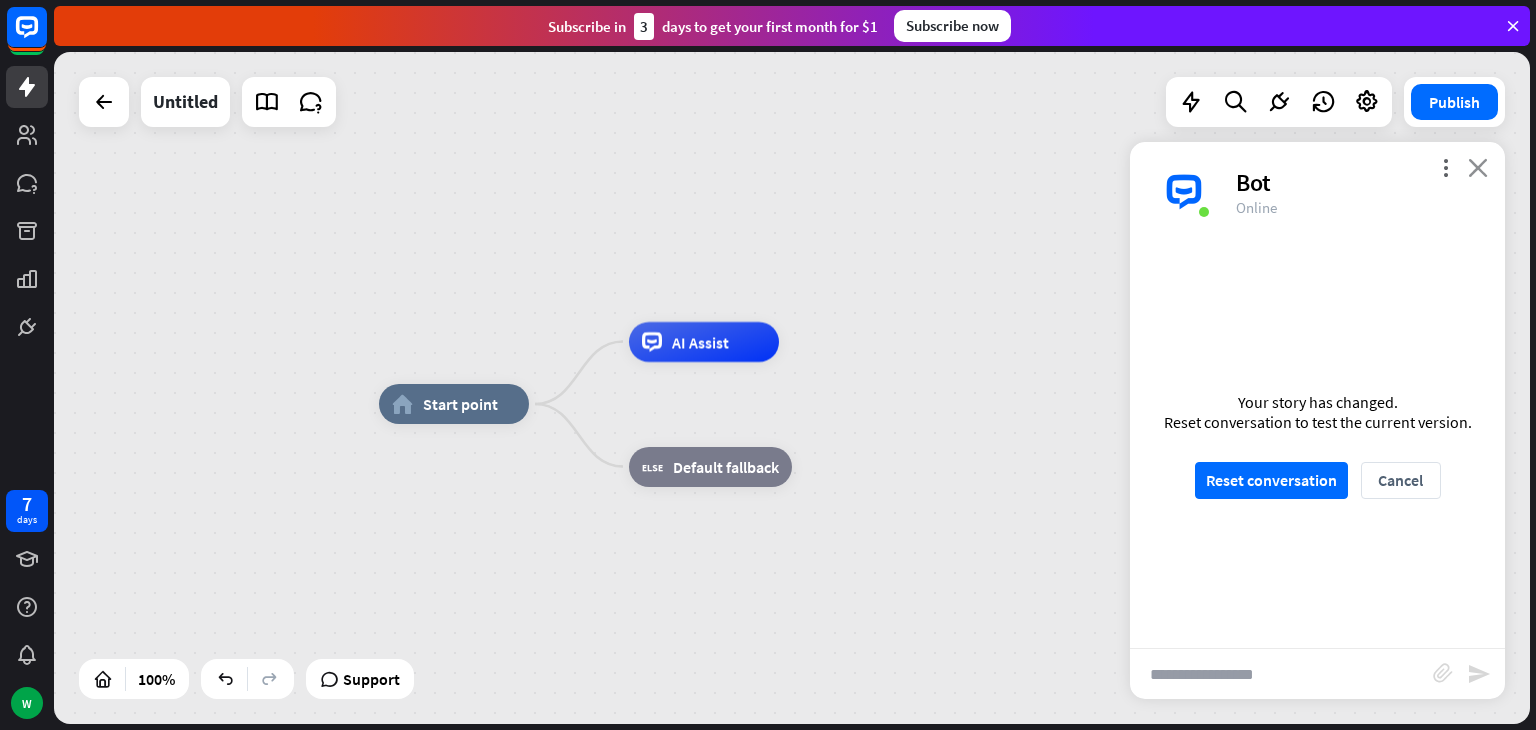 click on "close" at bounding box center [1478, 167] 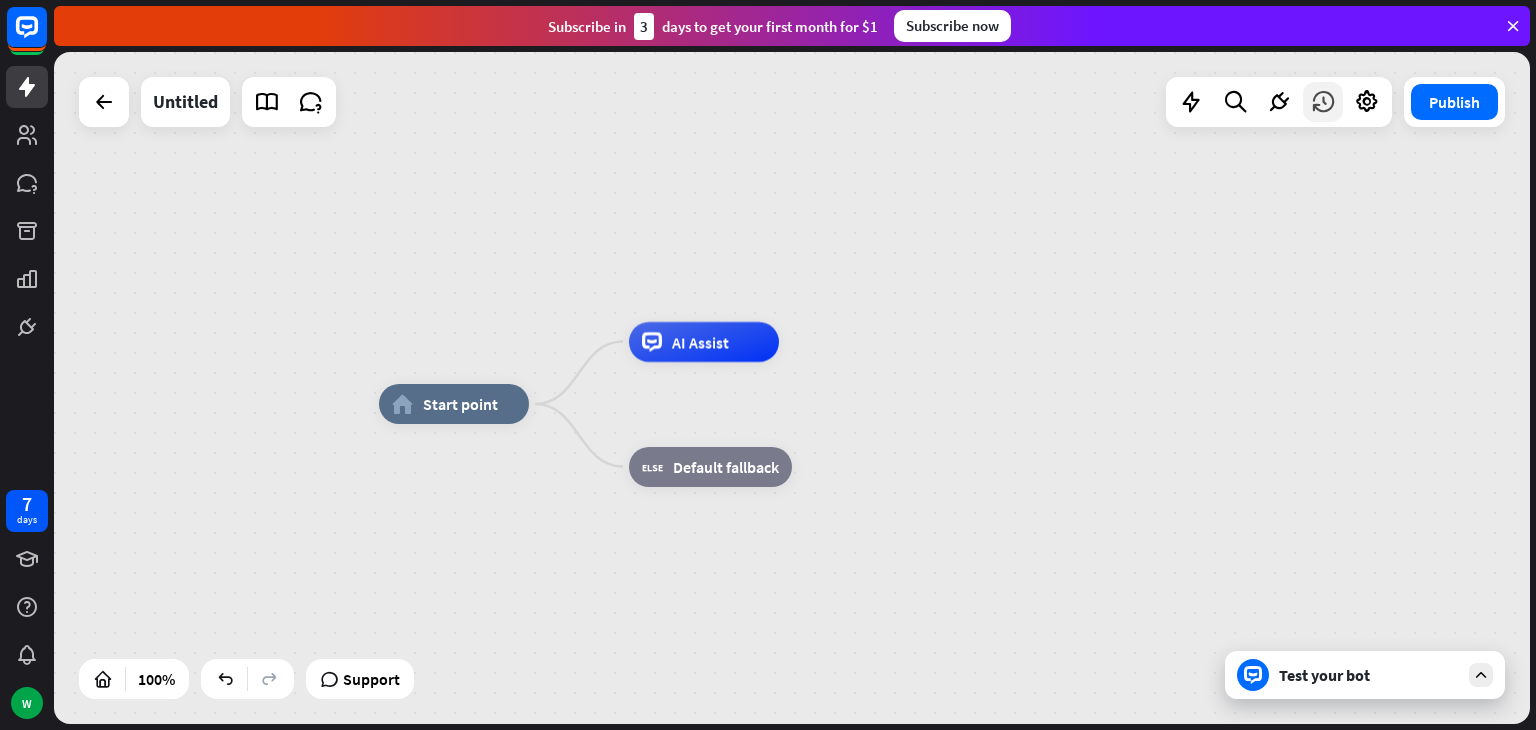 click at bounding box center (1323, 102) 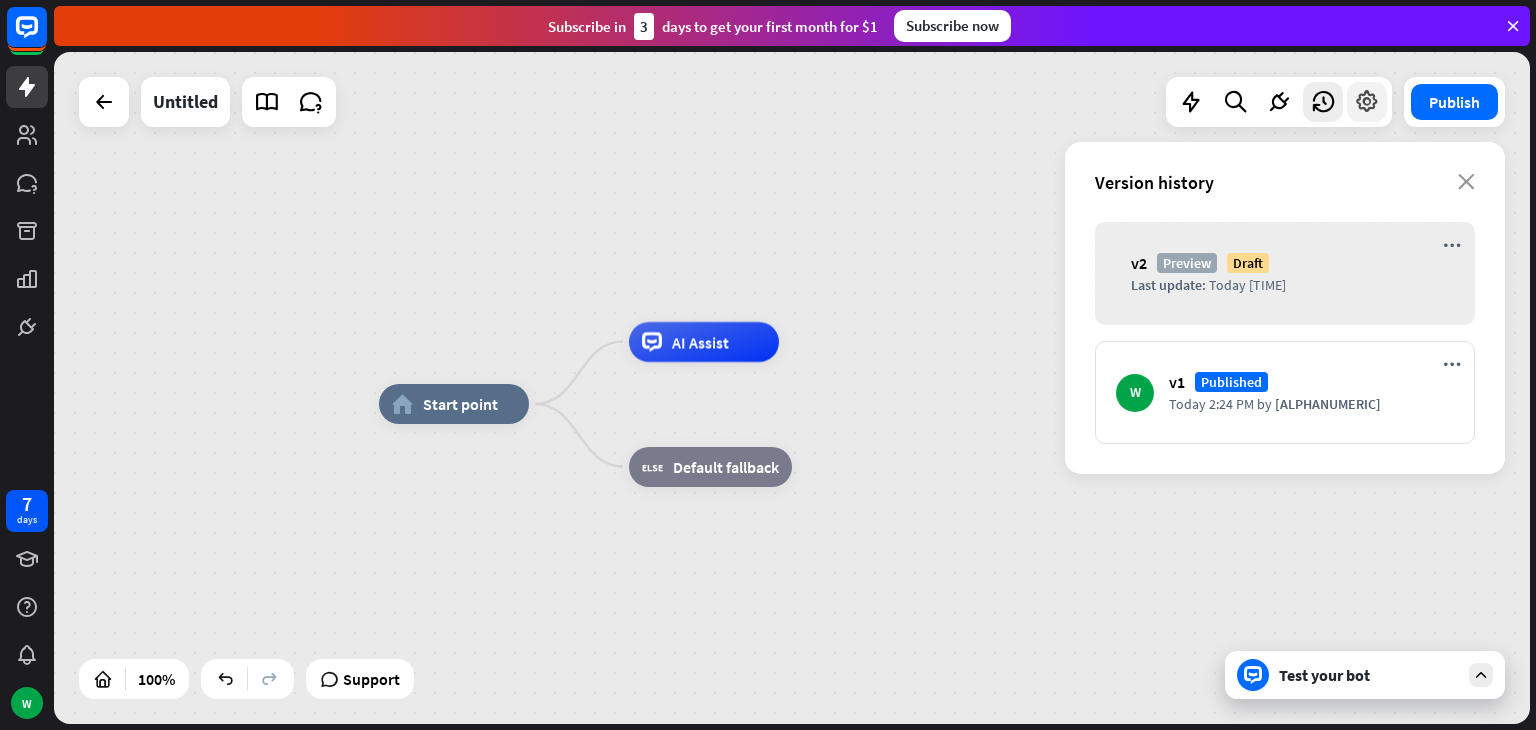 click at bounding box center (1367, 102) 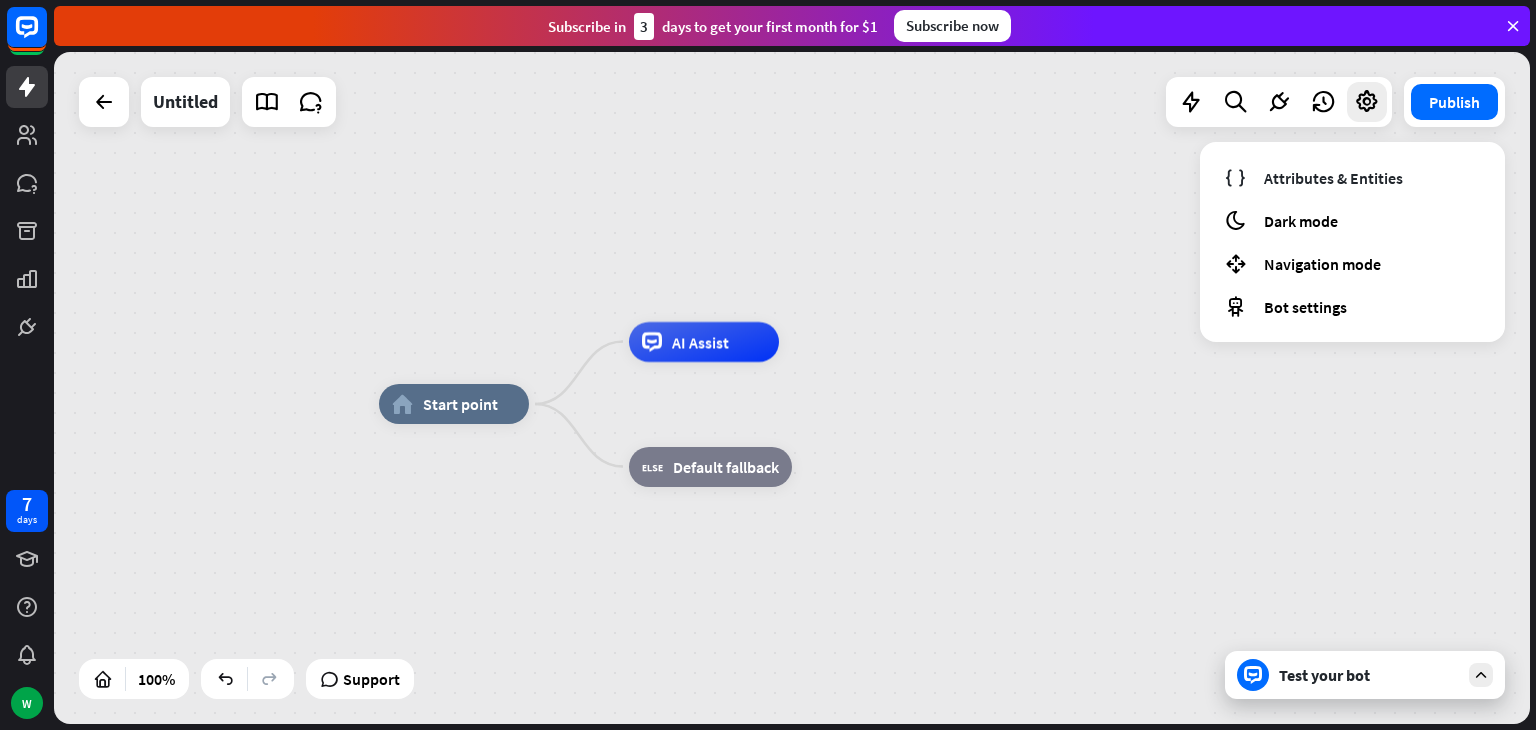 click on "home_2   Start point                     AI Assist                   block_fallback   Default fallback" at bounding box center (792, 388) 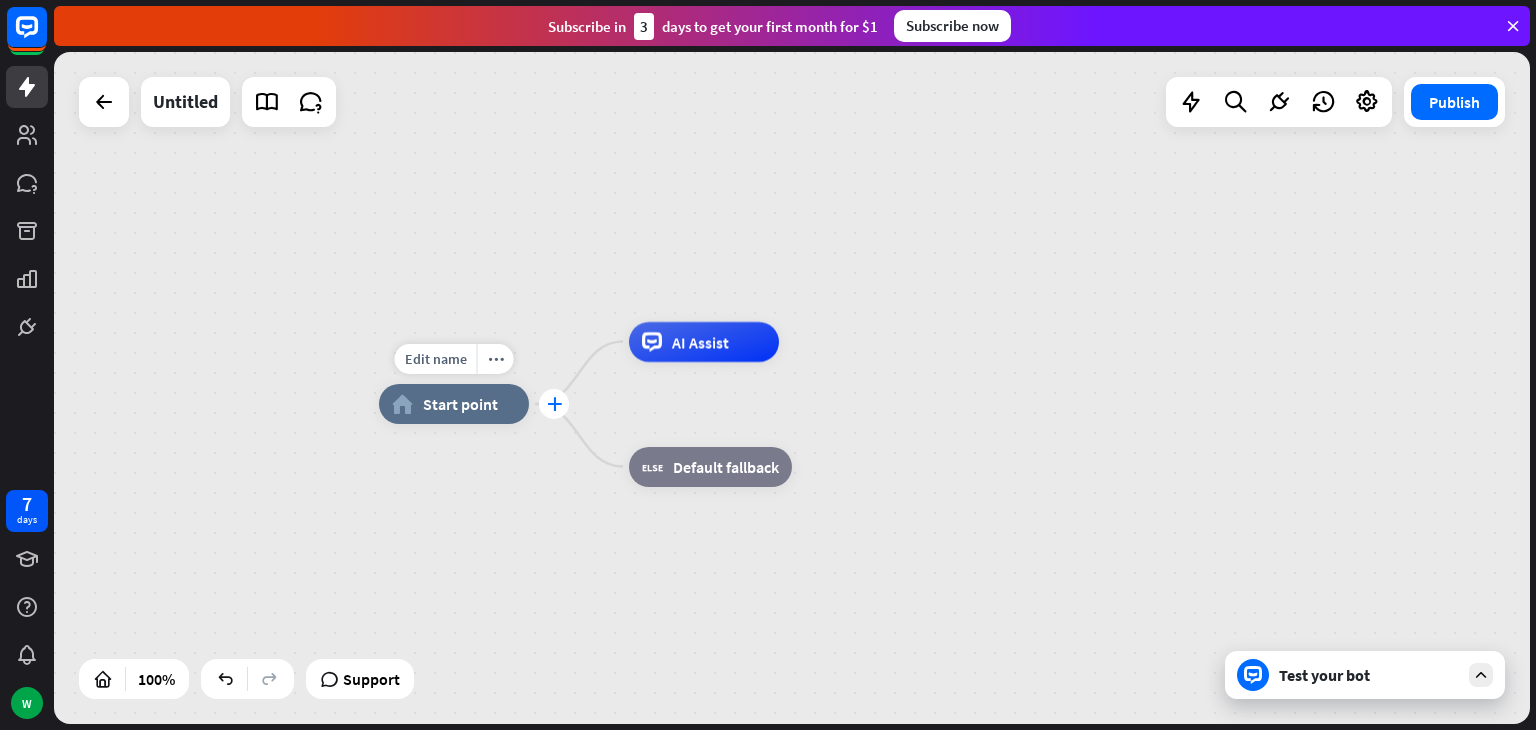 click on "plus" at bounding box center [554, 404] 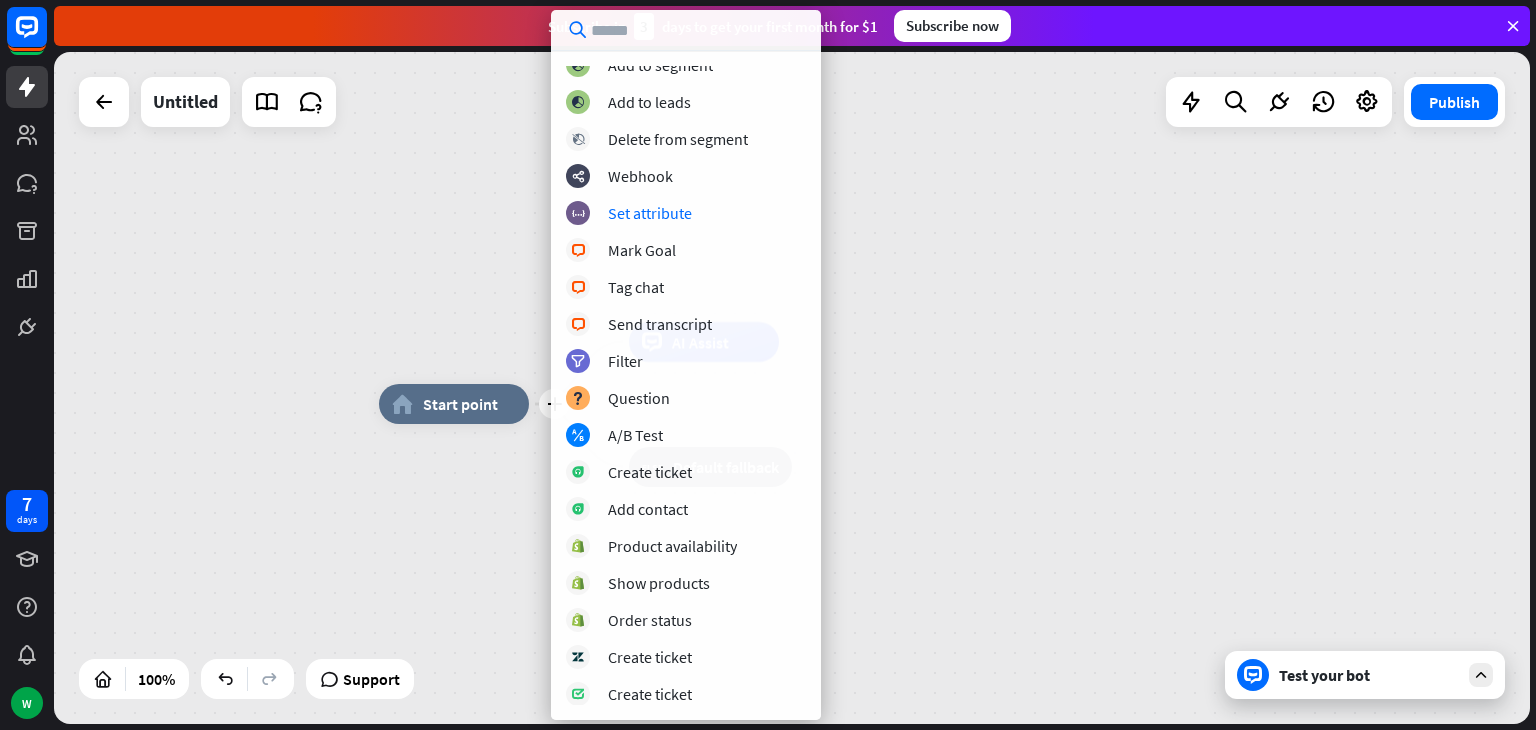 scroll, scrollTop: 0, scrollLeft: 0, axis: both 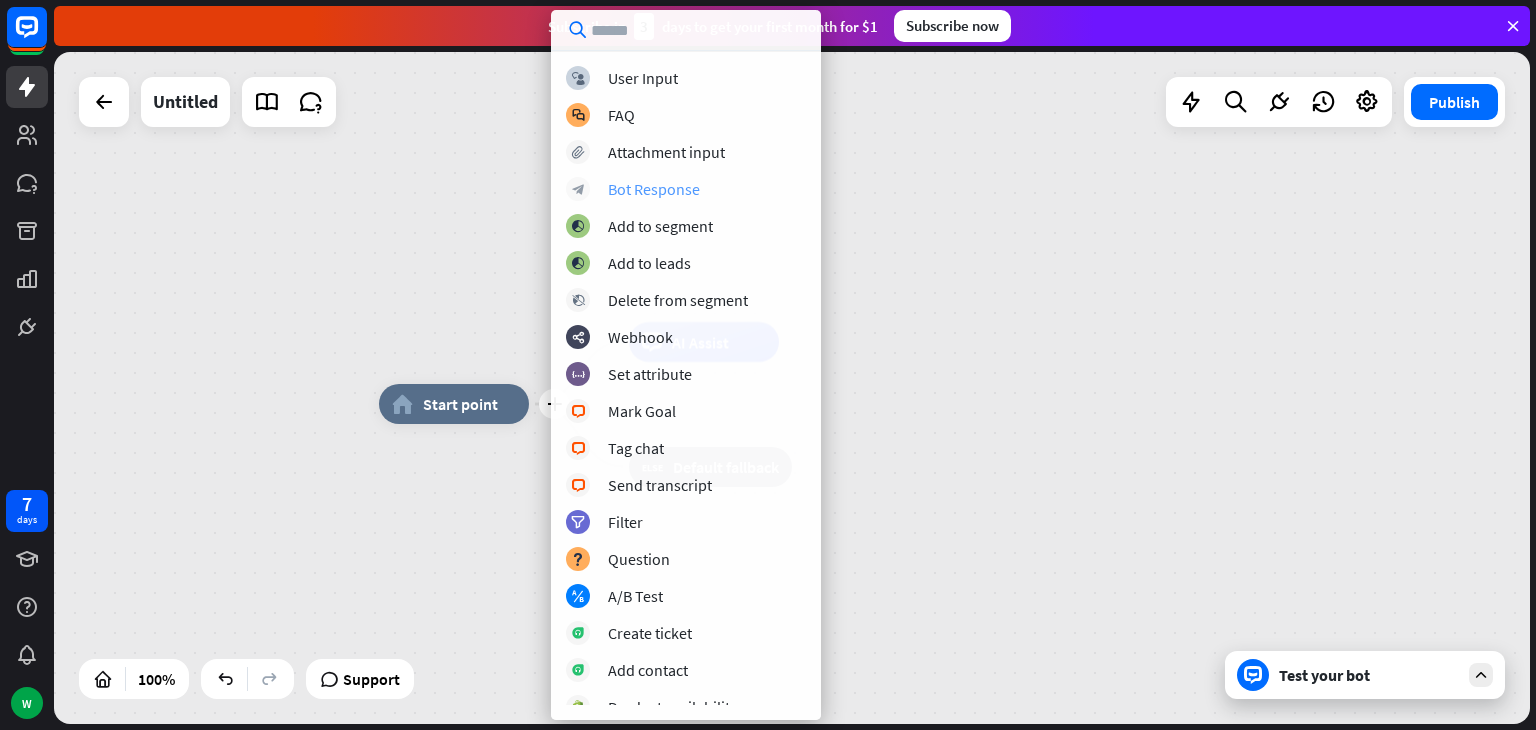click on "block_bot_response
Bot Response" at bounding box center [686, 189] 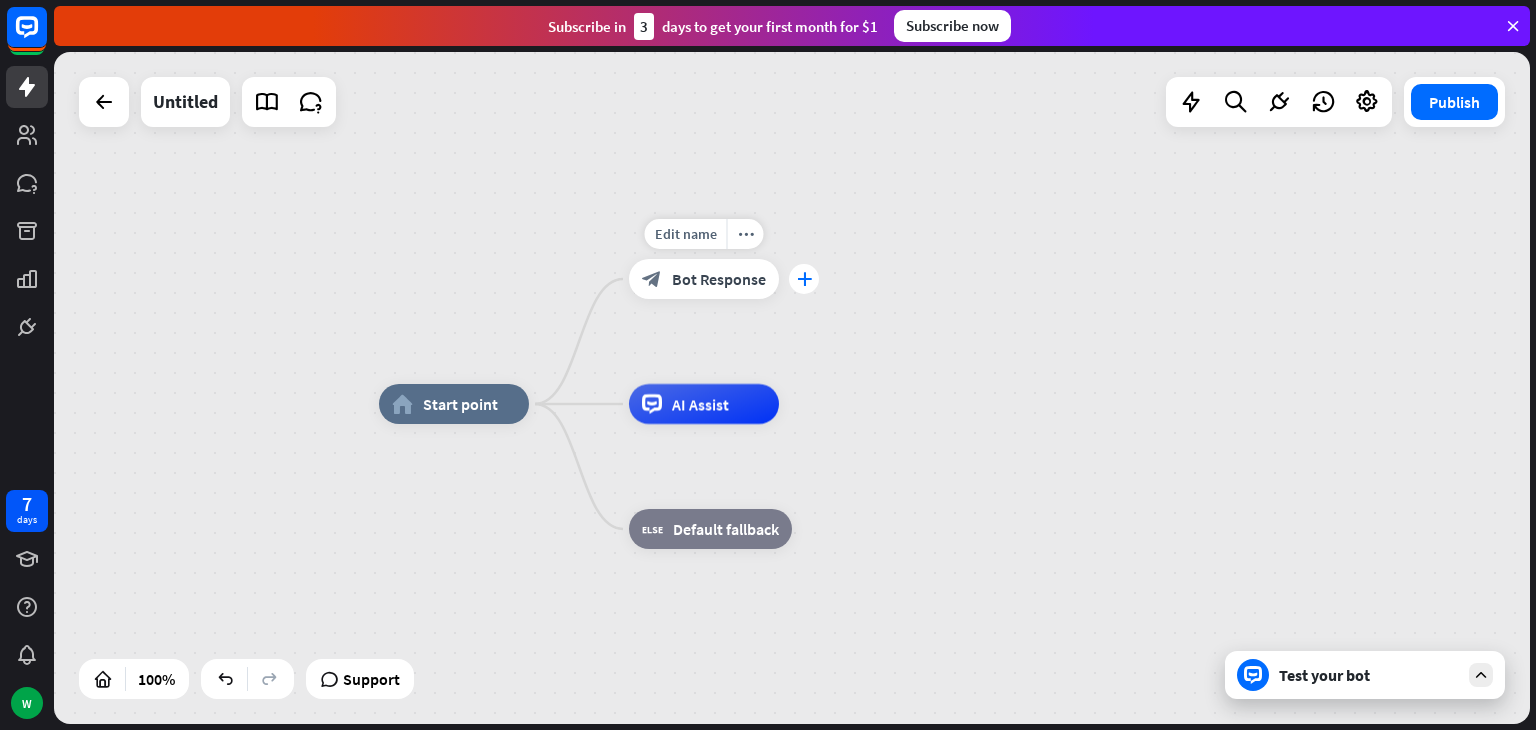 click on "plus" at bounding box center (804, 279) 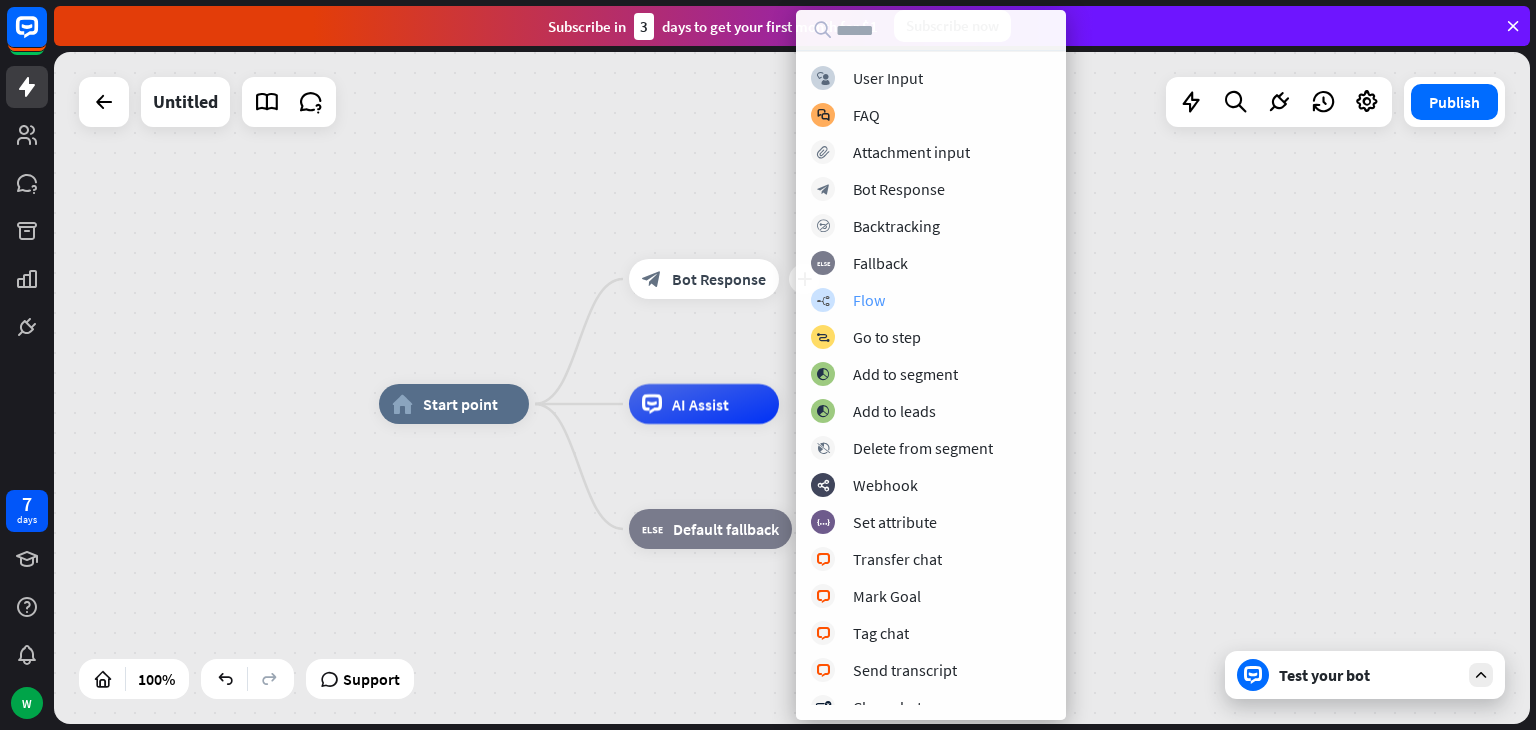 click on "builder_tree
Flow" at bounding box center (931, 300) 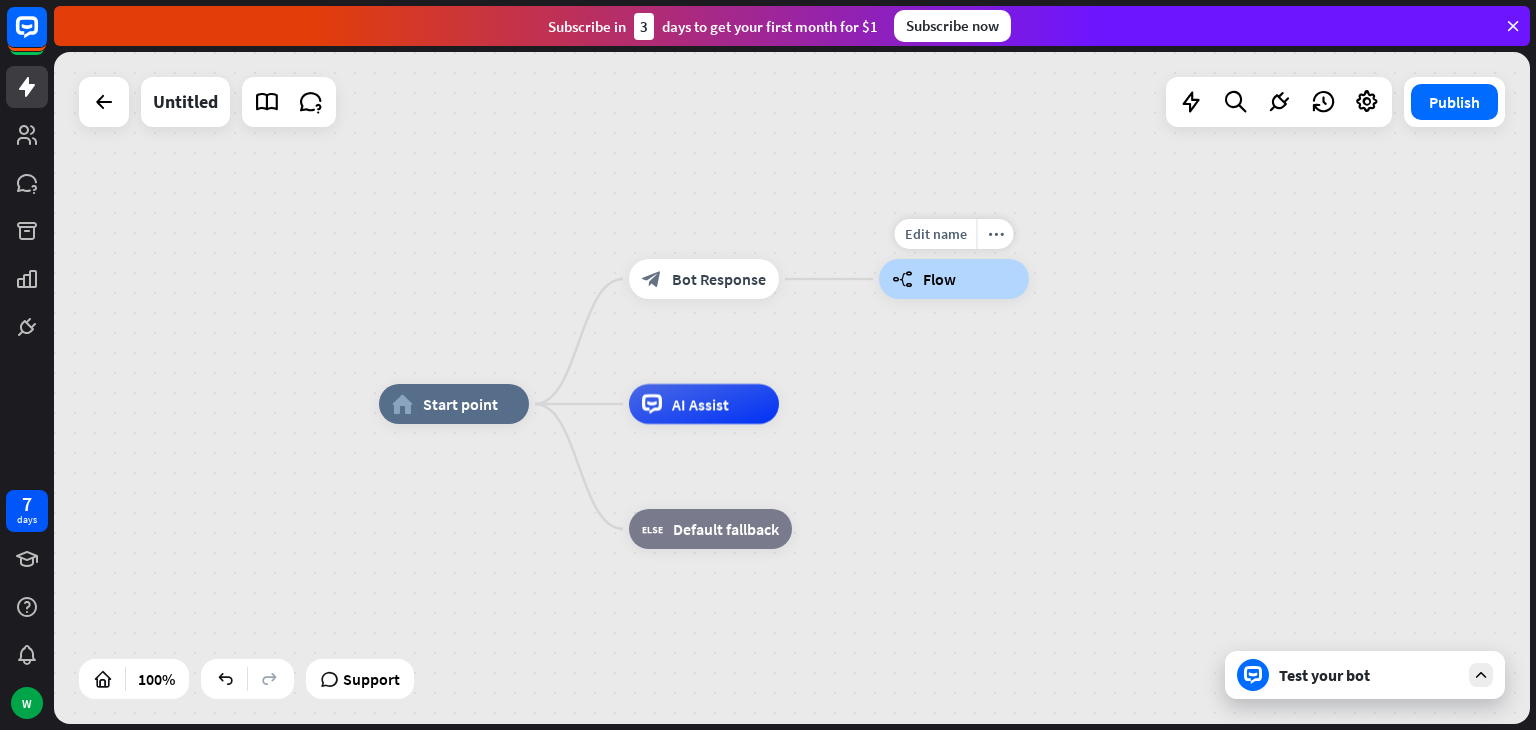 click on "builder_tree   Flow" at bounding box center (954, 279) 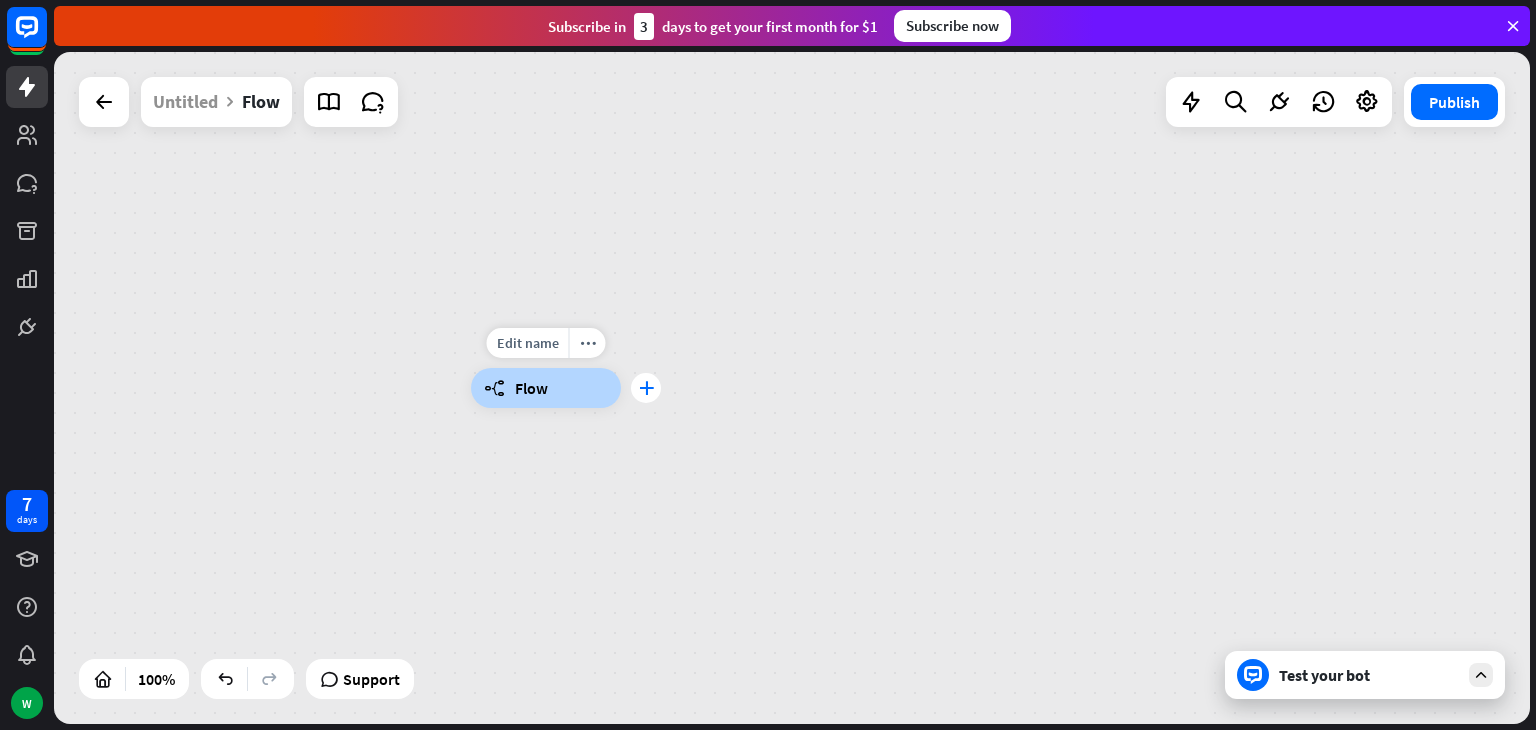 click on "plus" at bounding box center [646, 388] 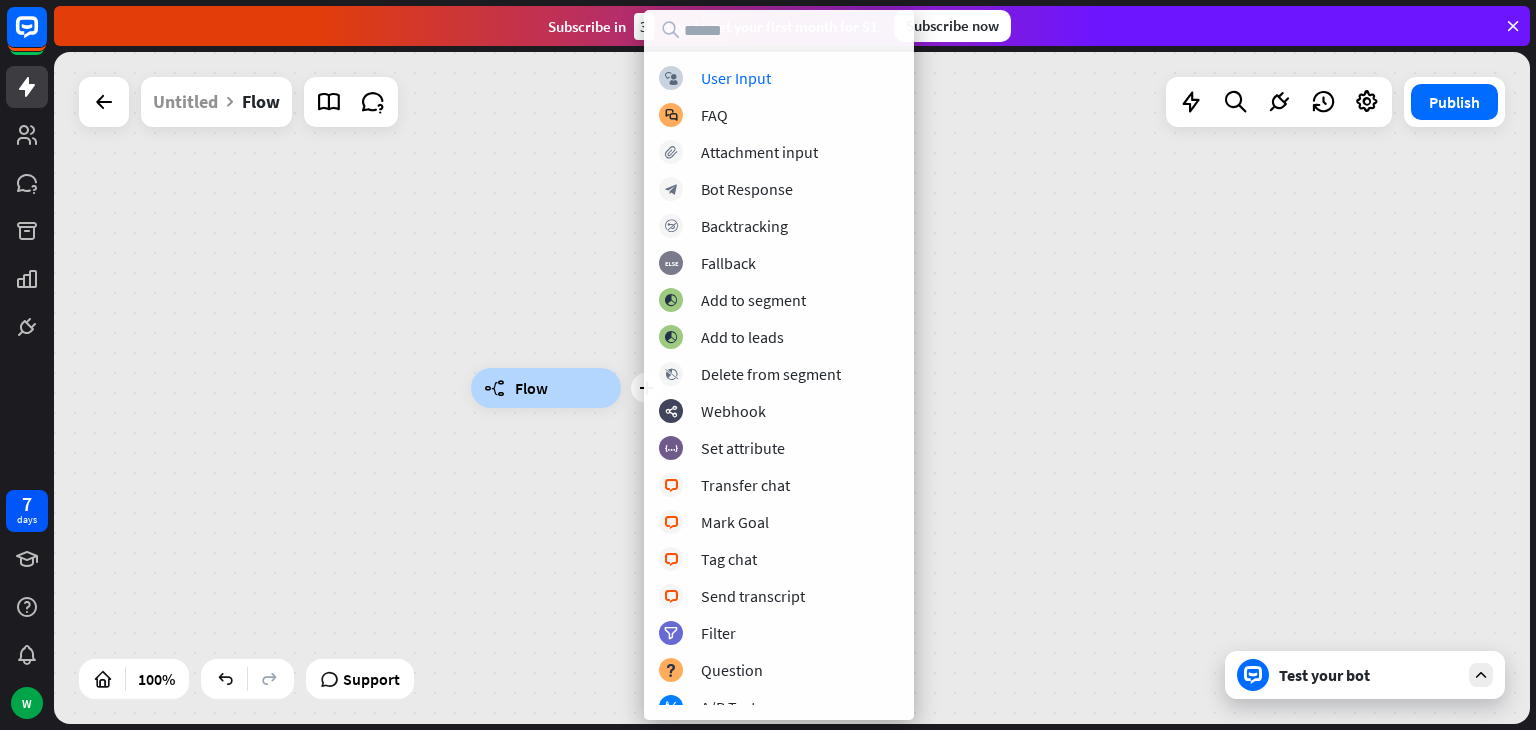 click on "Edit name   more_horiz         plus     builder_tree   Flow" at bounding box center [1209, 724] 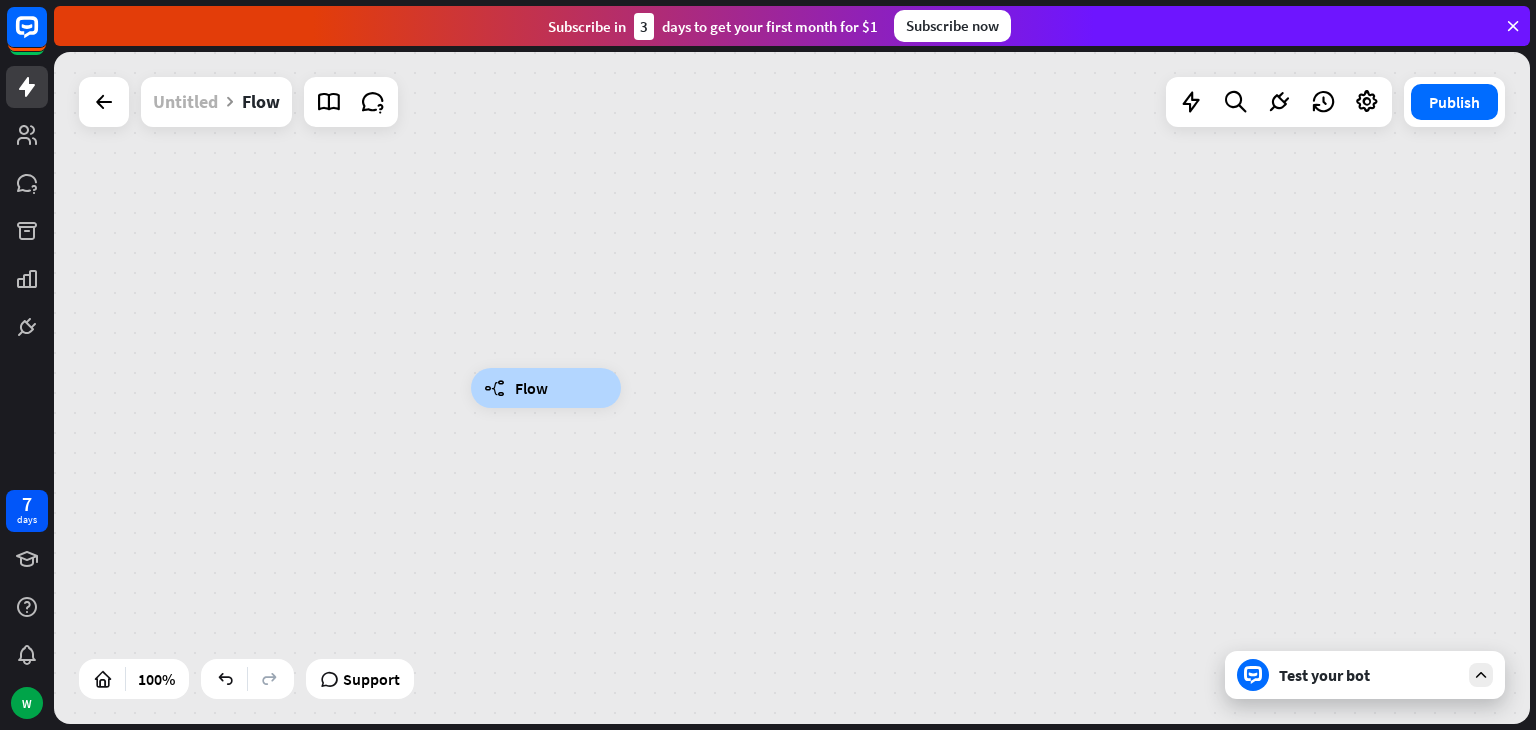 click on "Untitled" at bounding box center (185, 102) 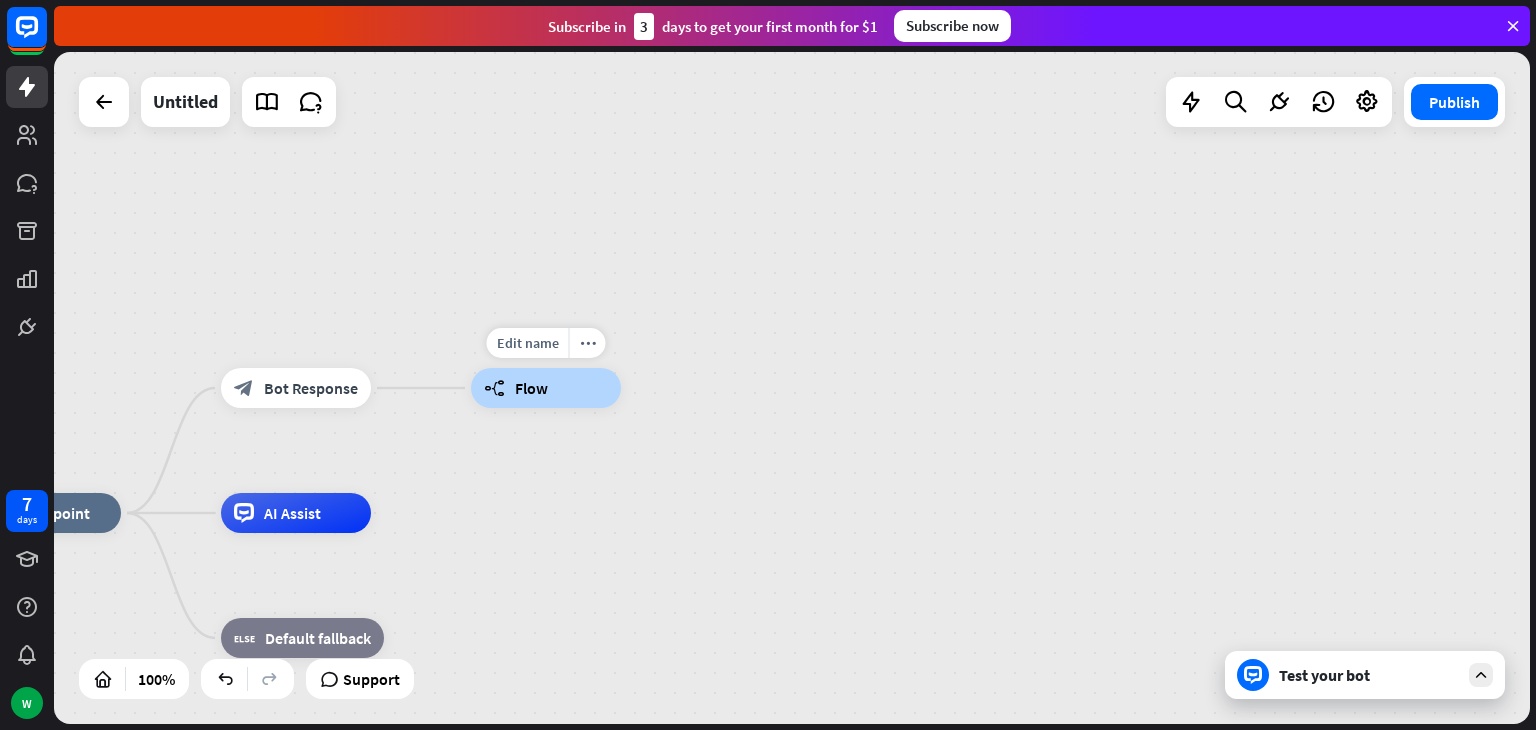 click on "Flow" at bounding box center (531, 388) 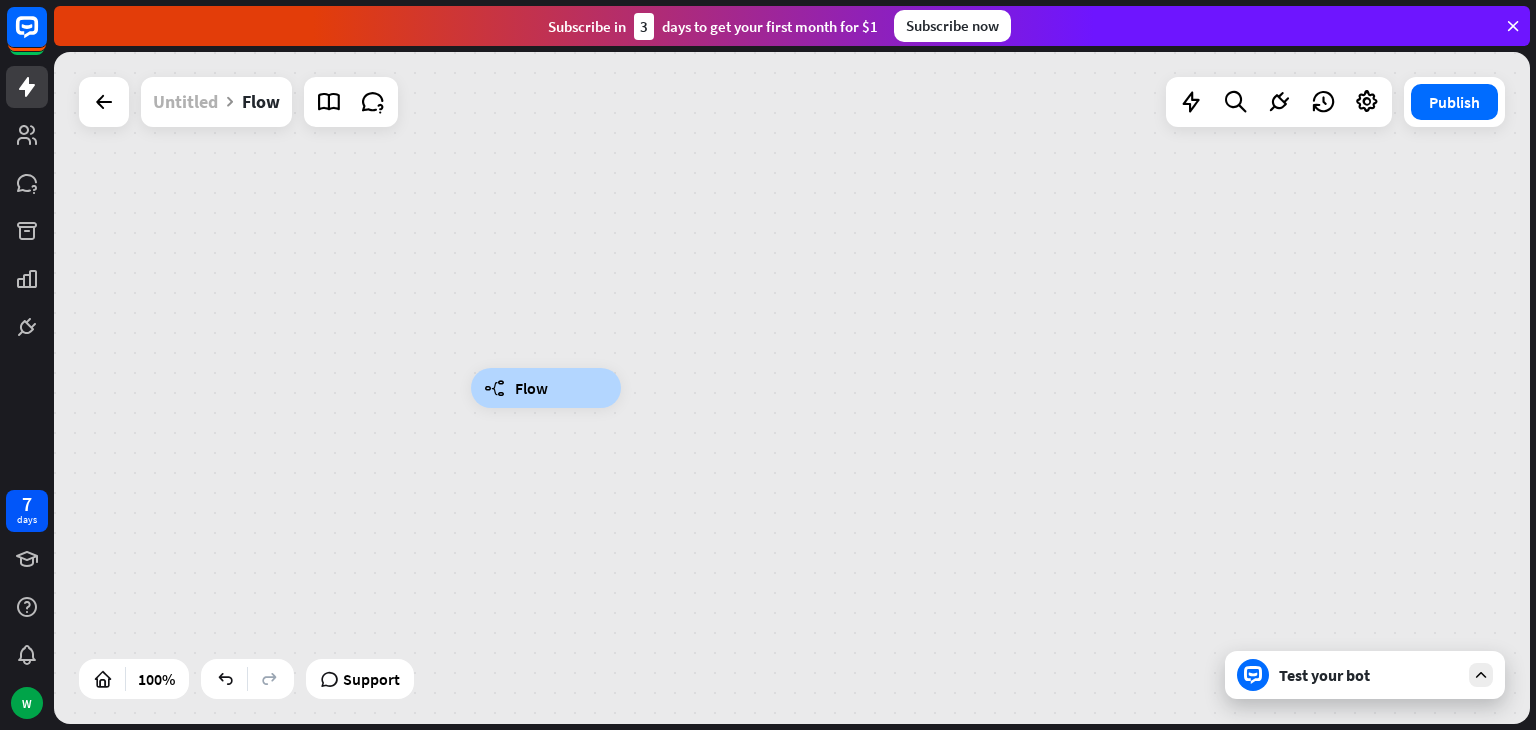 click on "Untitled" at bounding box center (185, 102) 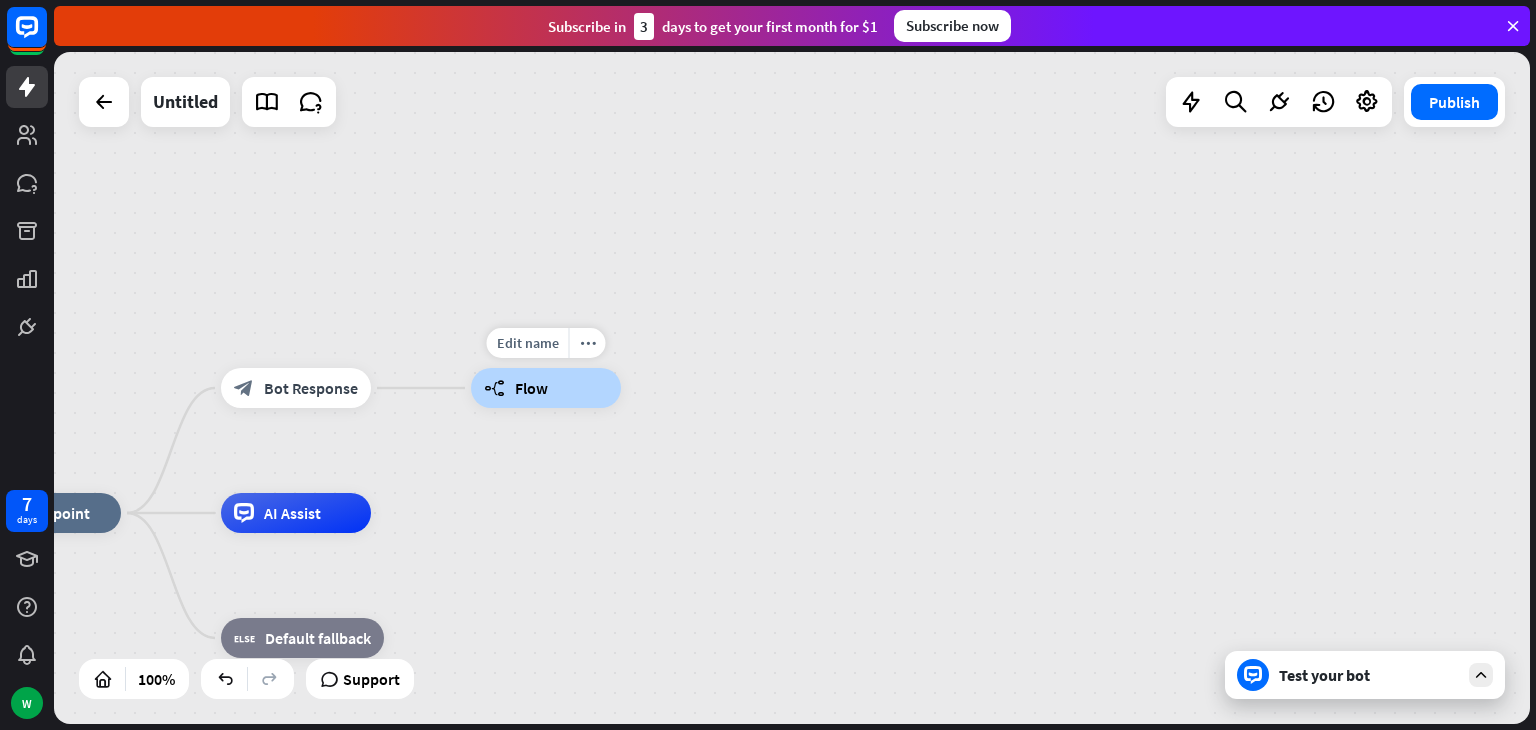 click on "builder_tree   Flow" at bounding box center (546, 388) 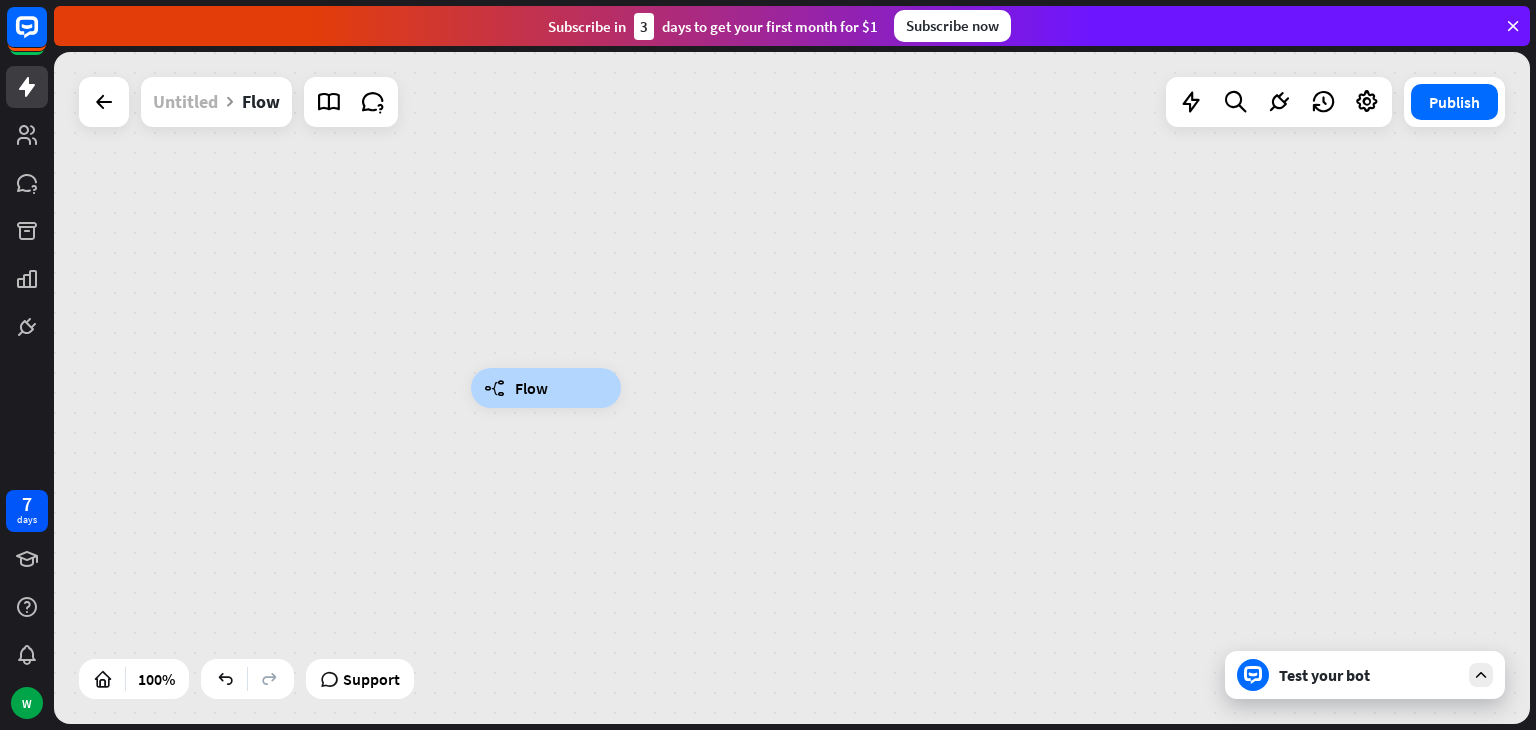 click on "Untitled" at bounding box center (185, 102) 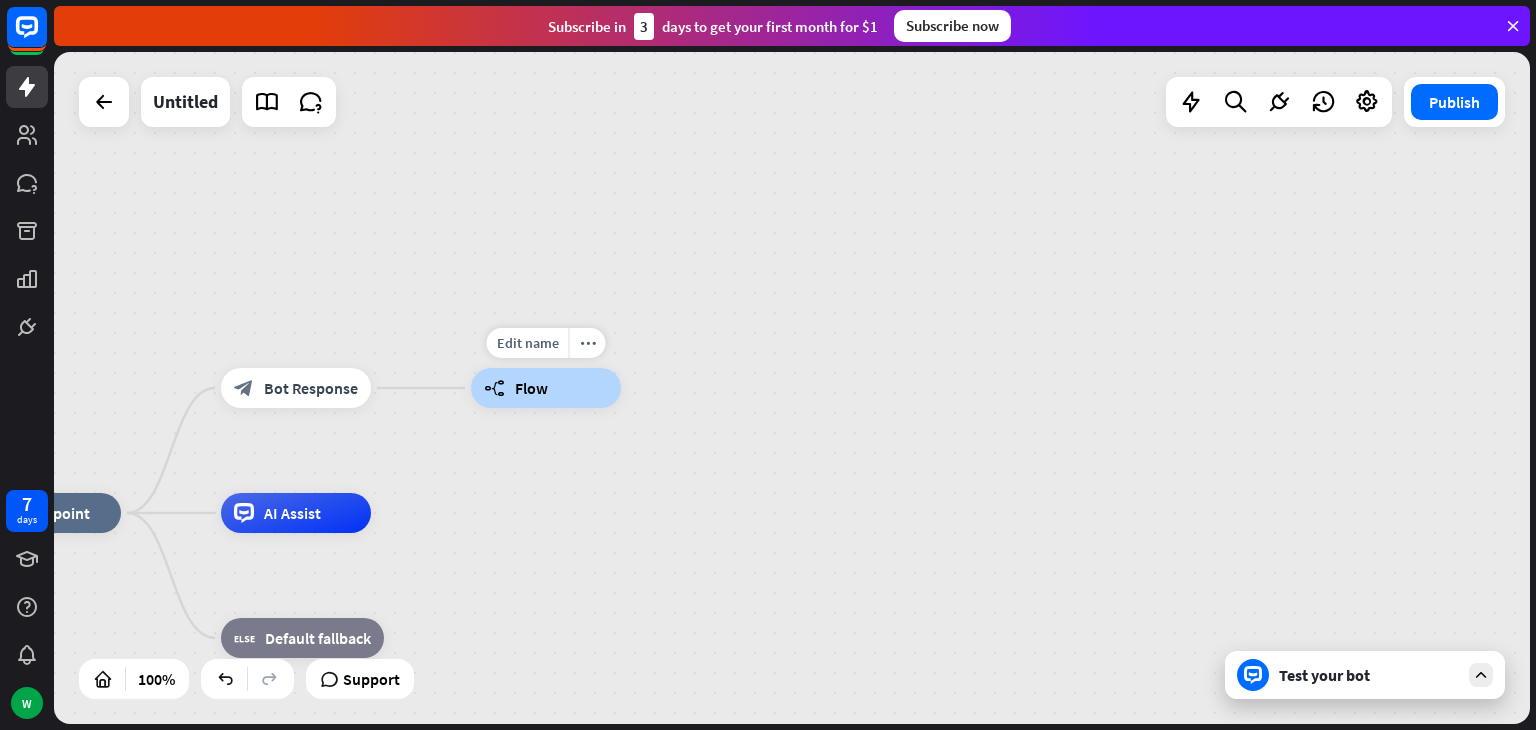 click on "Flow" at bounding box center [531, 388] 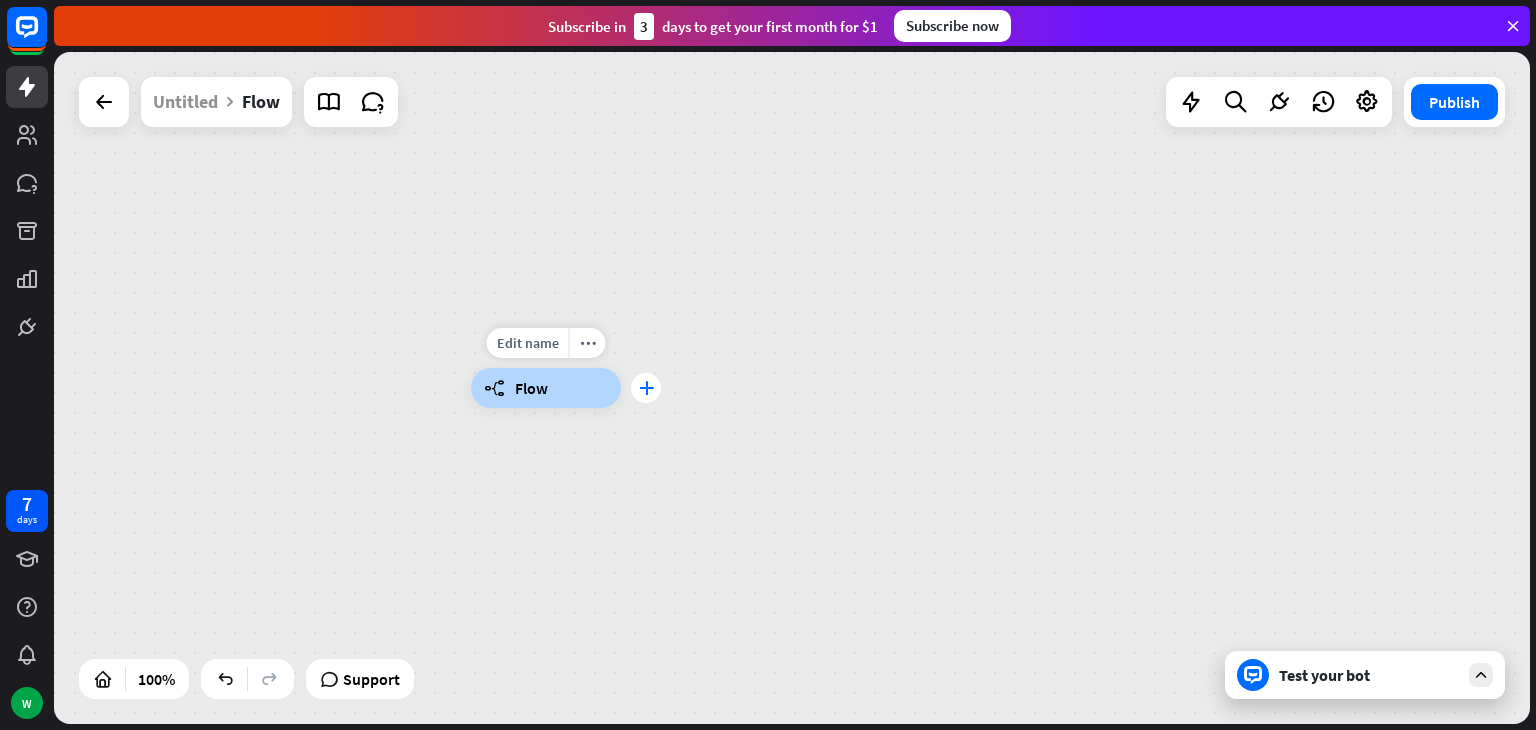 click on "plus" at bounding box center [646, 388] 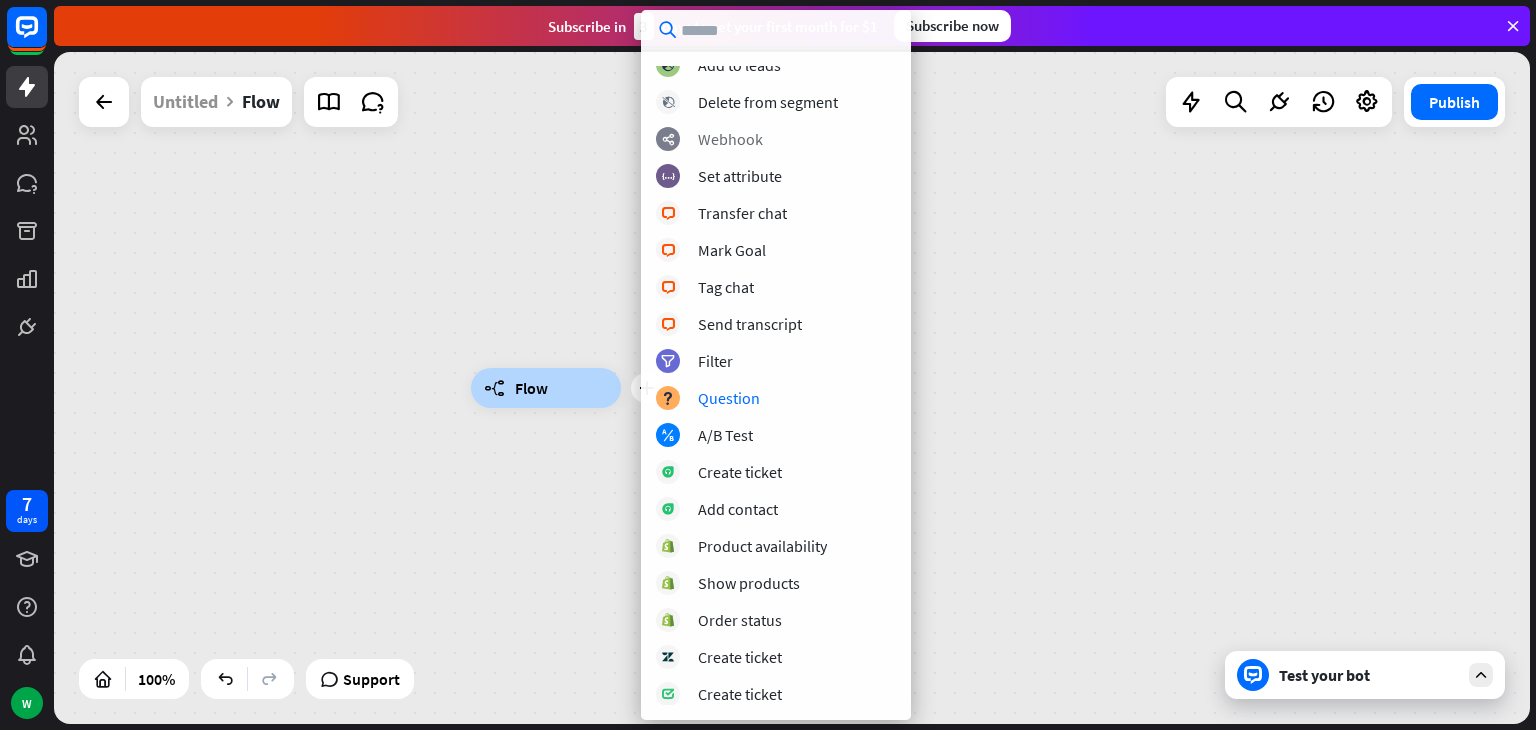 scroll, scrollTop: 0, scrollLeft: 0, axis: both 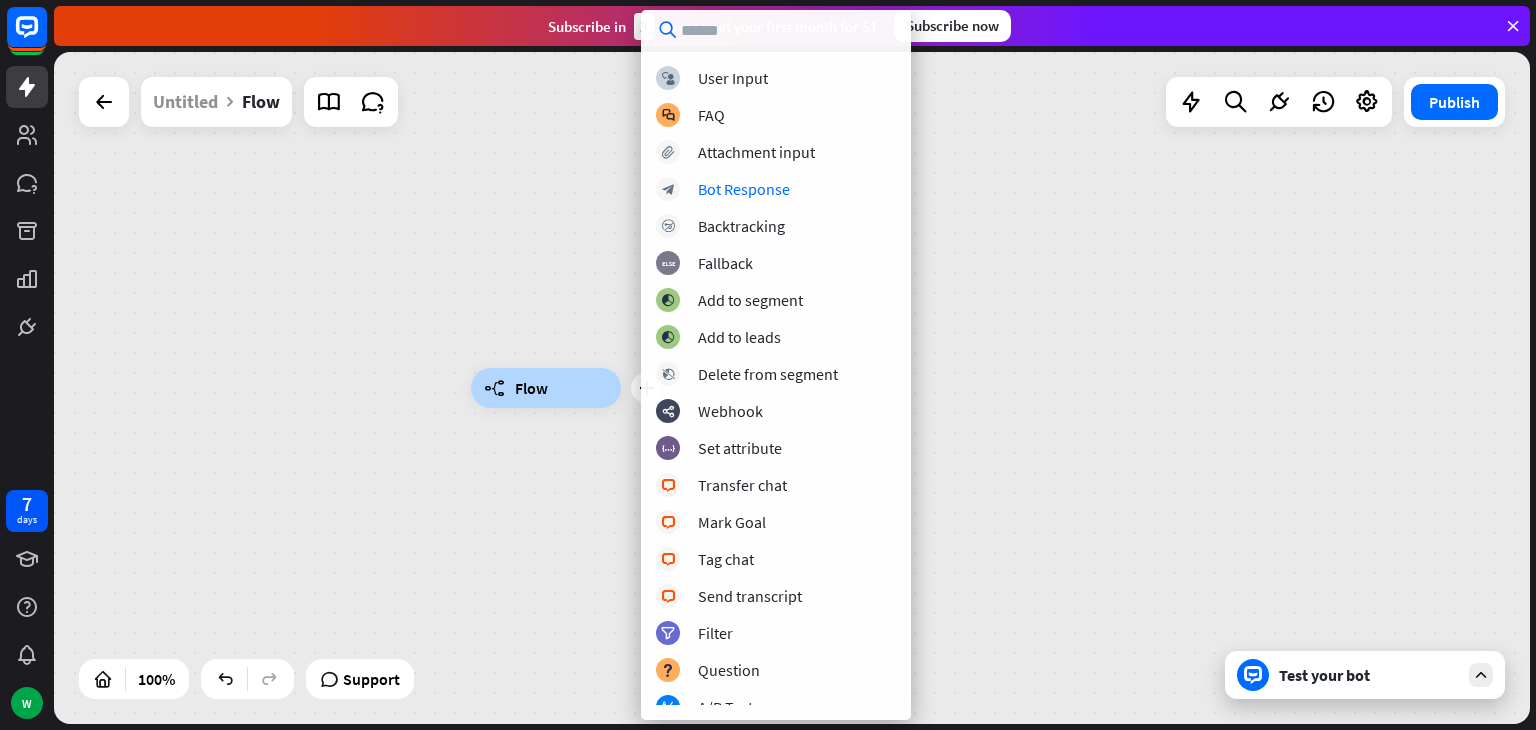 click on "plus     builder_tree   Flow" at bounding box center (792, 388) 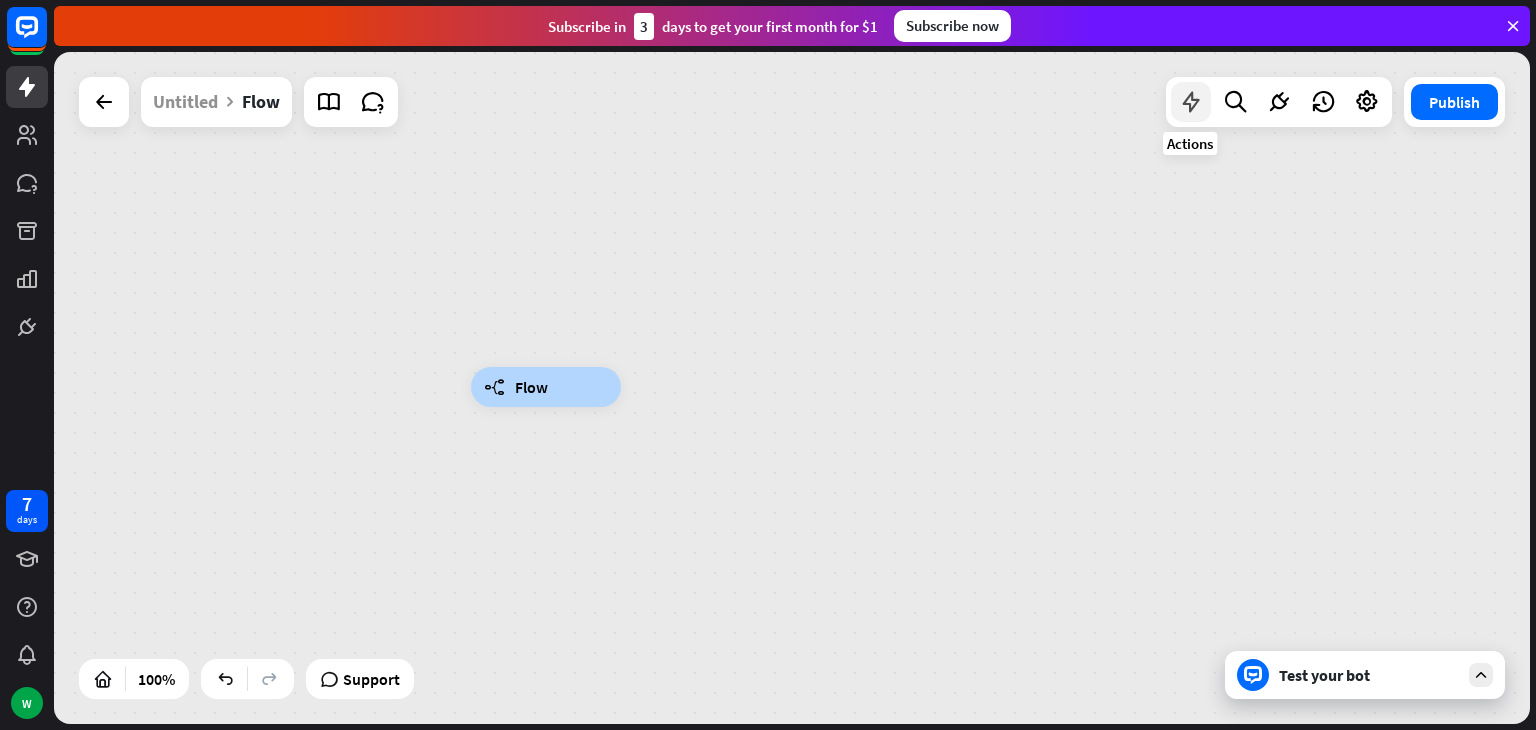 click at bounding box center (1191, 102) 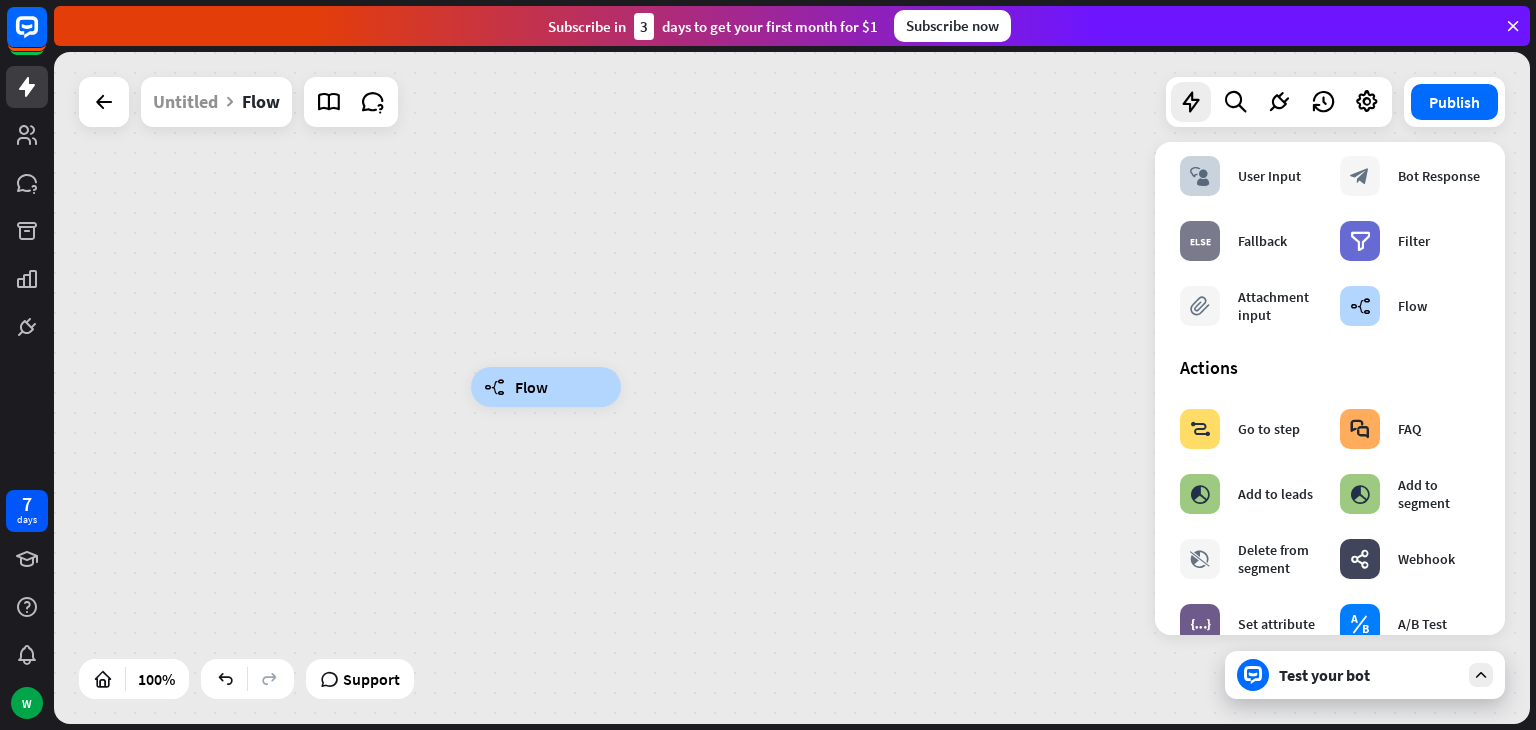 scroll, scrollTop: 0, scrollLeft: 0, axis: both 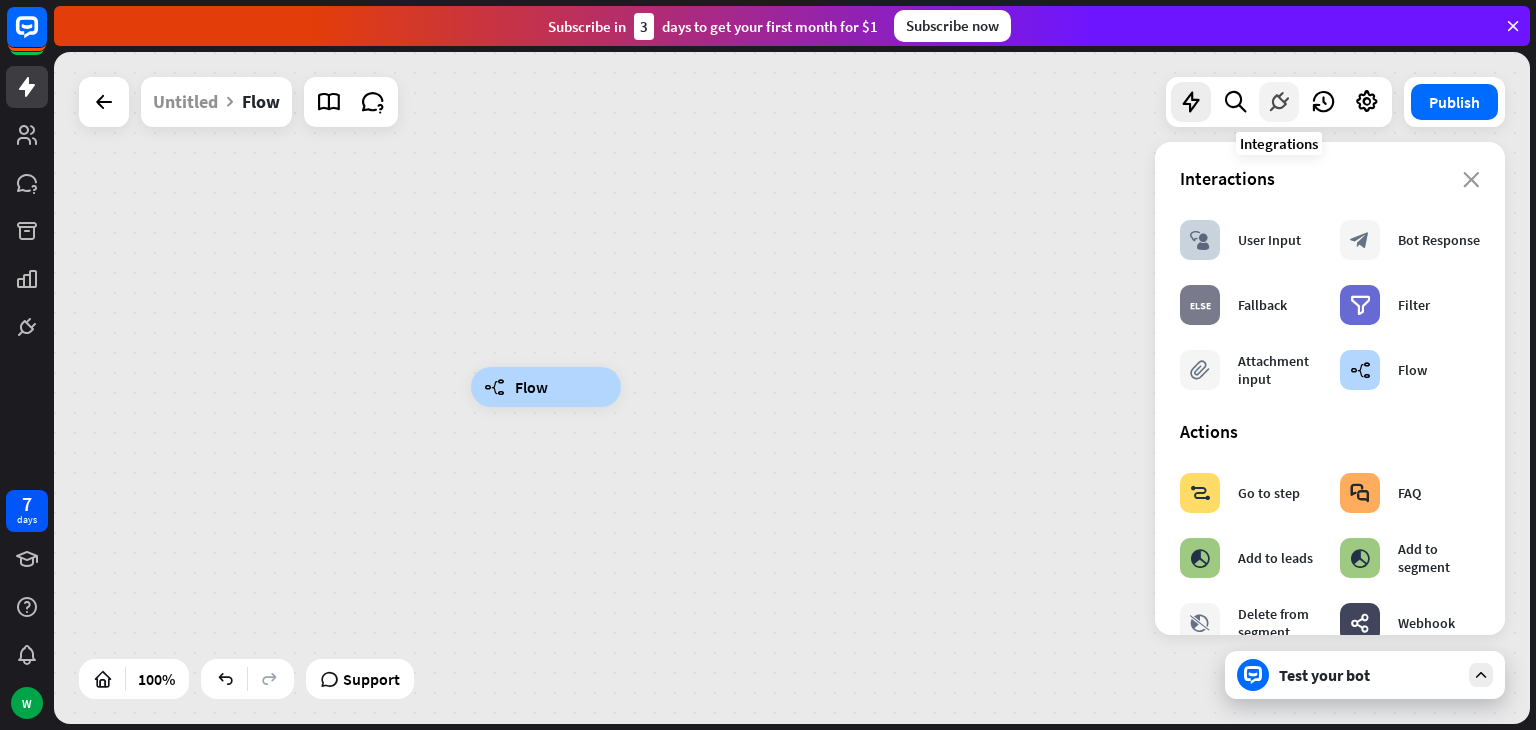 click at bounding box center [1279, 102] 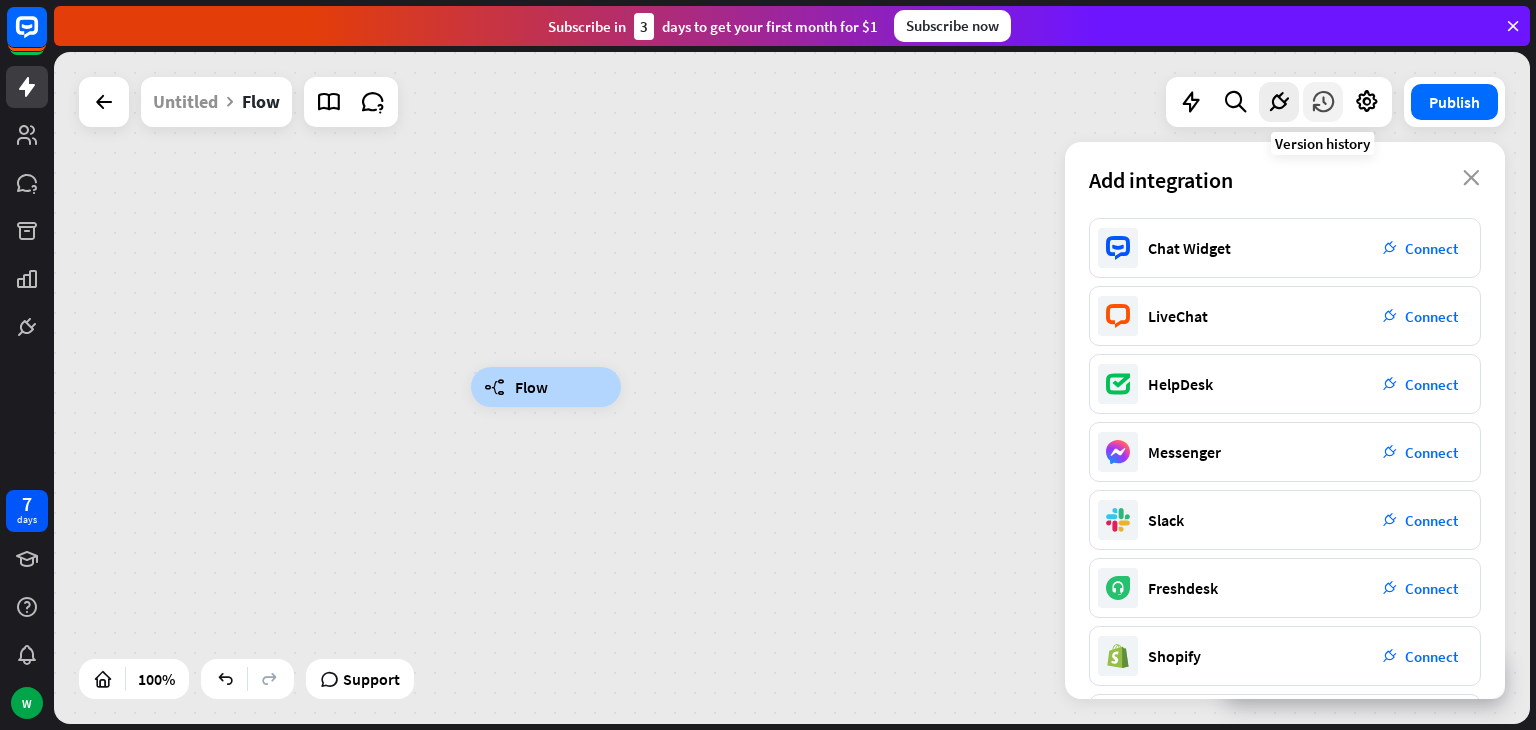 click at bounding box center (1323, 102) 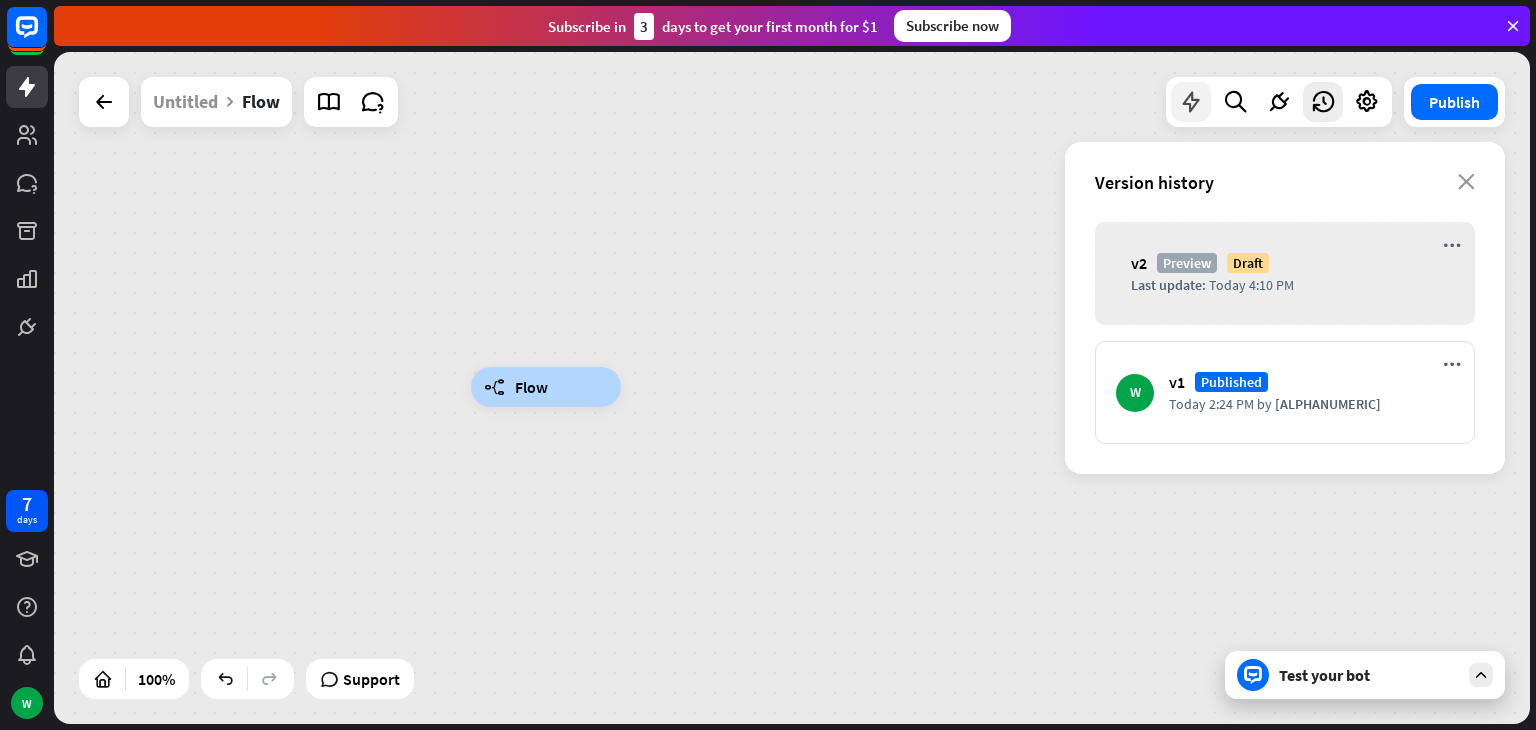 click at bounding box center (1191, 102) 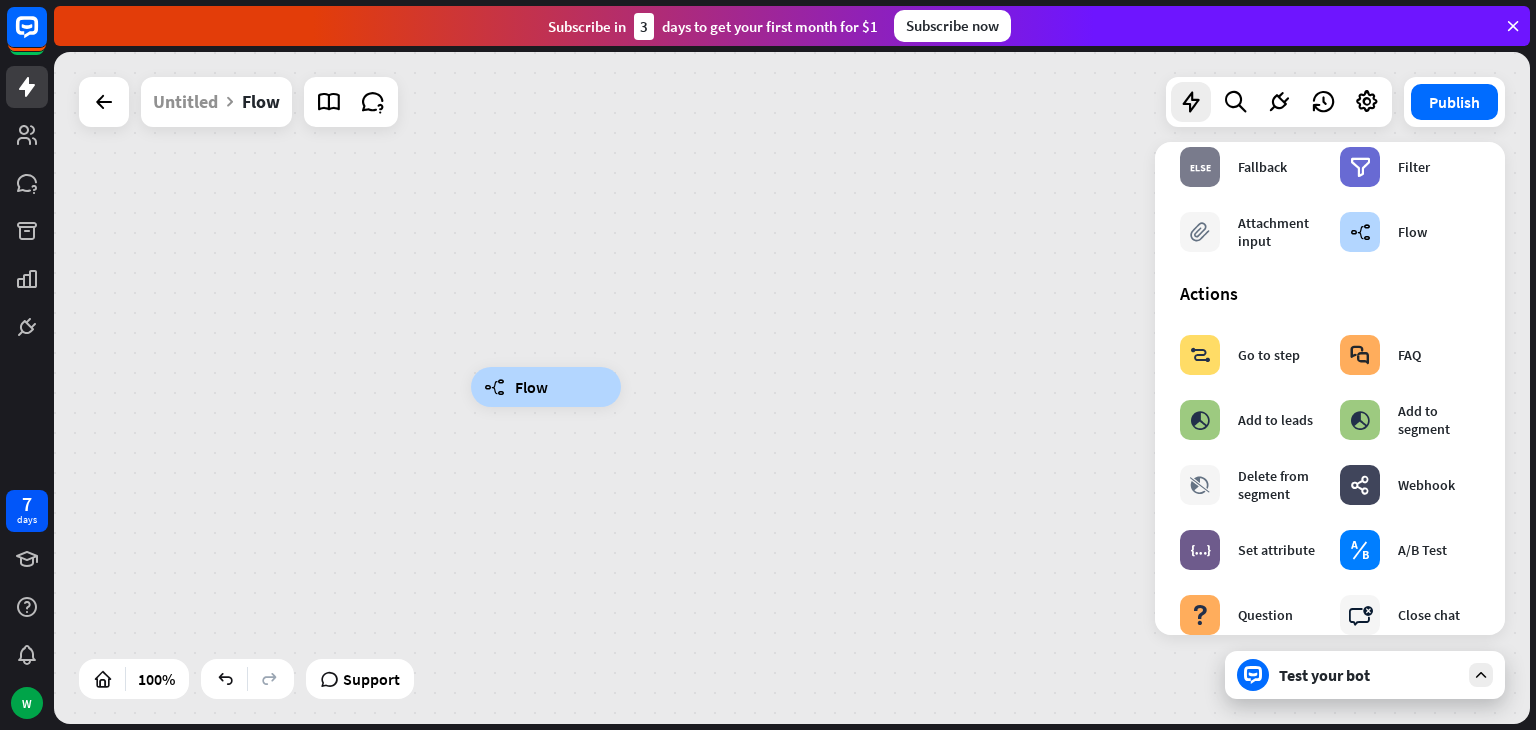 scroll, scrollTop: 149, scrollLeft: 0, axis: vertical 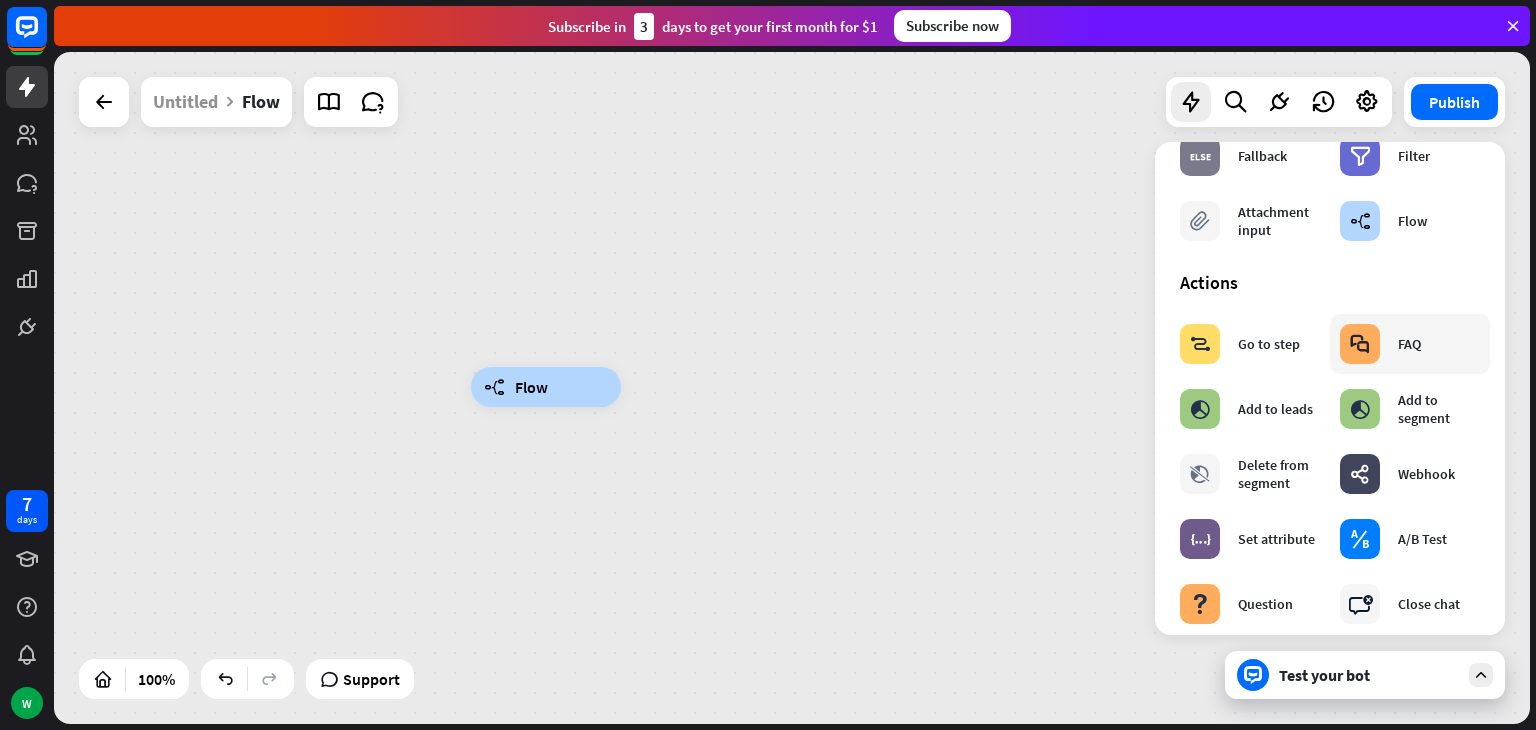 click on "FAQ" at bounding box center (1409, 344) 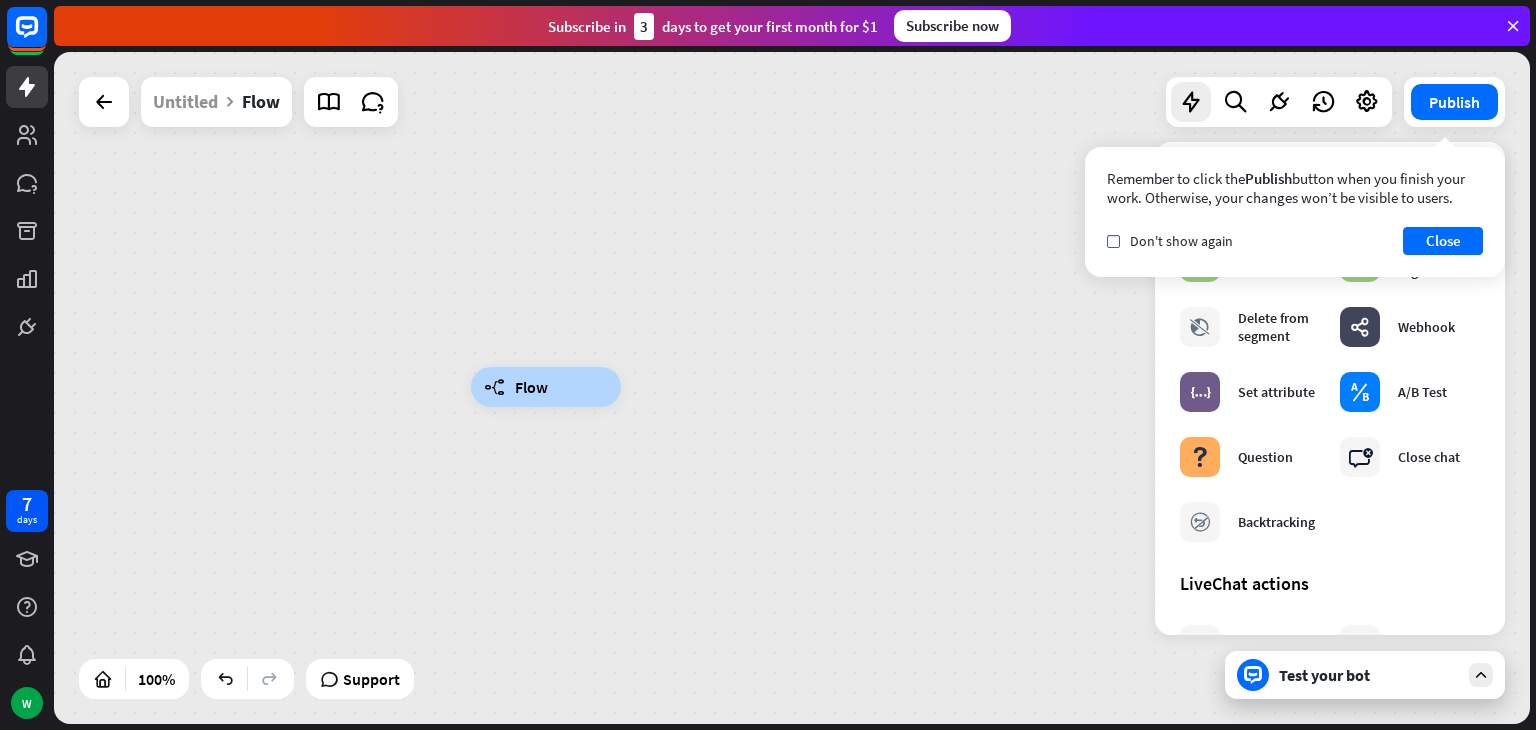 scroll, scrollTop: 333, scrollLeft: 0, axis: vertical 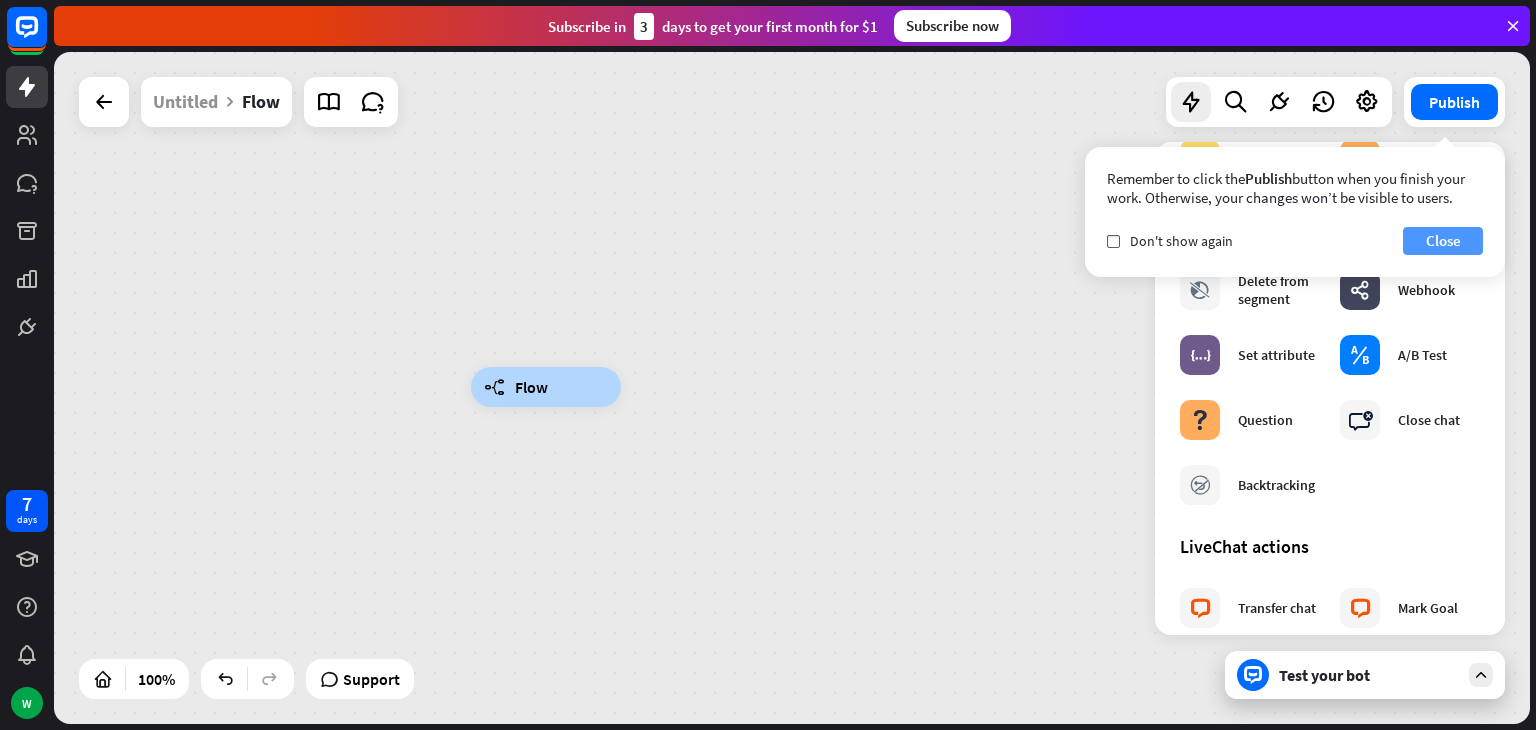 click on "Close" at bounding box center [1443, 241] 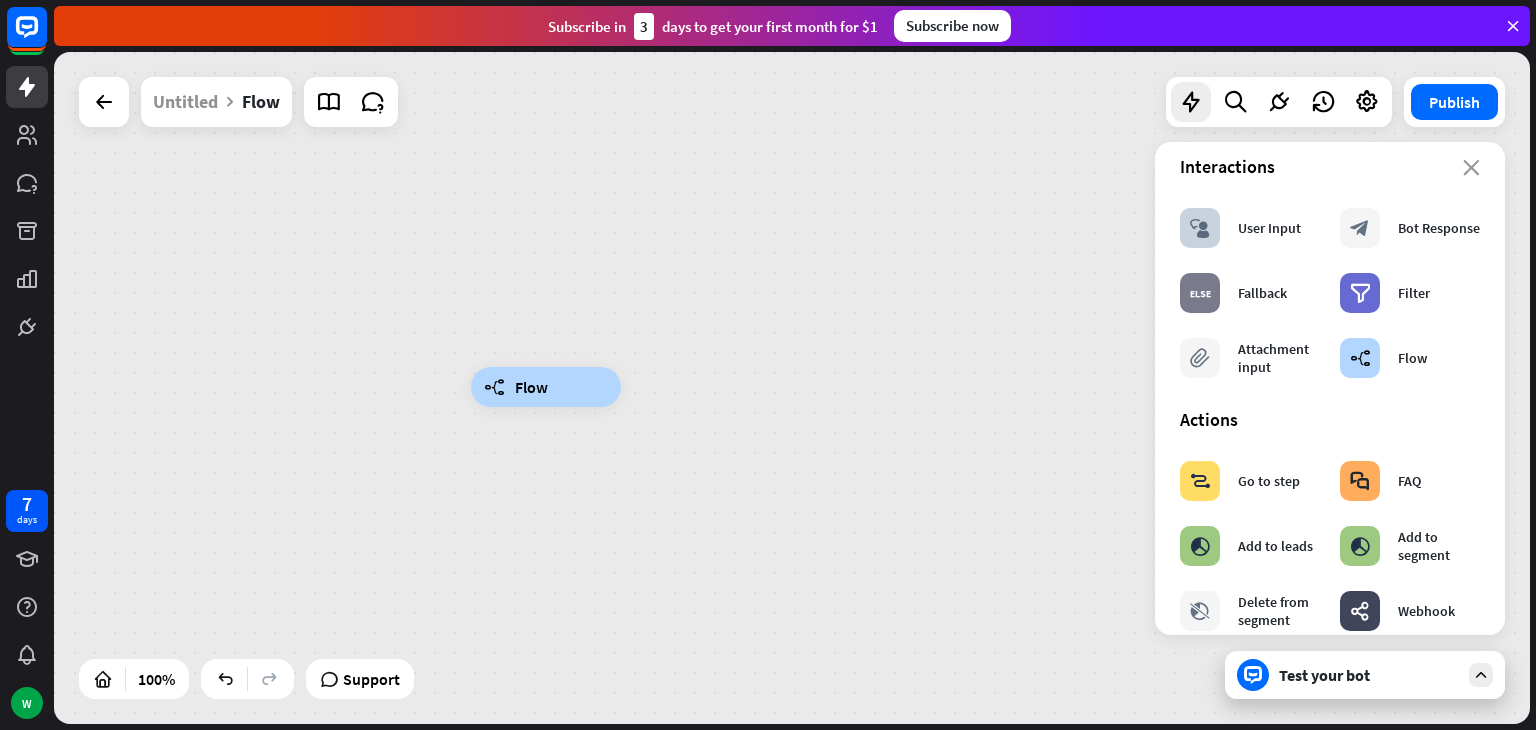scroll, scrollTop: 0, scrollLeft: 0, axis: both 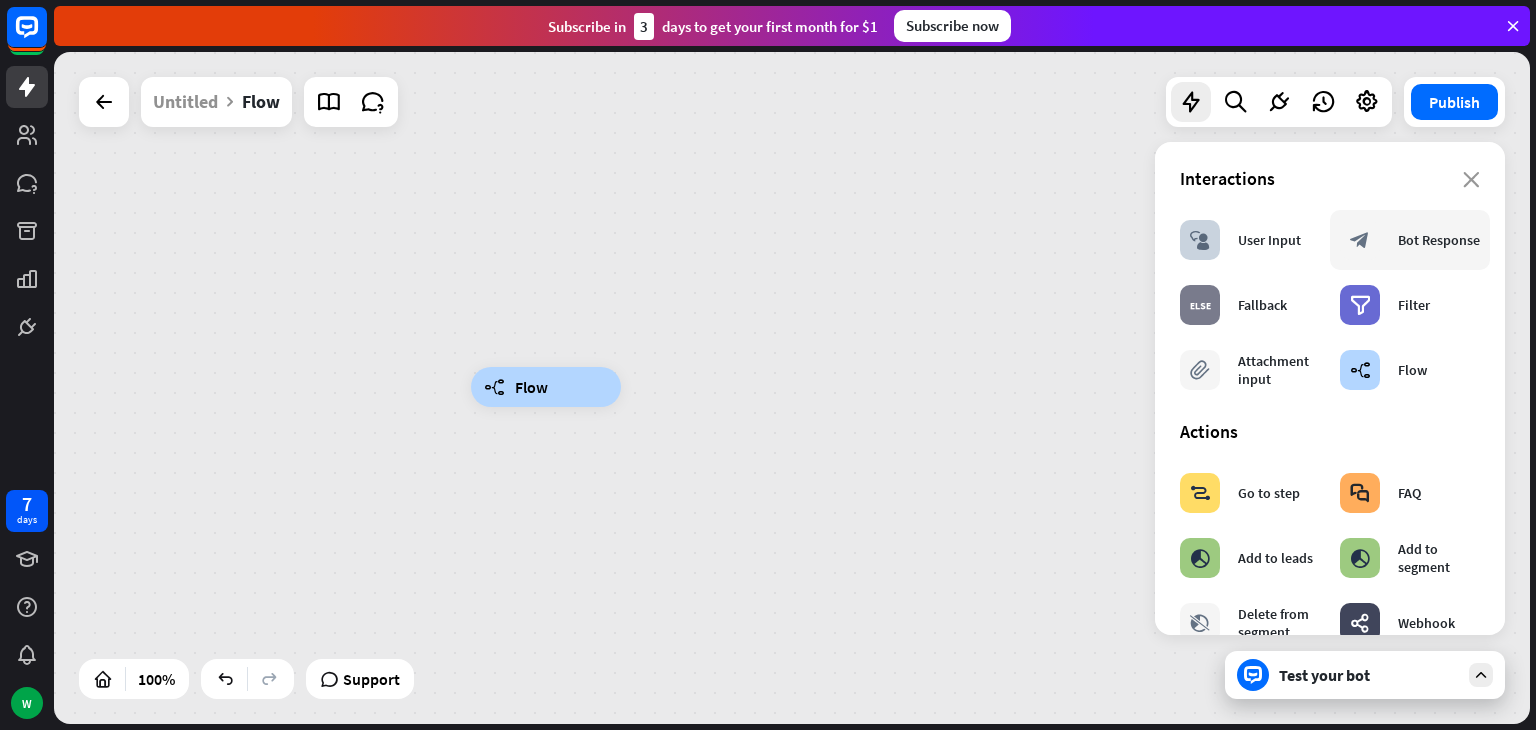 click on "Bot Response" at bounding box center (1439, 240) 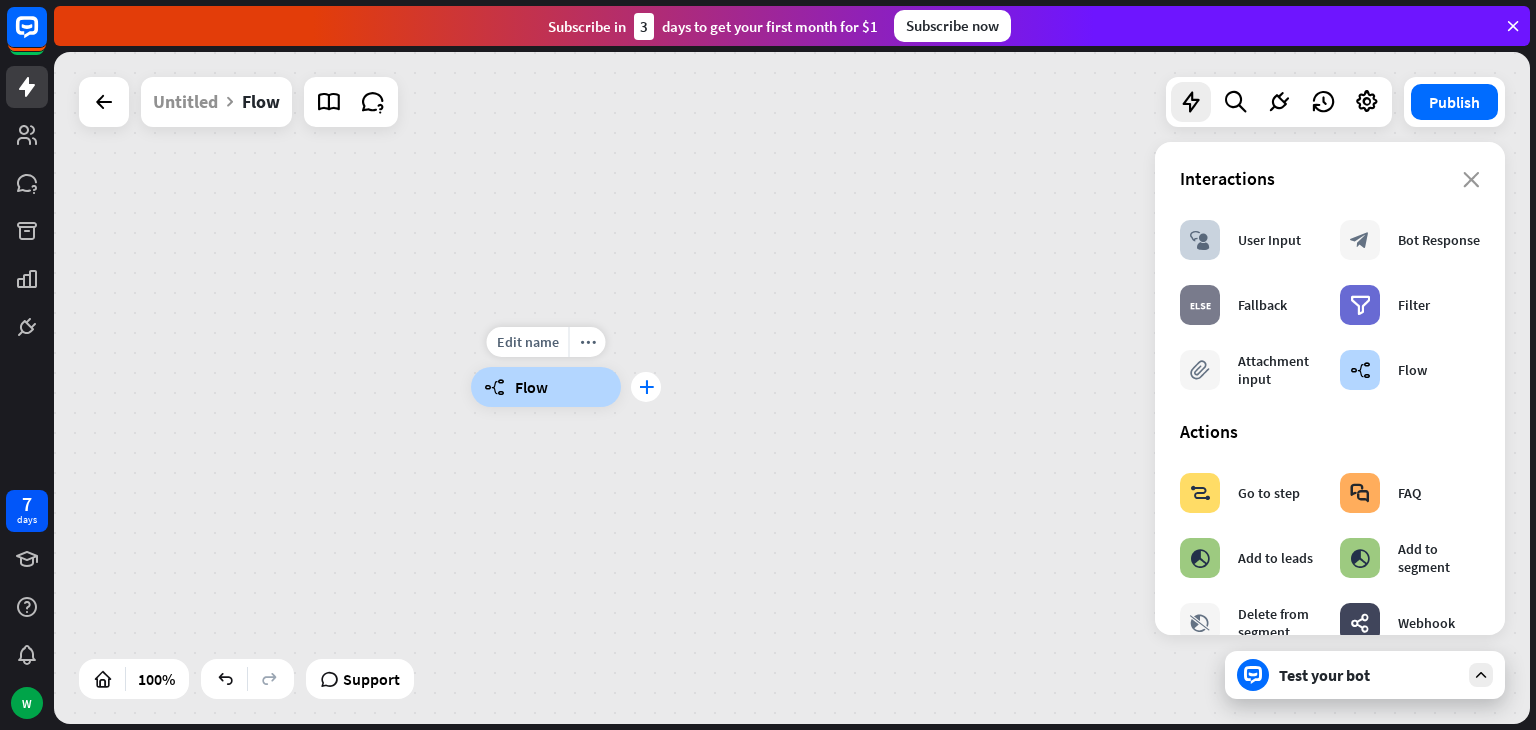 click on "plus" at bounding box center [646, 387] 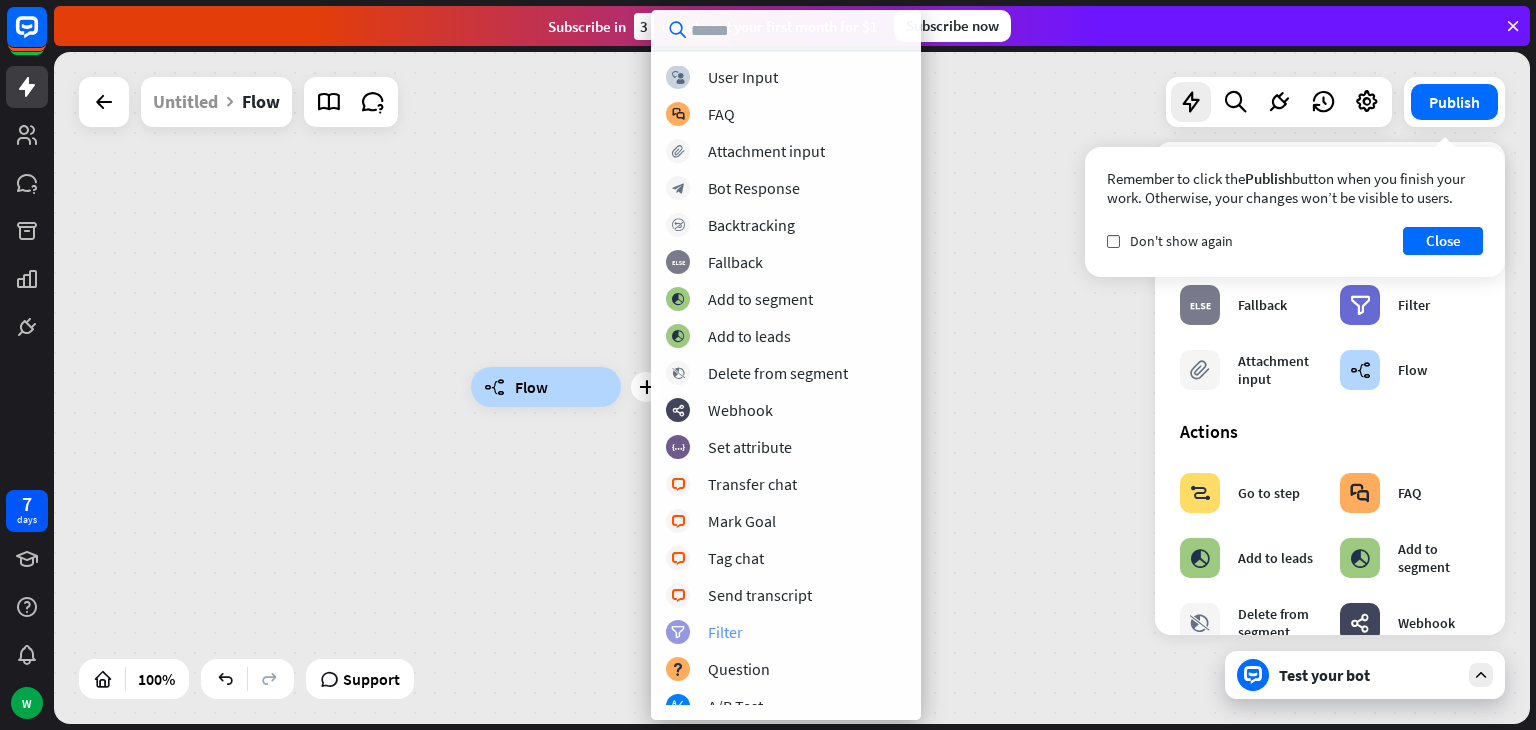 scroll, scrollTop: 0, scrollLeft: 0, axis: both 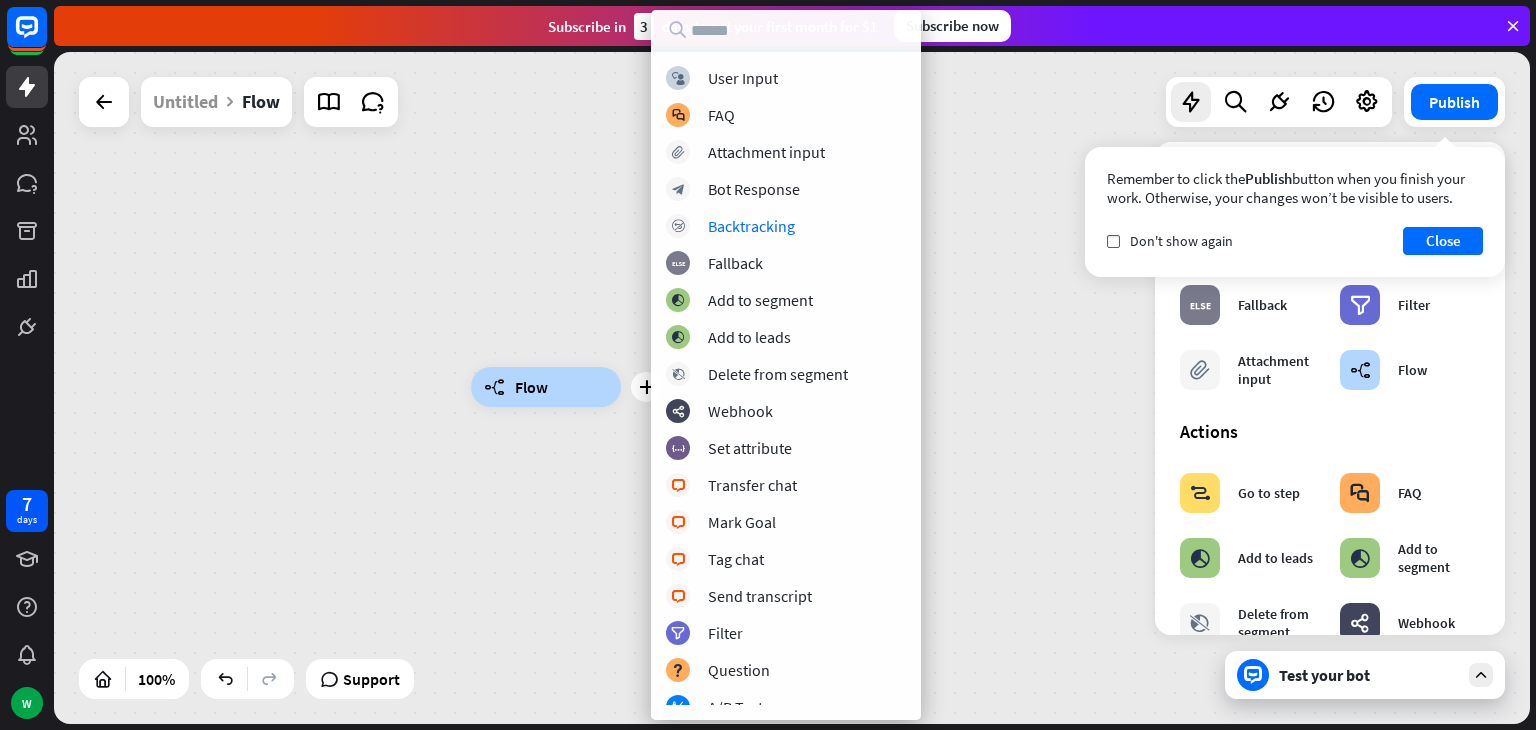 click on "plus     builder_tree   Flow" at bounding box center [792, 388] 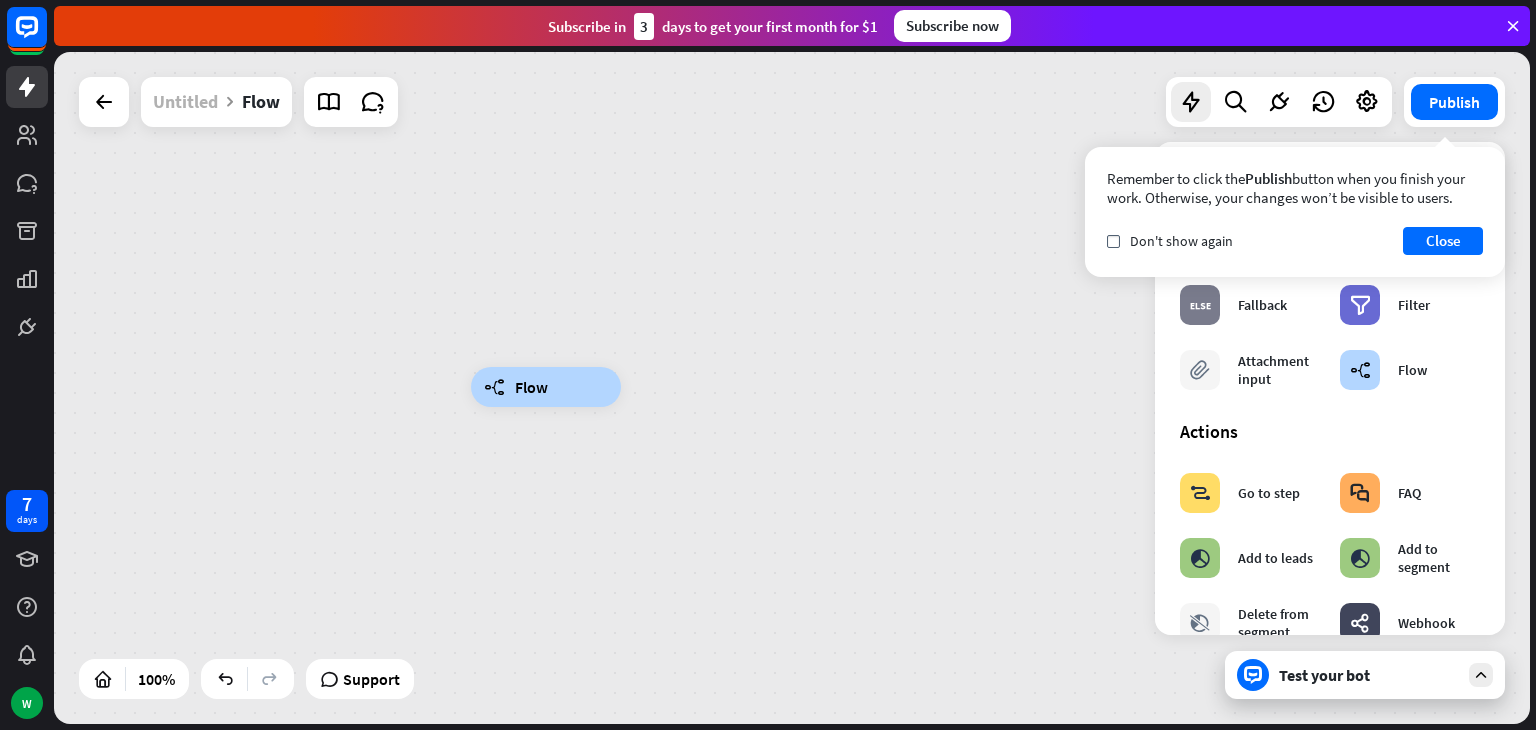 click on "Untitled" at bounding box center (185, 102) 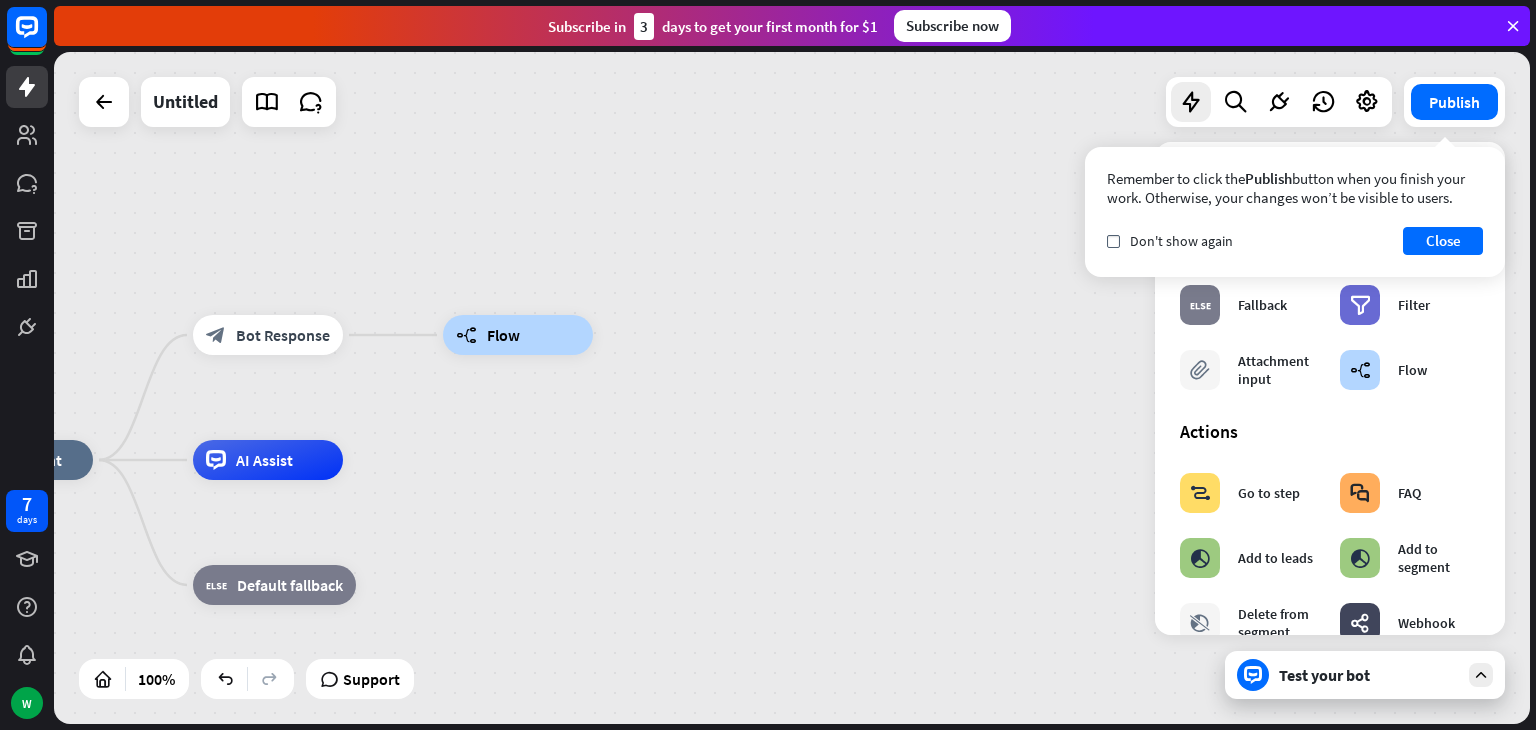 drag, startPoint x: 642, startPoint y: 497, endPoint x: 612, endPoint y: 428, distance: 75.23962 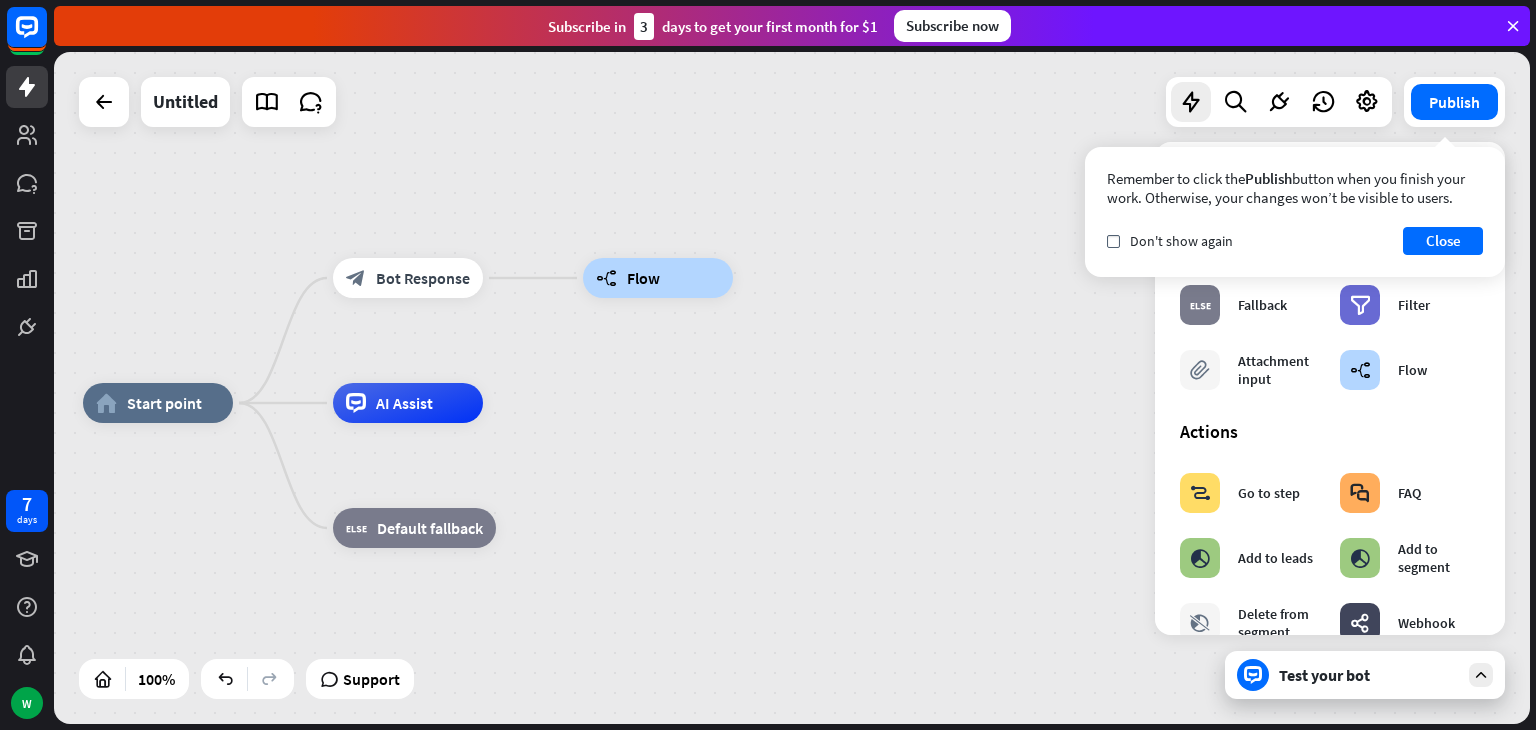 drag, startPoint x: 426, startPoint y: 481, endPoint x: 547, endPoint y: 428, distance: 132.09845 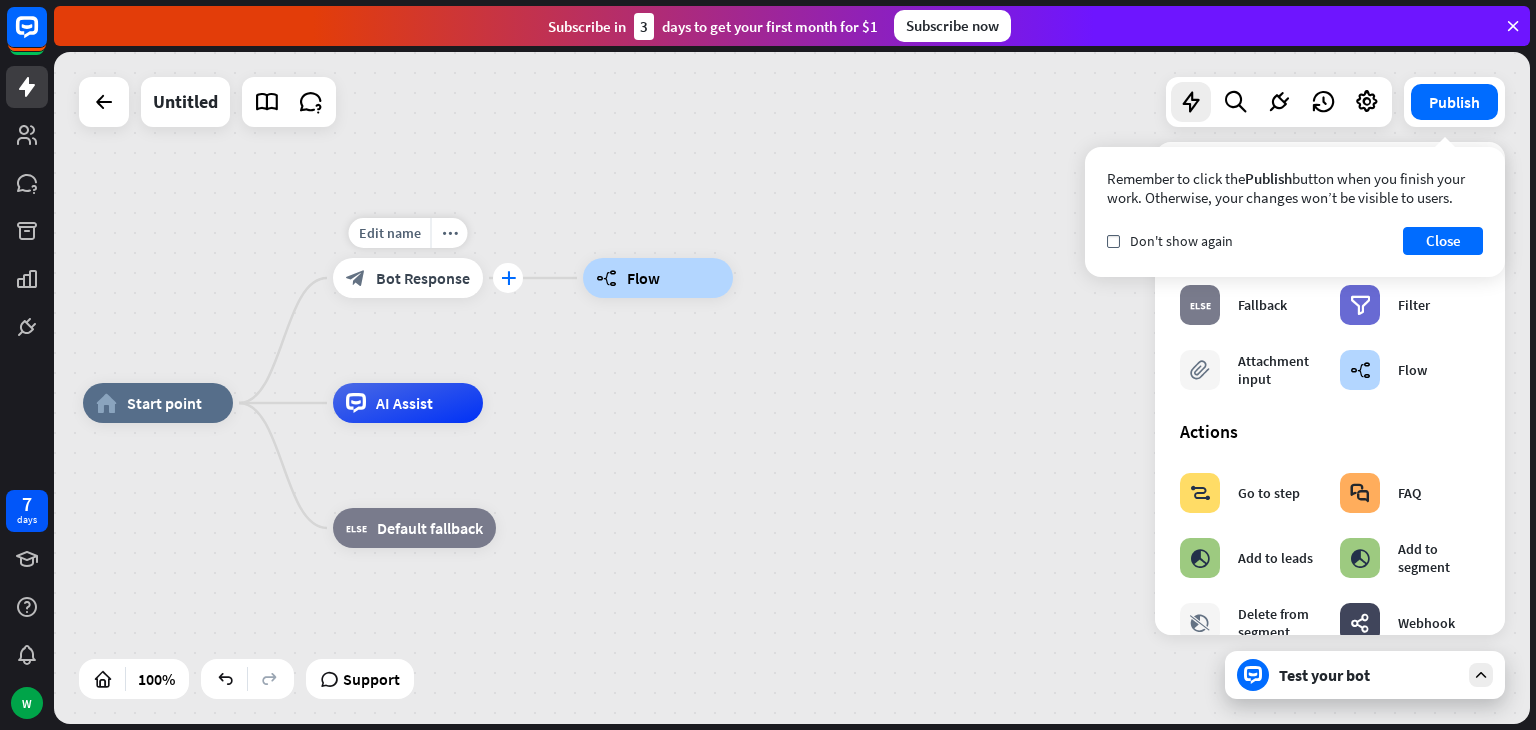 click on "plus" at bounding box center (508, 278) 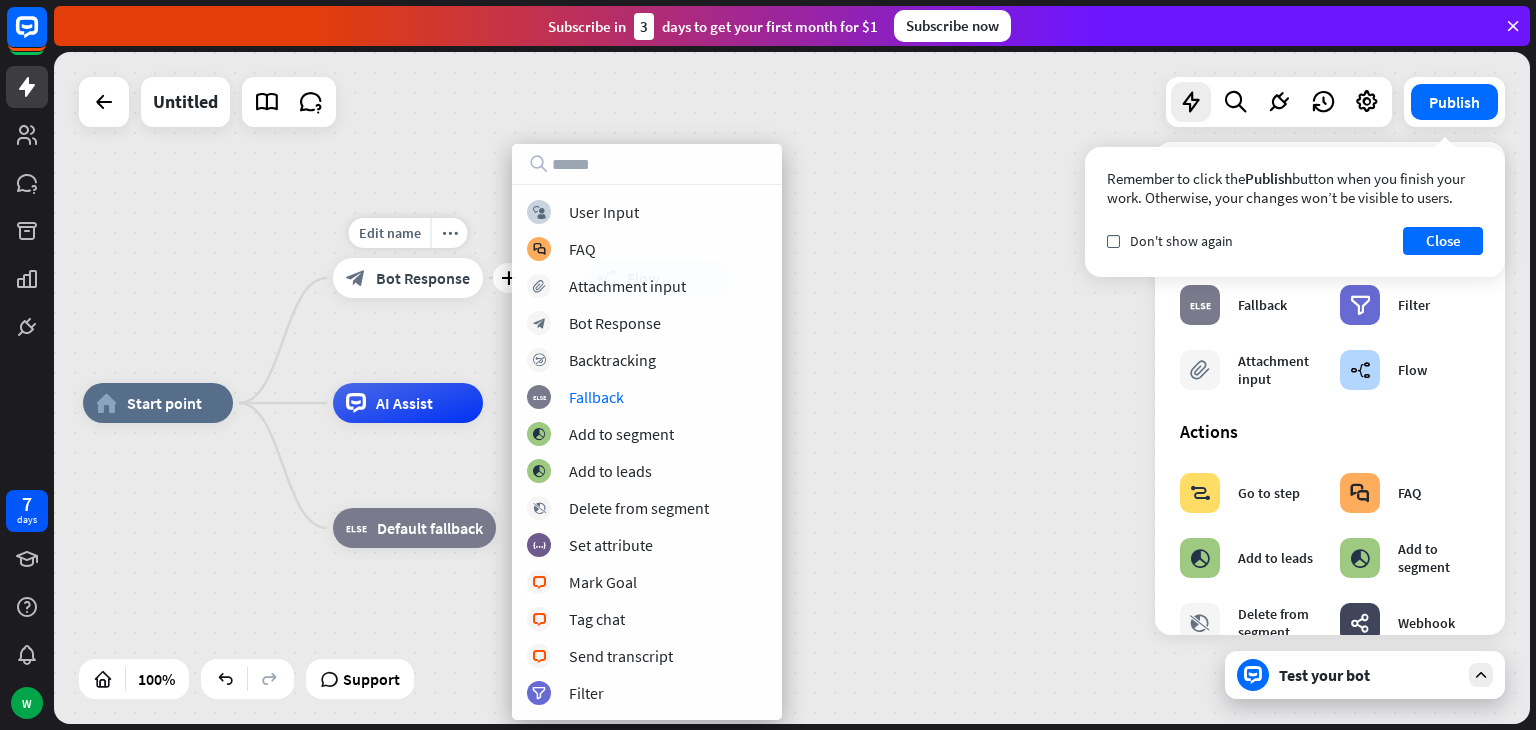 click on "Edit name   more_horiz         plus     block_bot_response   Bot Response" at bounding box center [408, 278] 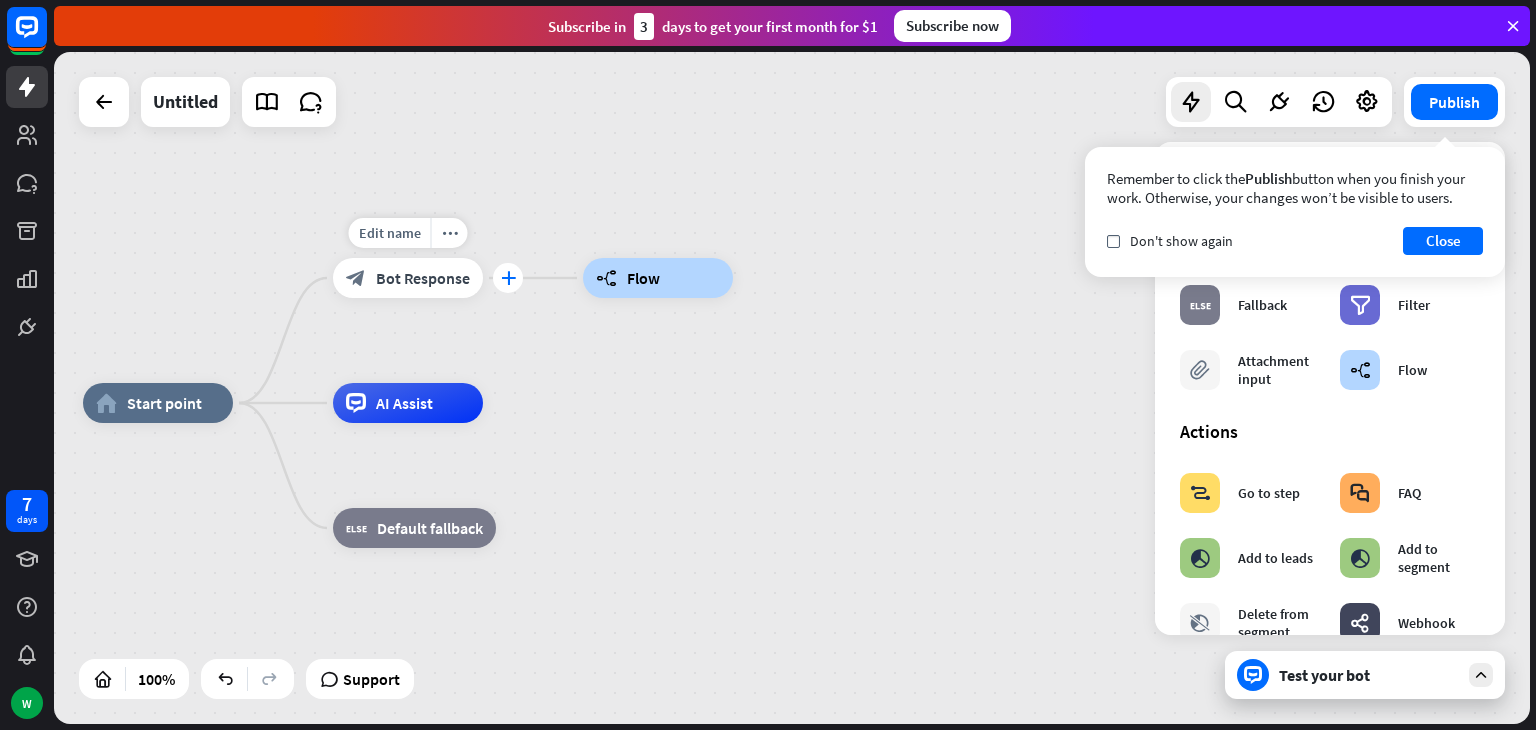 click on "plus" at bounding box center [508, 278] 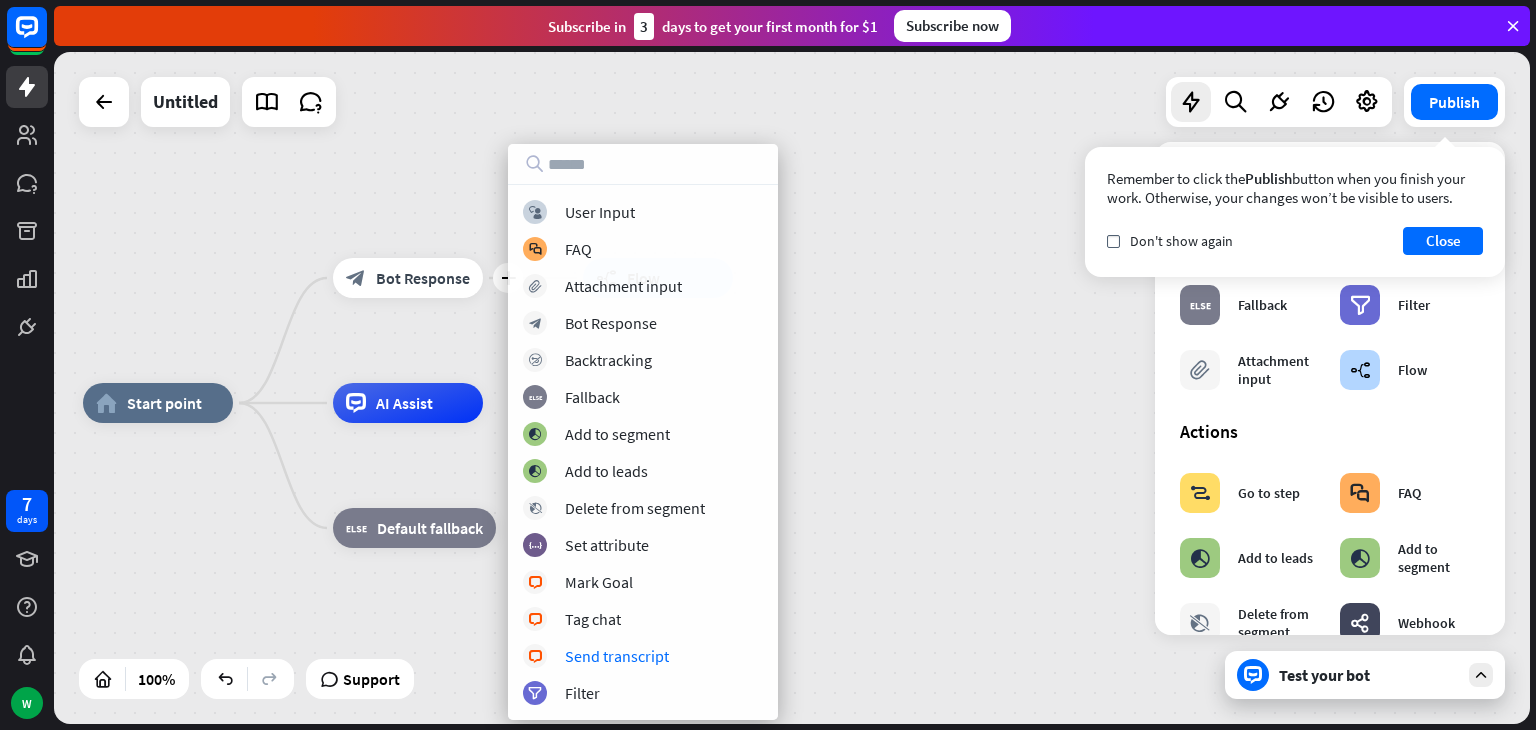 click on "home_2   Start point               plus     block_bot_response   Bot Response                   builder_tree   Flow                     AI Assist                   block_fallback   Default fallback" at bounding box center [792, 388] 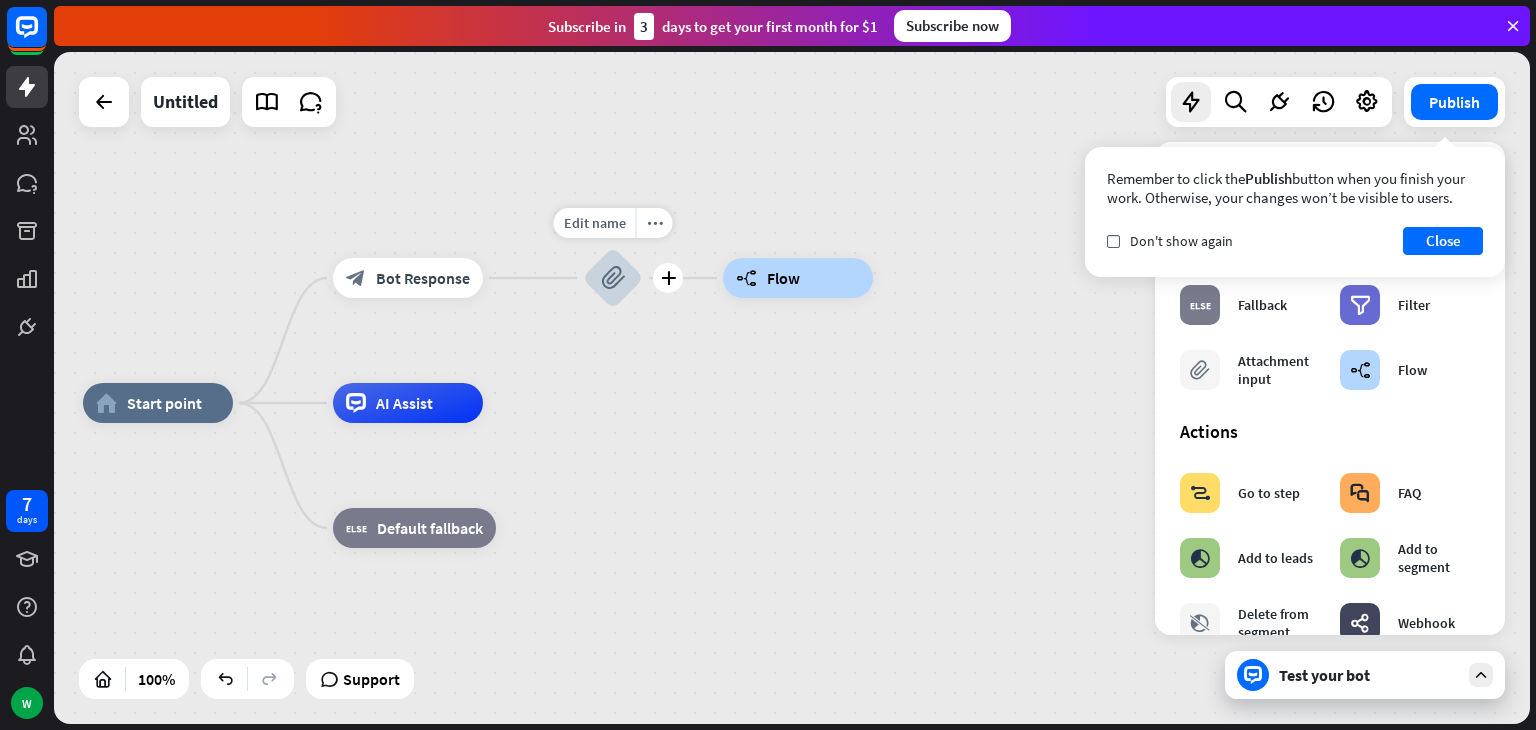 click on "block_attachment" at bounding box center [613, 278] 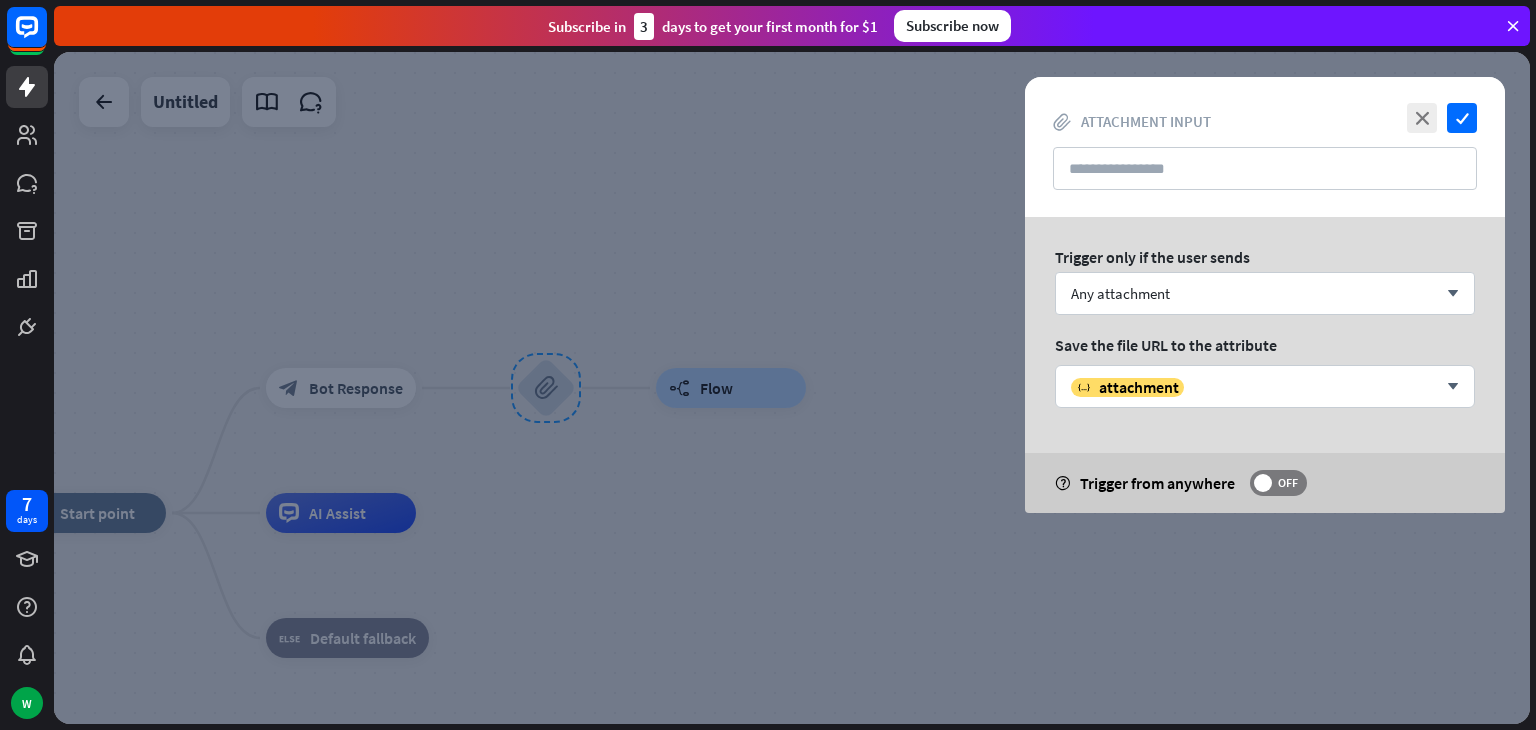 click at bounding box center [792, 388] 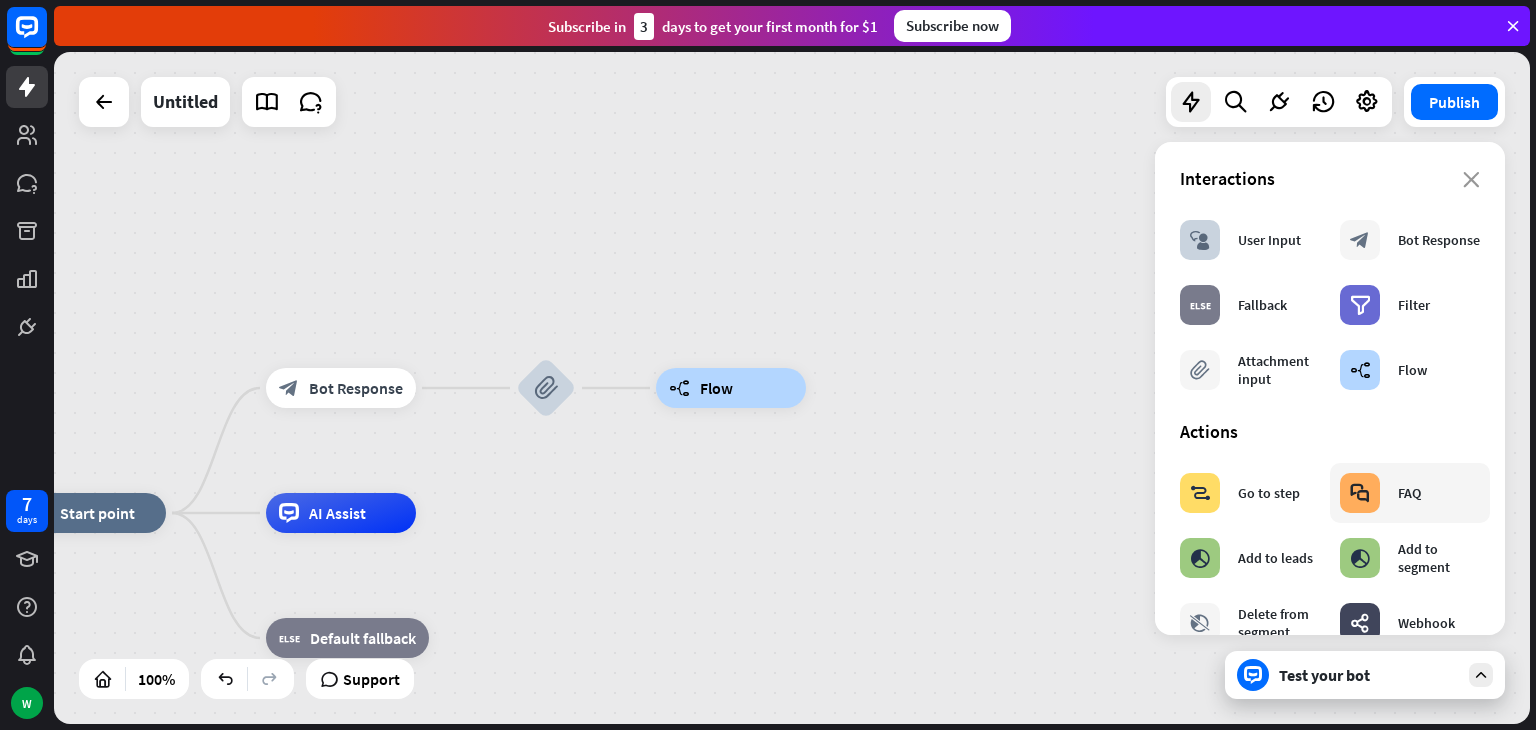 scroll, scrollTop: 400, scrollLeft: 0, axis: vertical 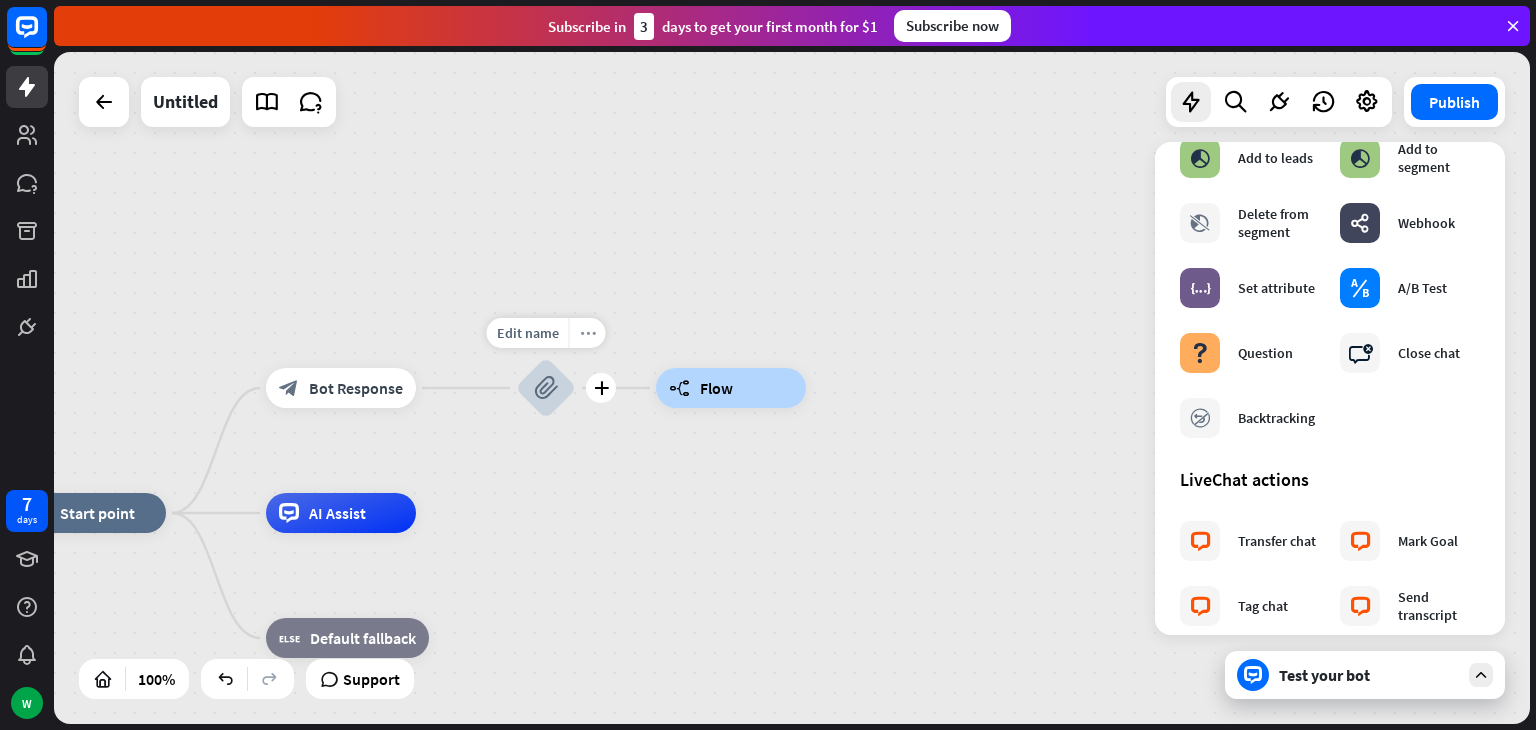 click on "more_horiz" at bounding box center [588, 333] 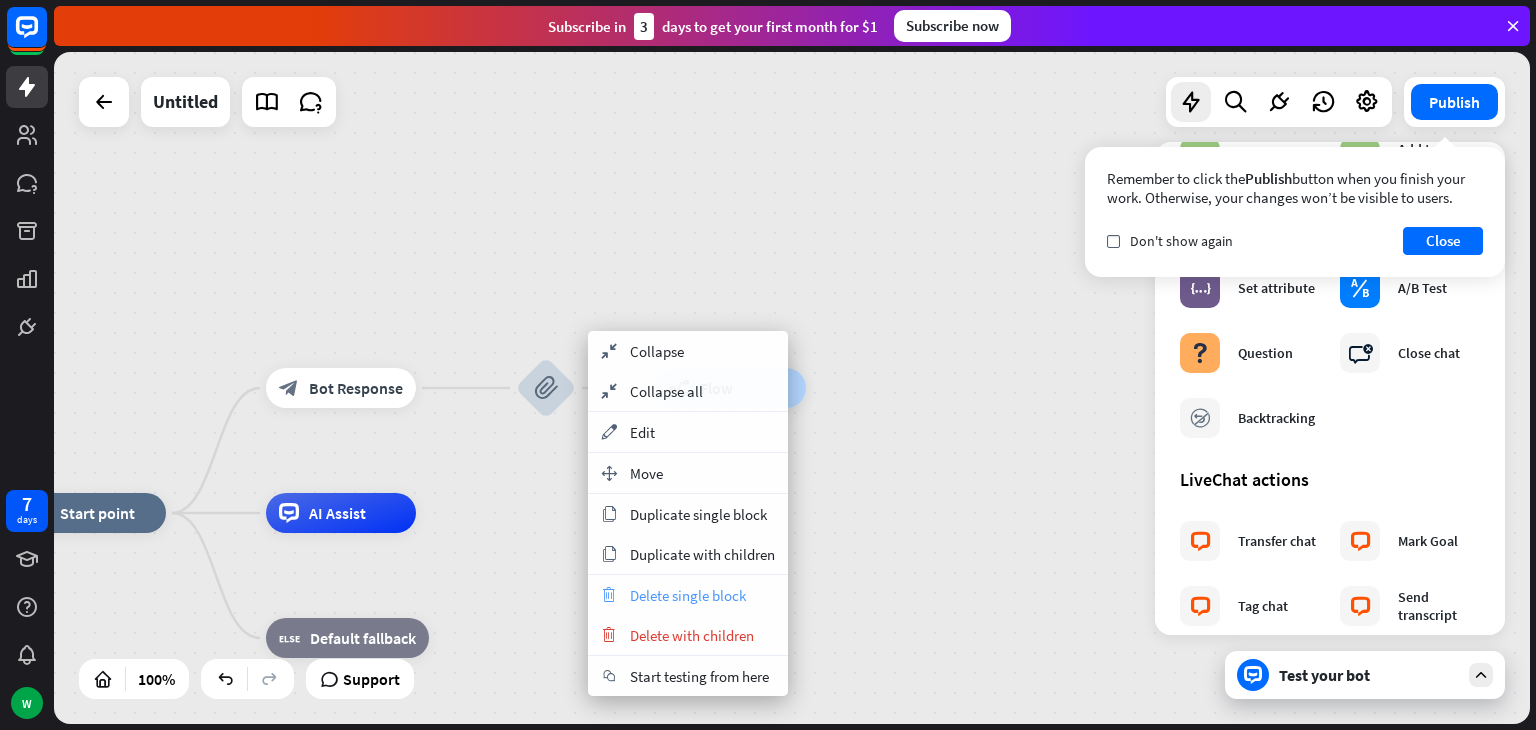 click on "Delete single block" at bounding box center (688, 595) 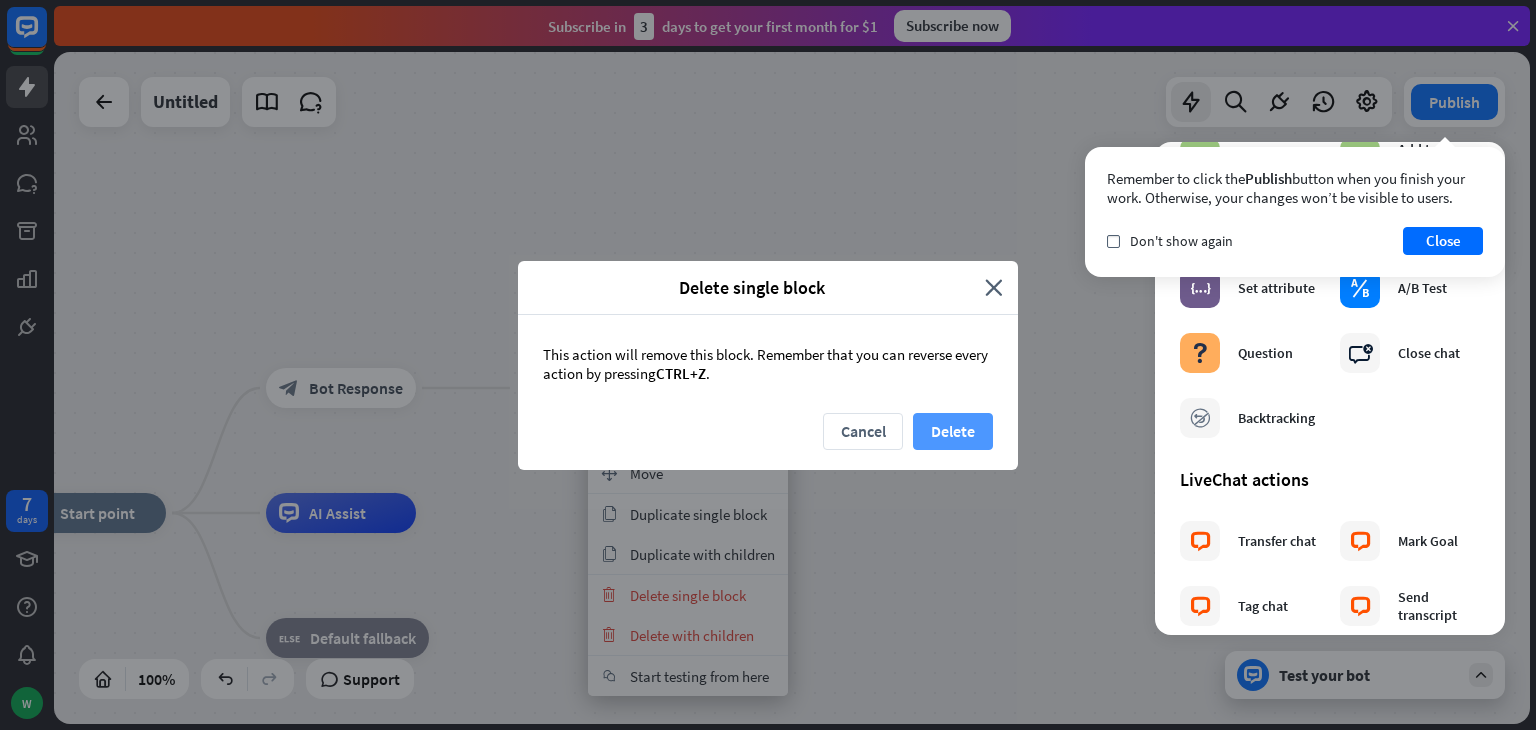 click on "Delete" at bounding box center (953, 431) 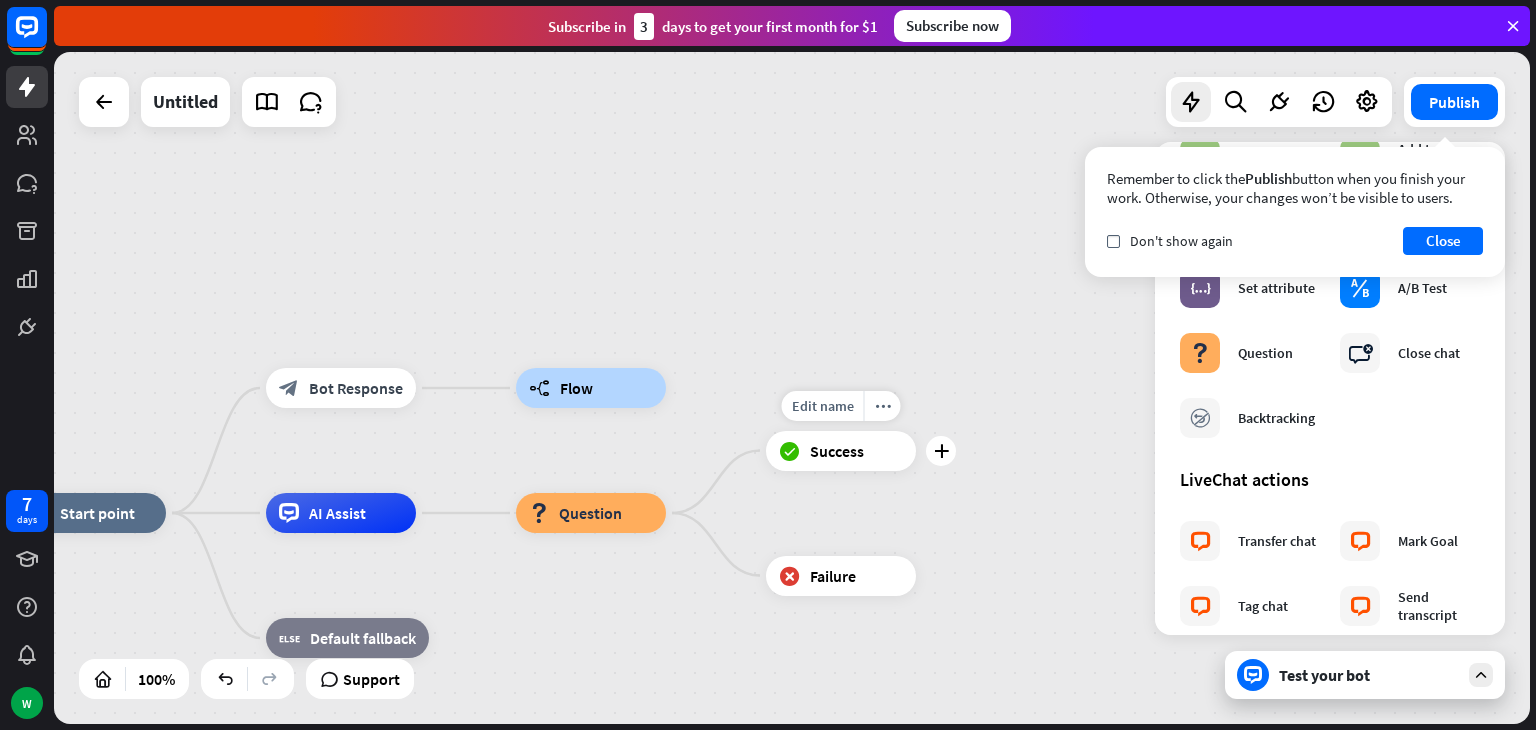 click on "block_success   Success" at bounding box center [841, 451] 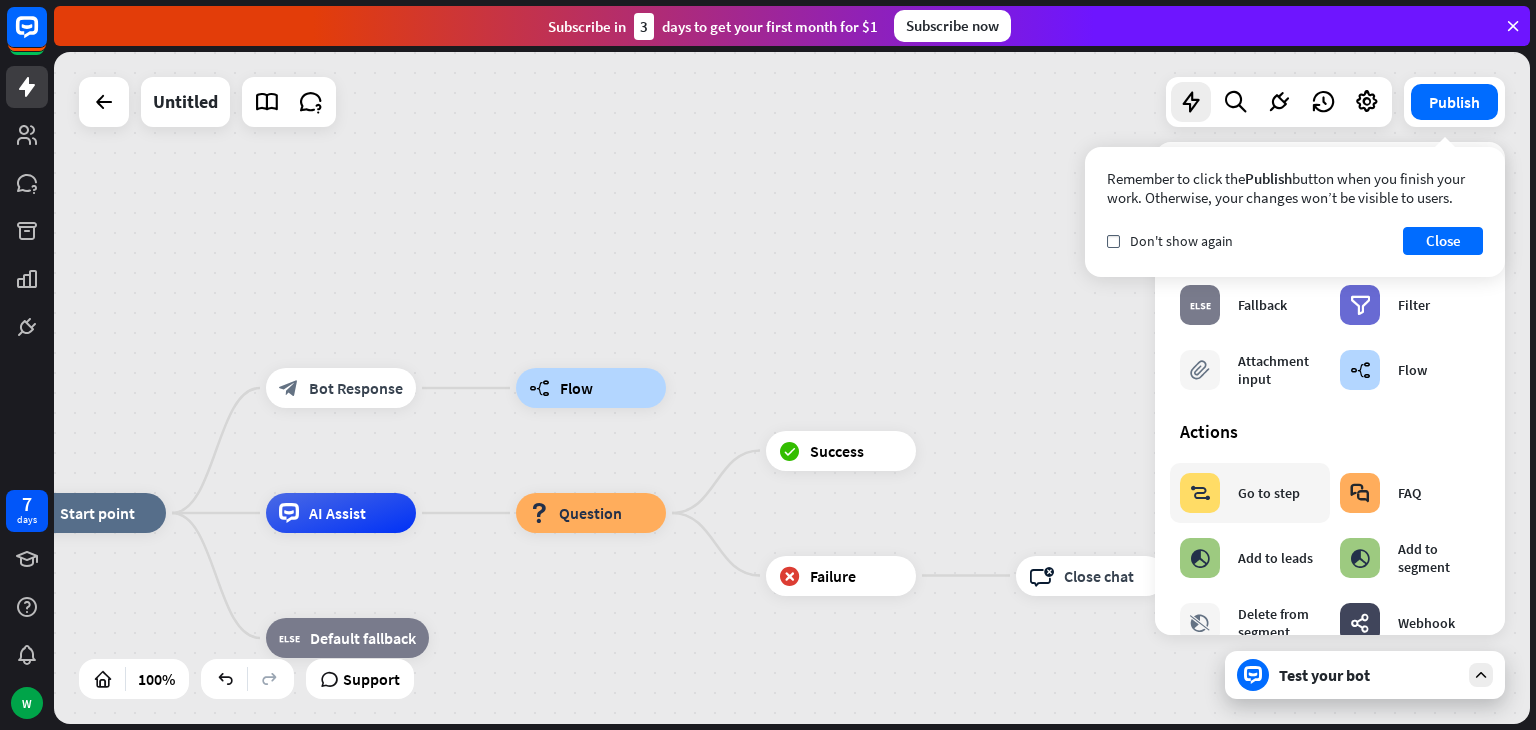 scroll, scrollTop: 400, scrollLeft: 0, axis: vertical 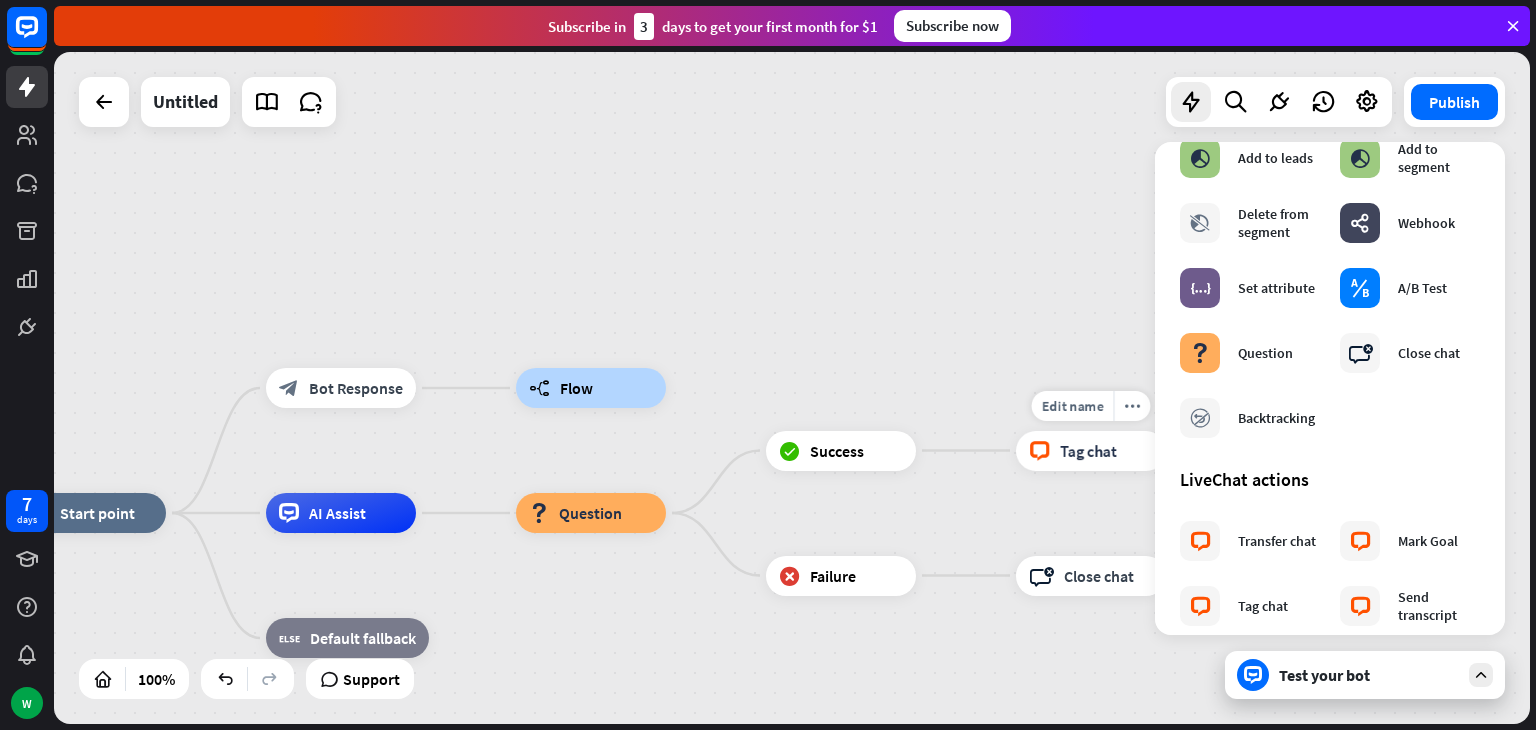 click on "Tag chat" at bounding box center (1088, 451) 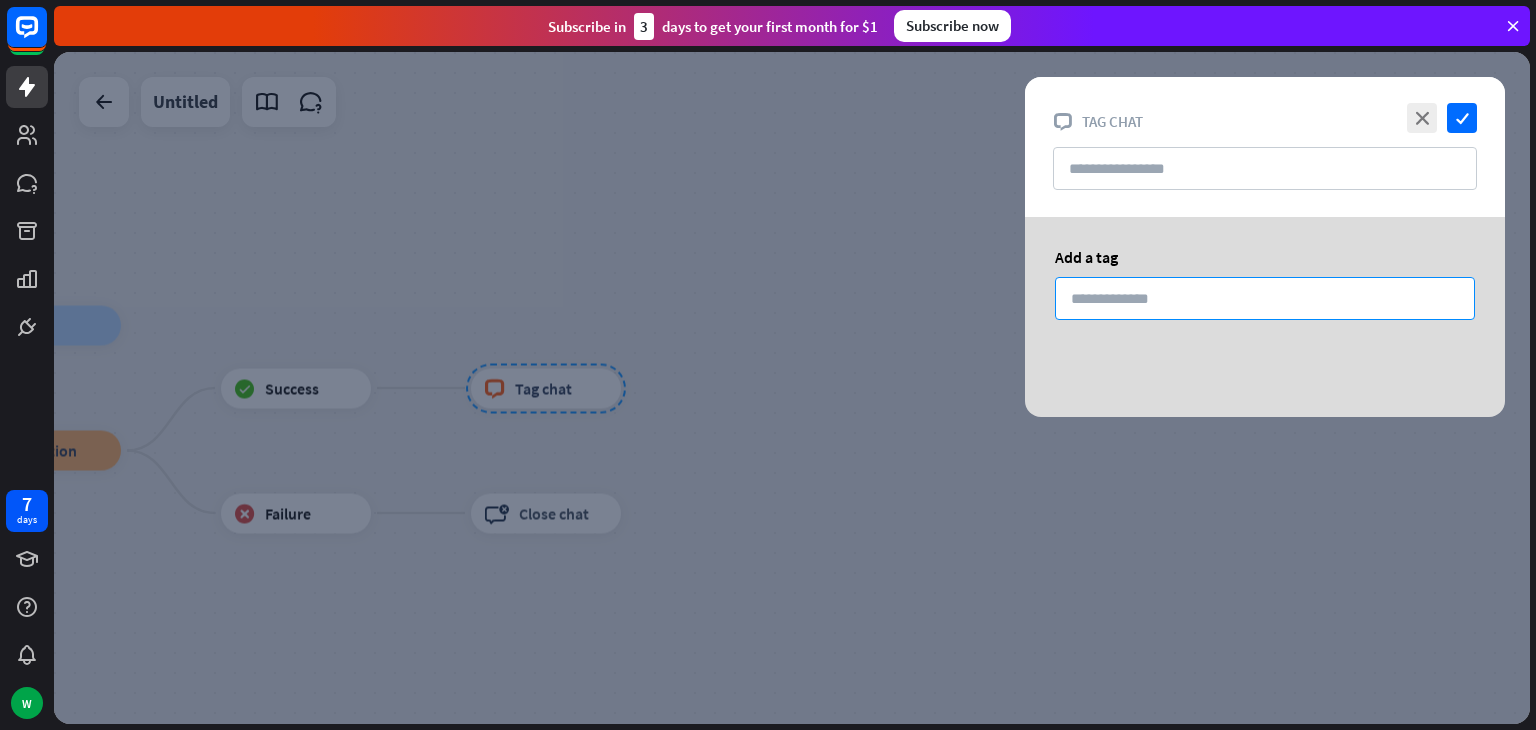 click at bounding box center (1265, 298) 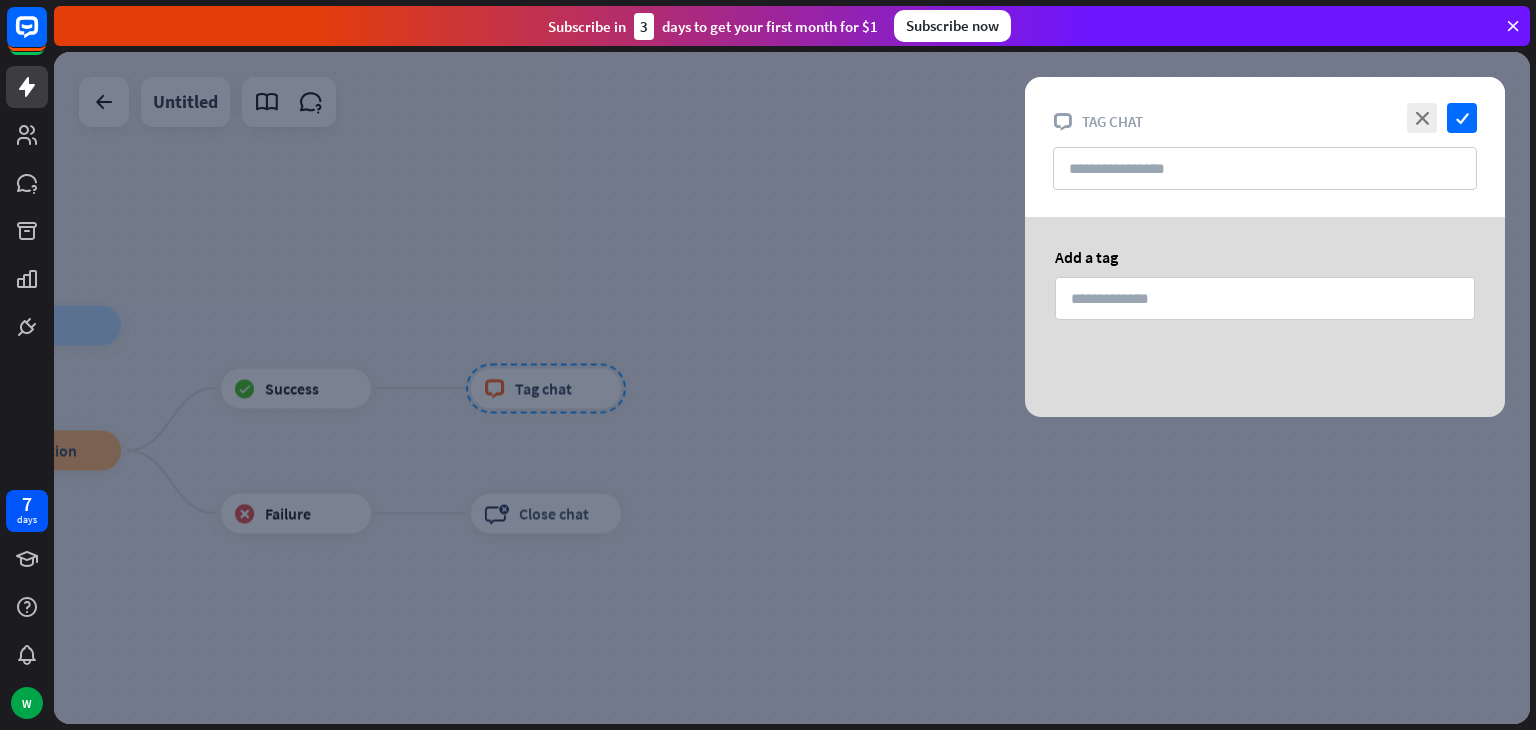 click at bounding box center (792, 388) 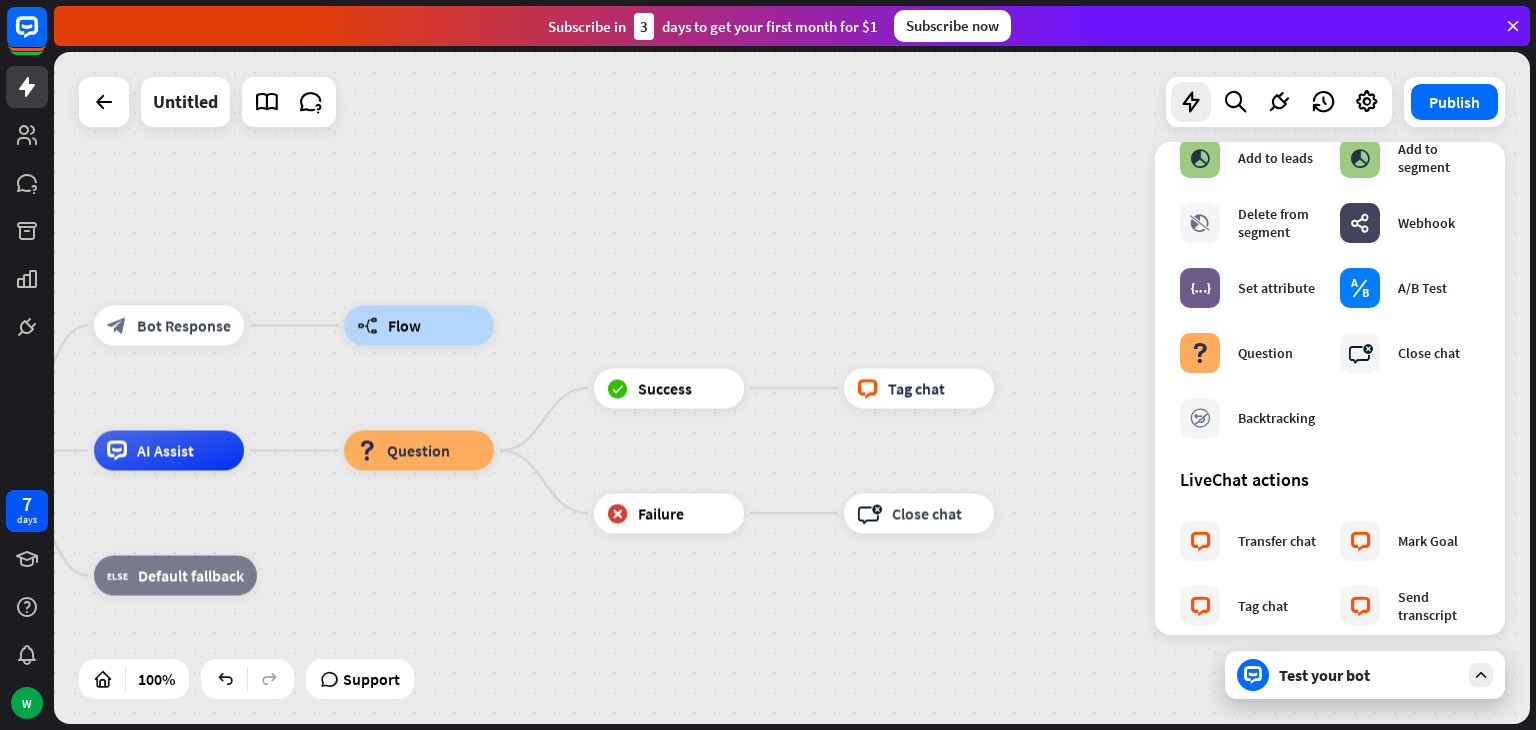 drag, startPoint x: 737, startPoint y: 461, endPoint x: 1145, endPoint y: 457, distance: 408.0196 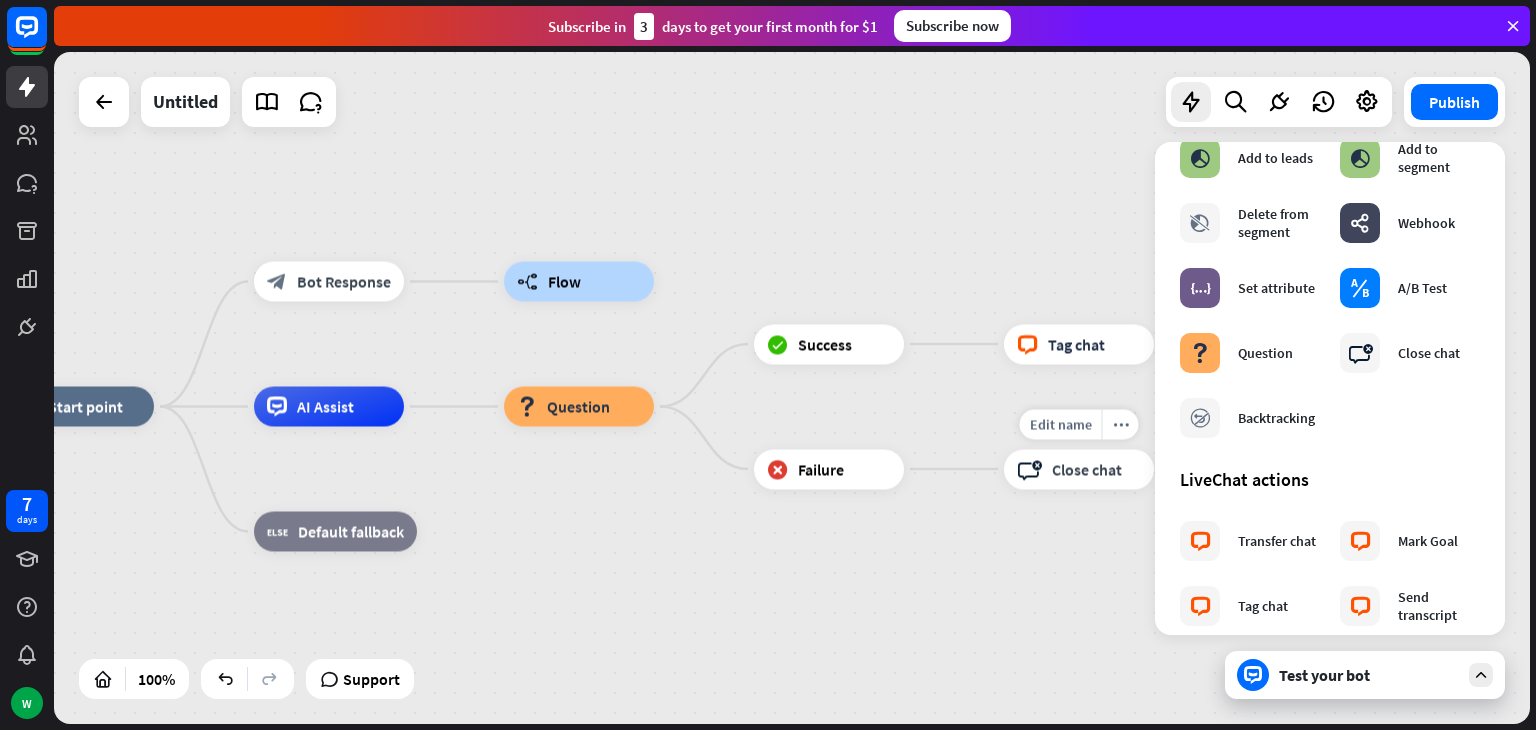 drag, startPoint x: 891, startPoint y: 446, endPoint x: 1038, endPoint y: 530, distance: 169.30742 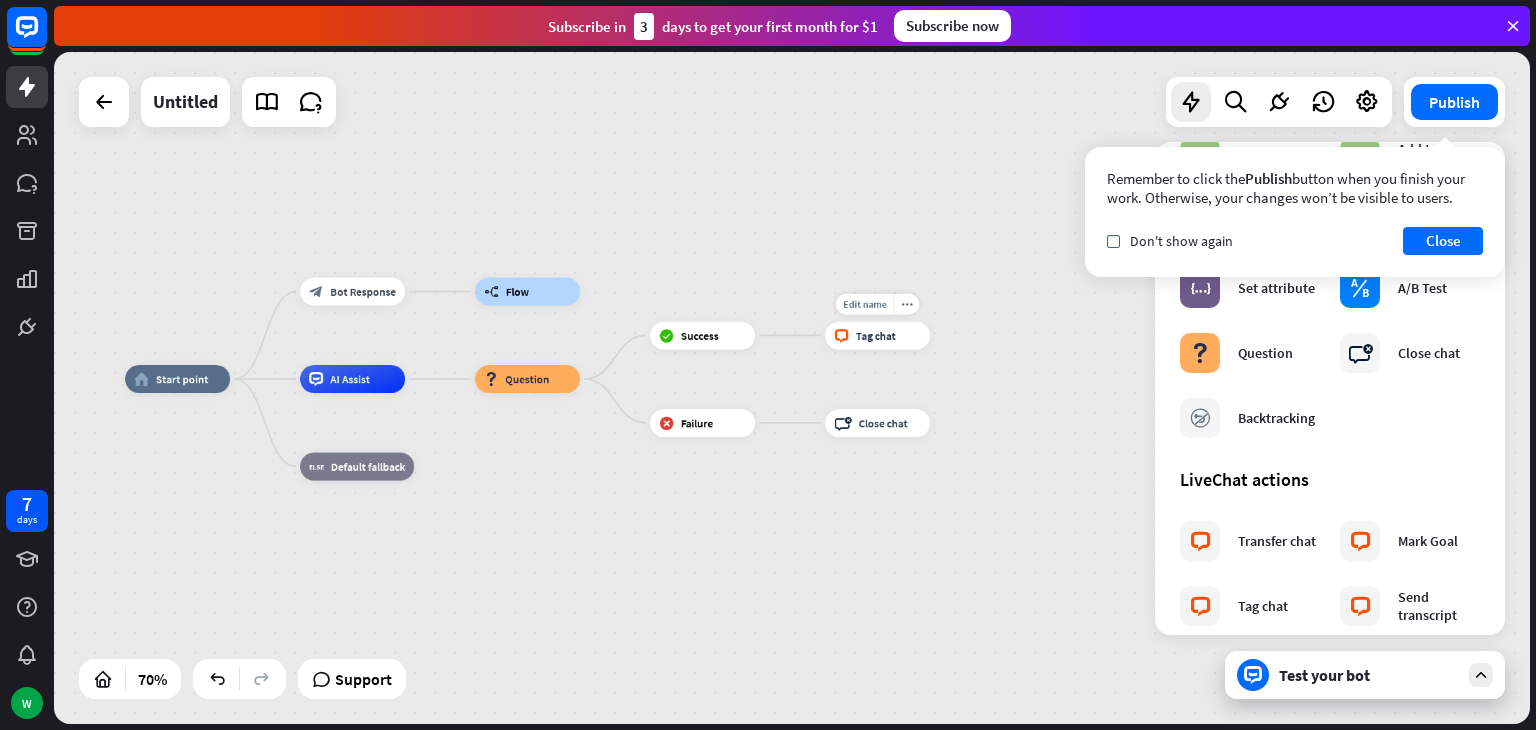 drag, startPoint x: 1039, startPoint y: 521, endPoint x: 812, endPoint y: 379, distance: 267.7555 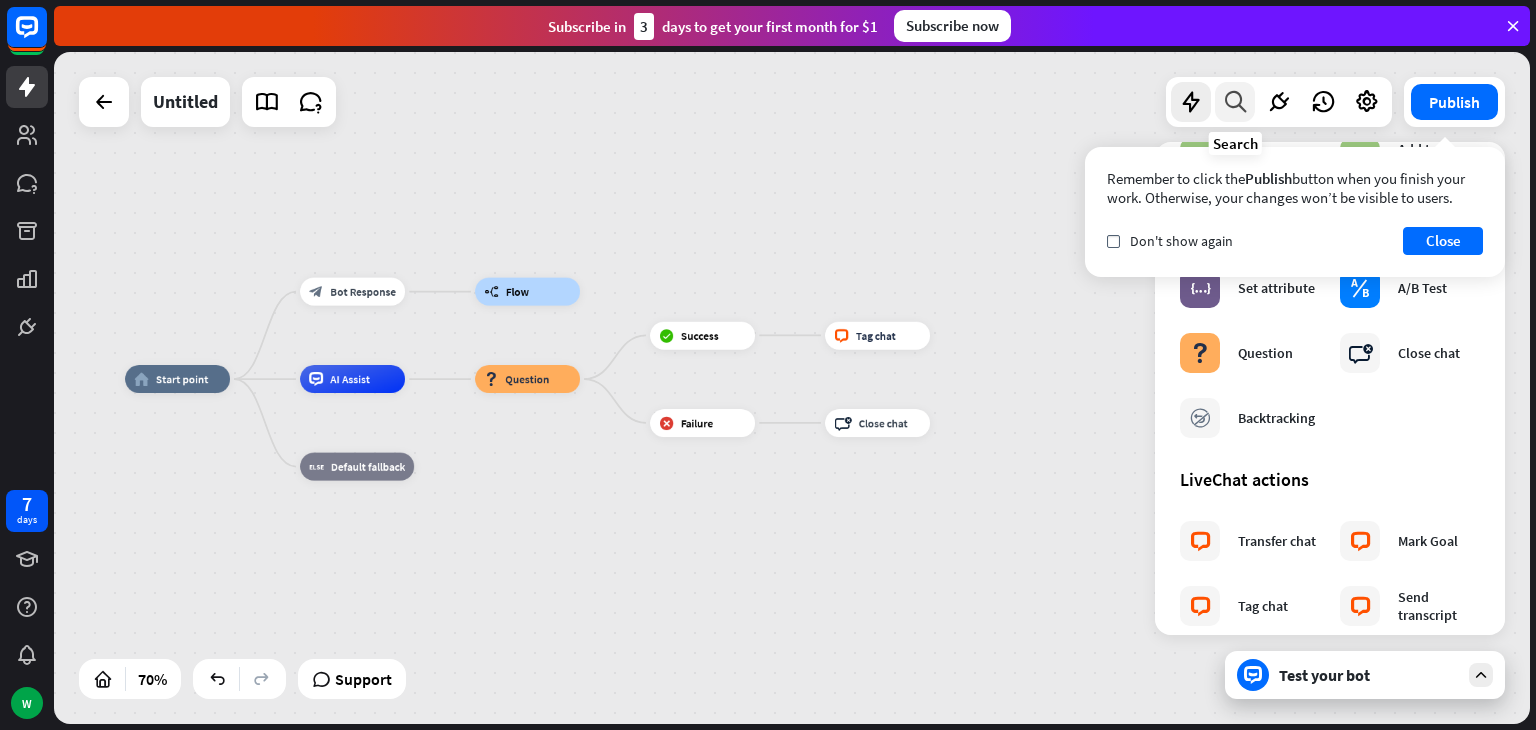 click at bounding box center (1235, 102) 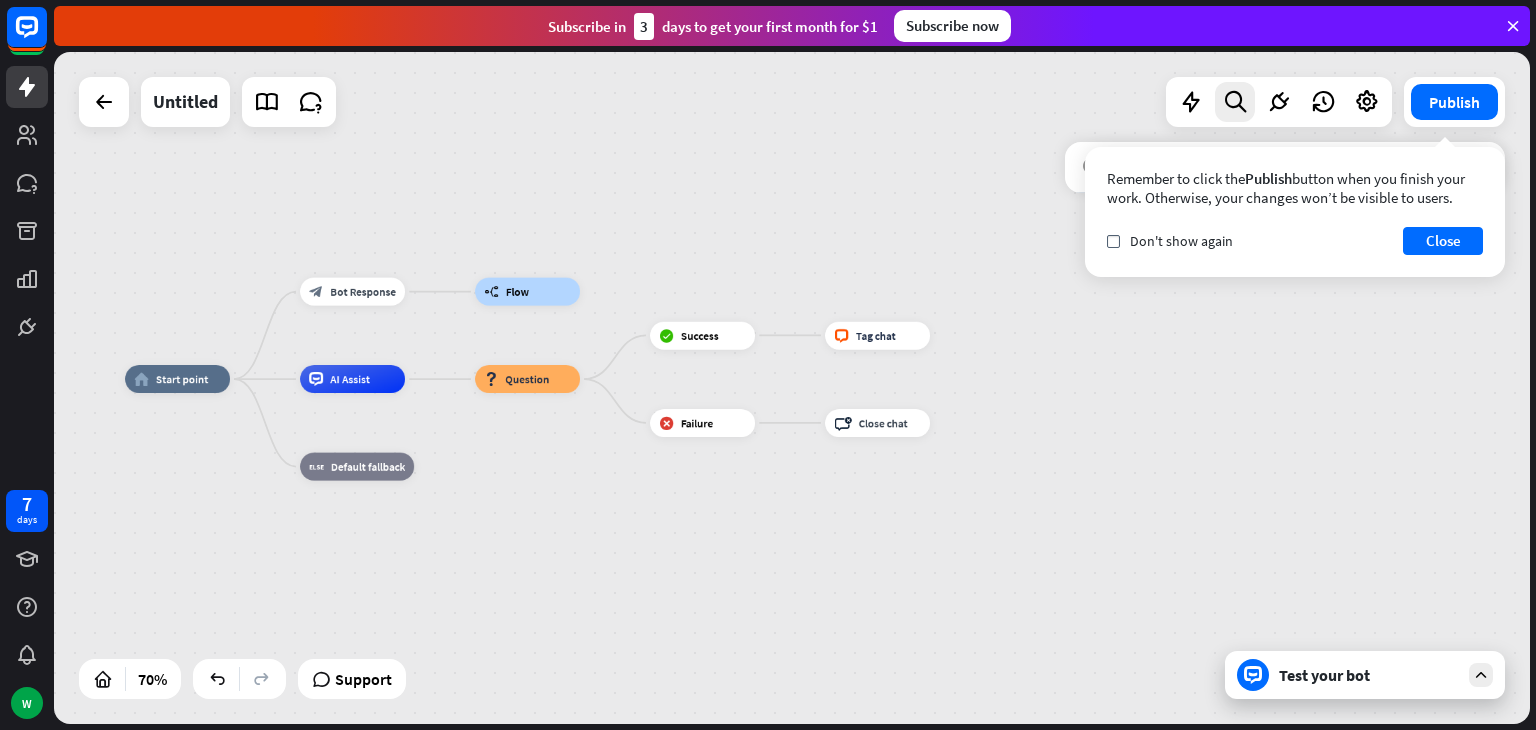 click at bounding box center [1279, 102] 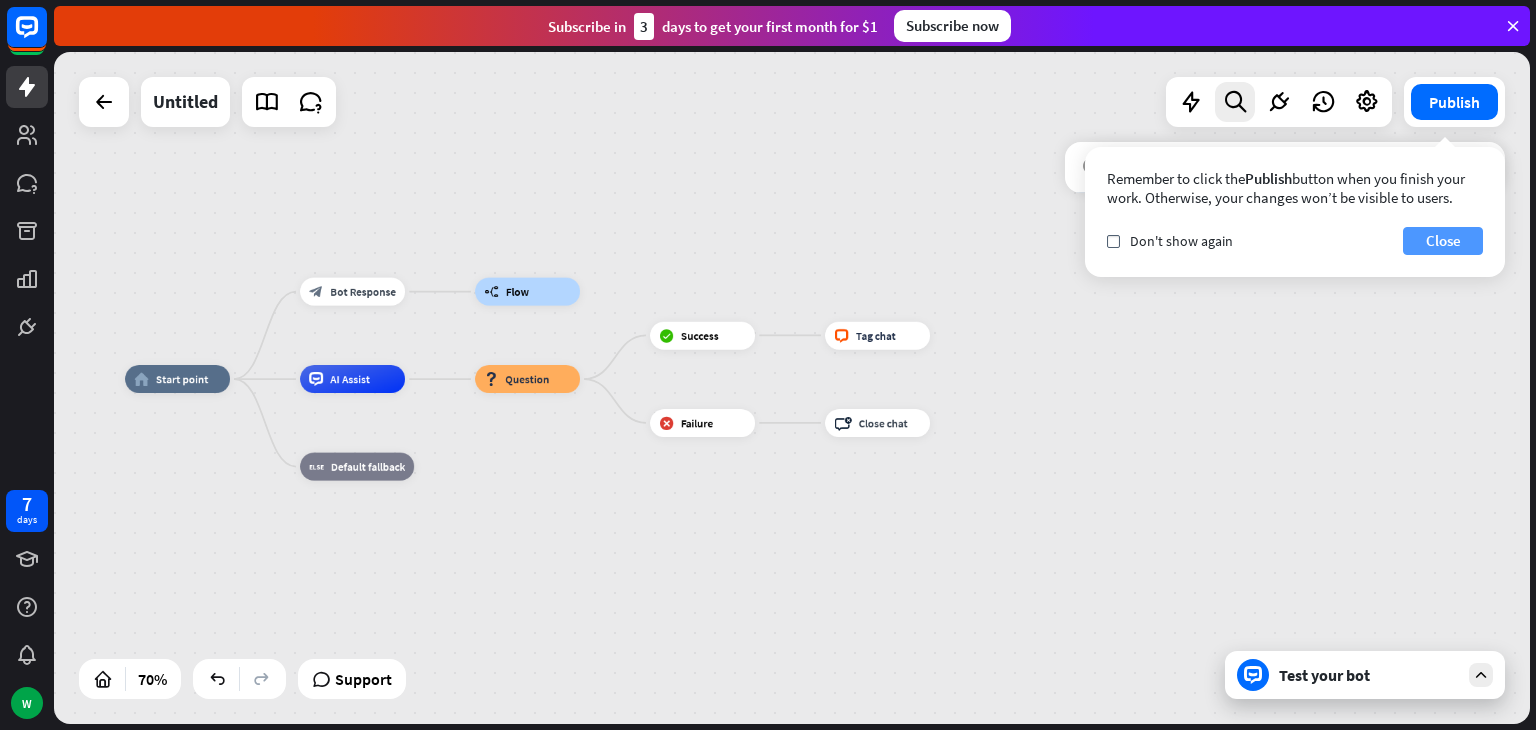 click on "Close" at bounding box center (1443, 241) 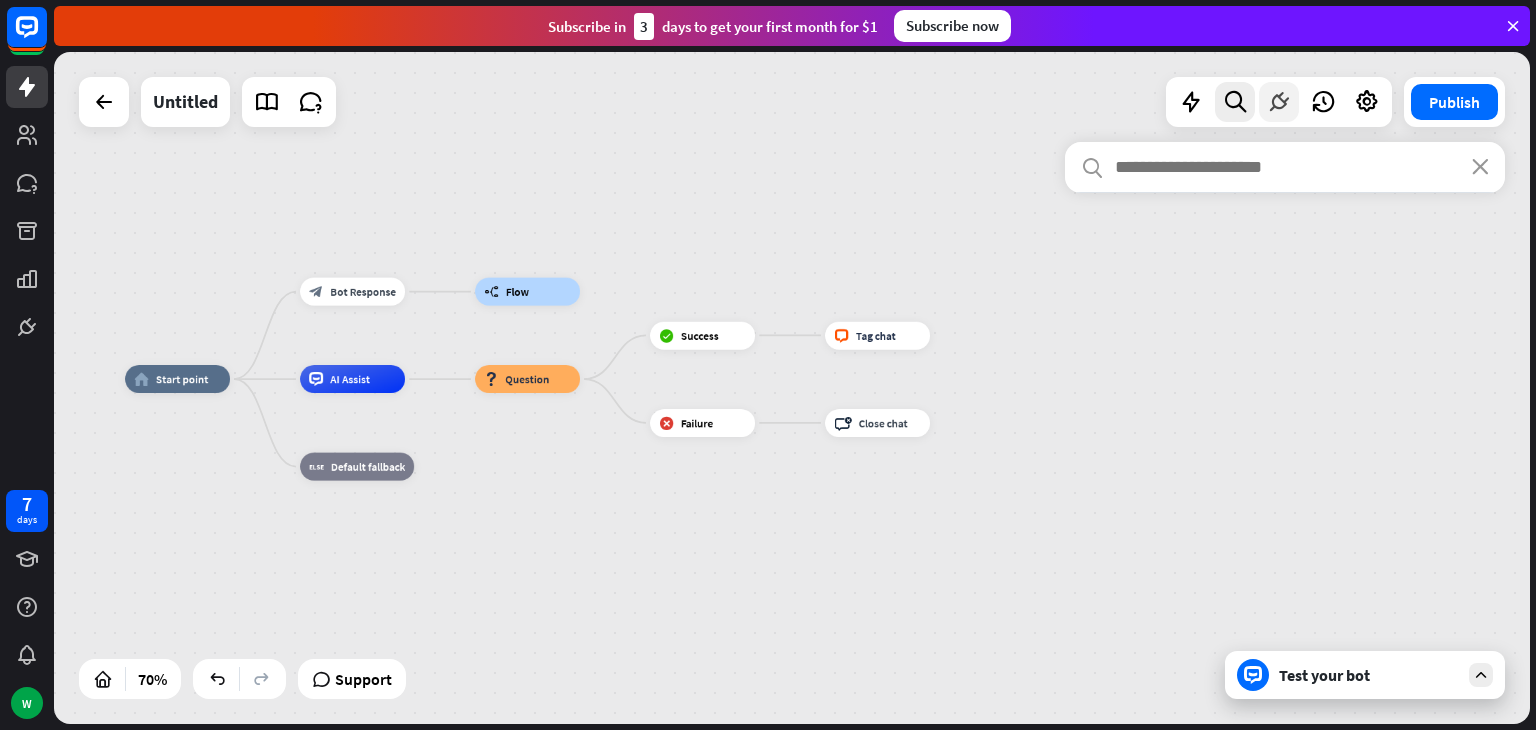 click at bounding box center [1279, 102] 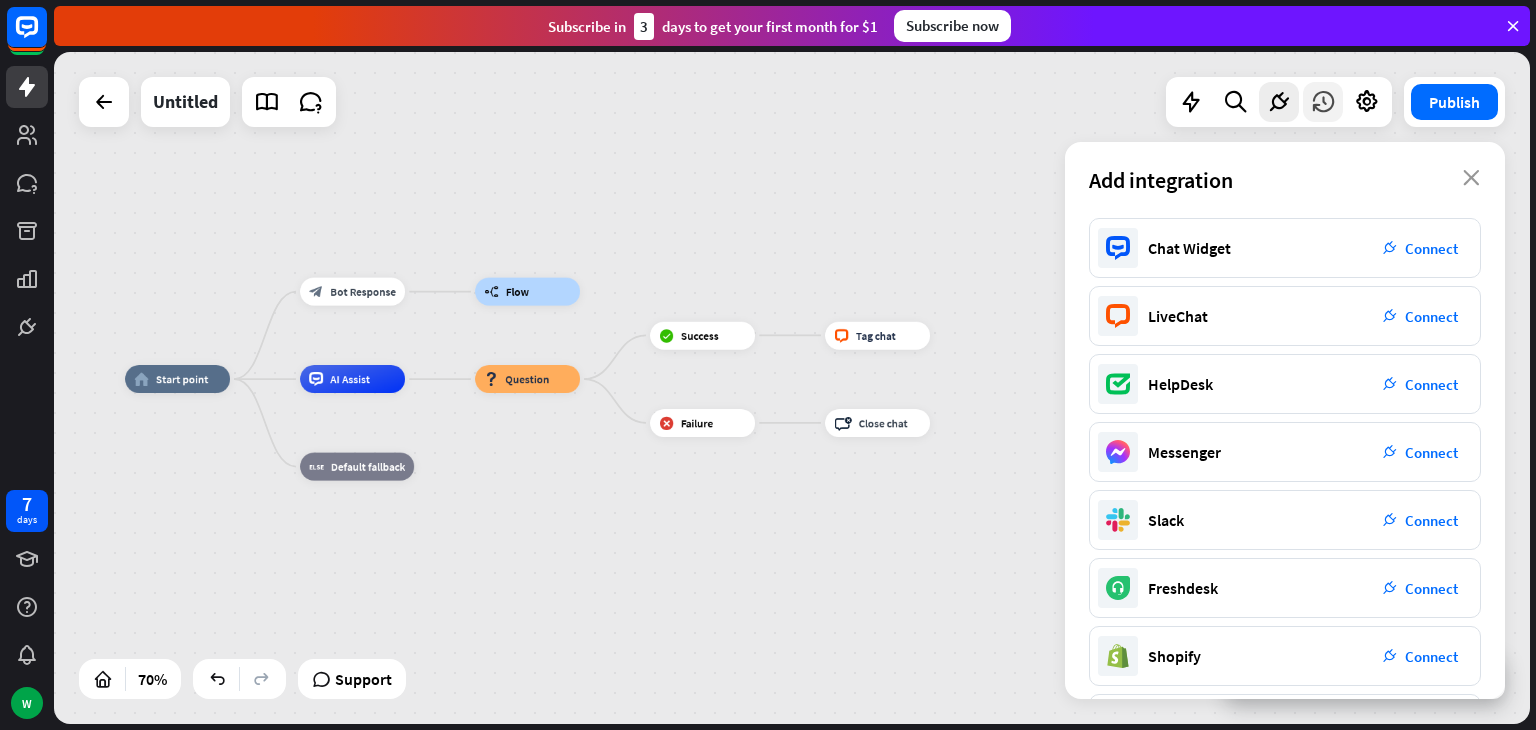 click at bounding box center (1323, 102) 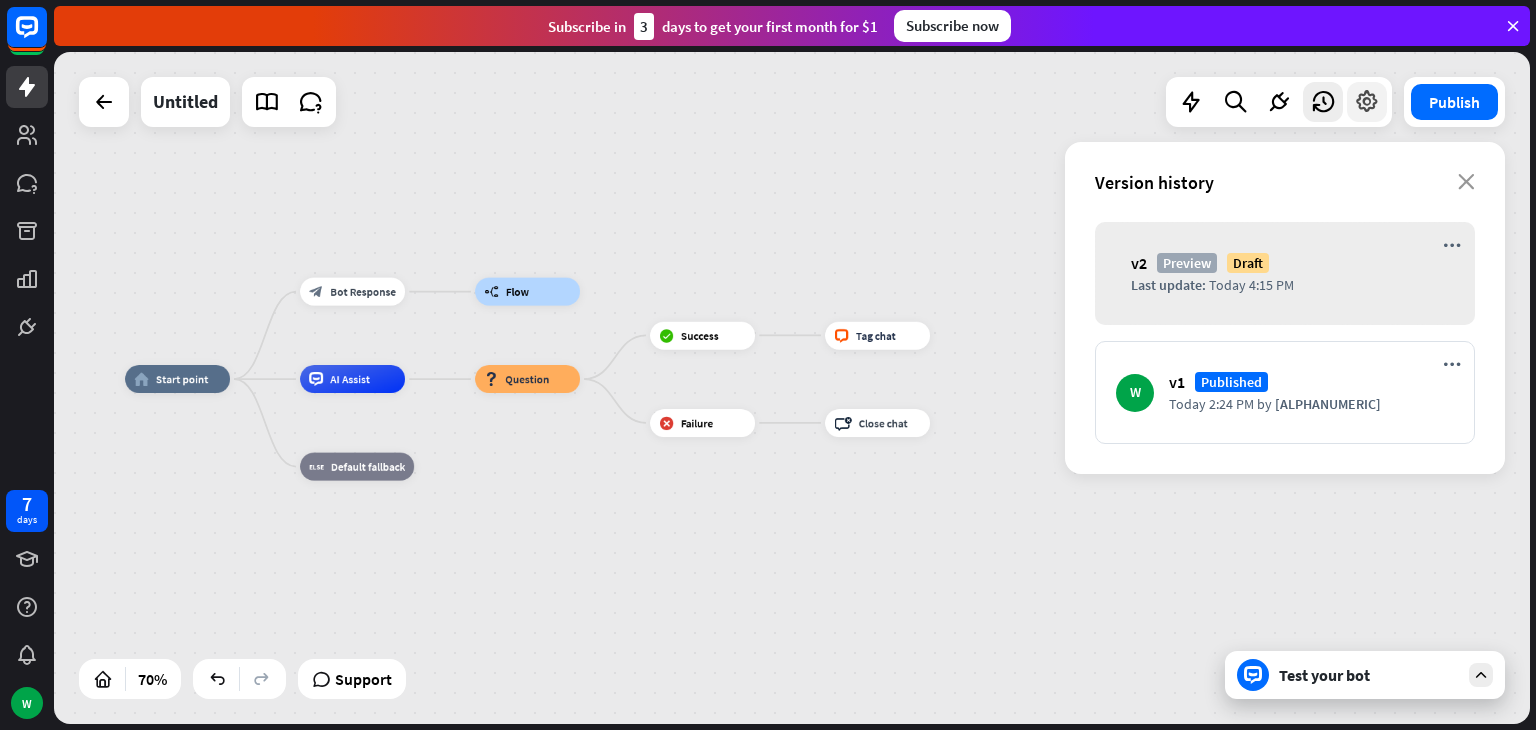 click at bounding box center [1367, 102] 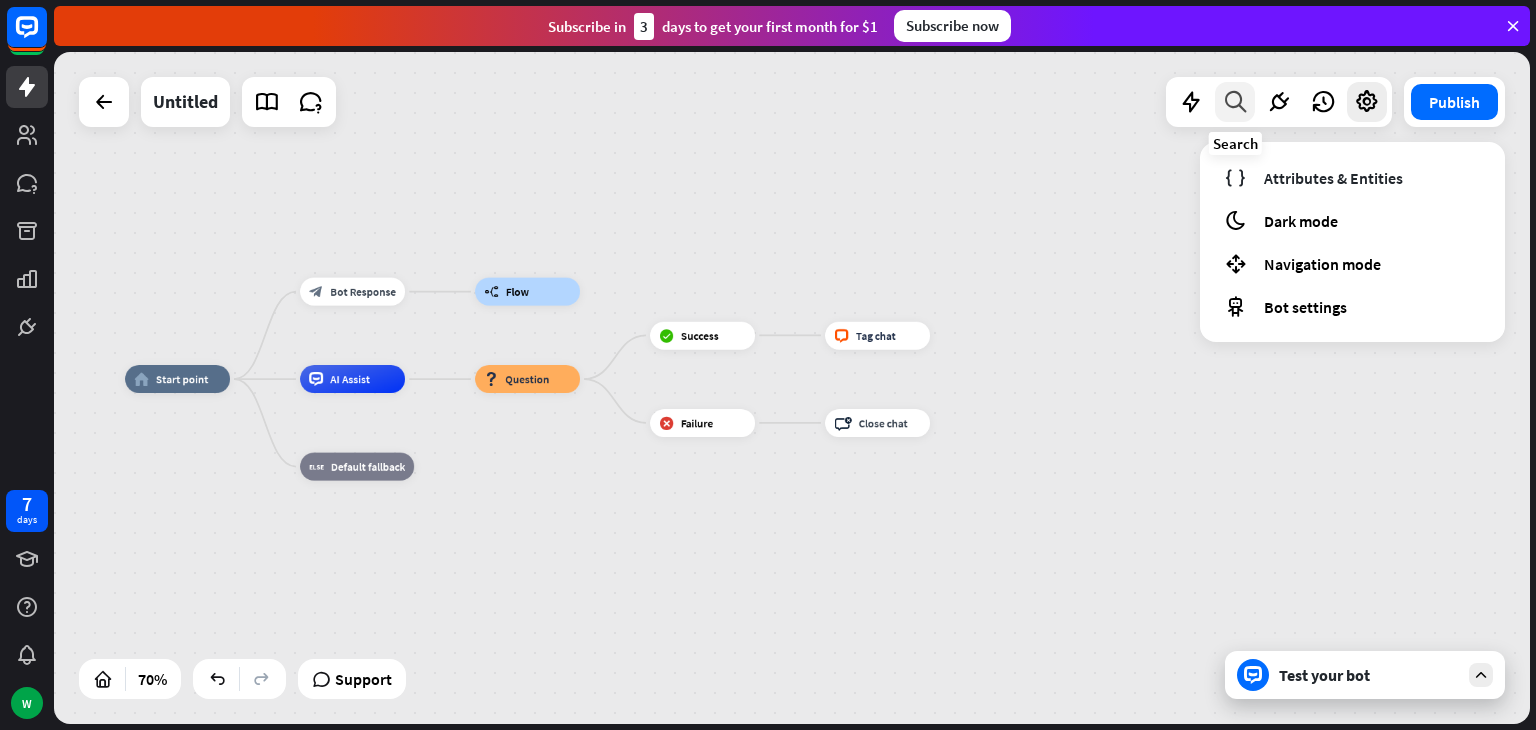 click at bounding box center (1235, 102) 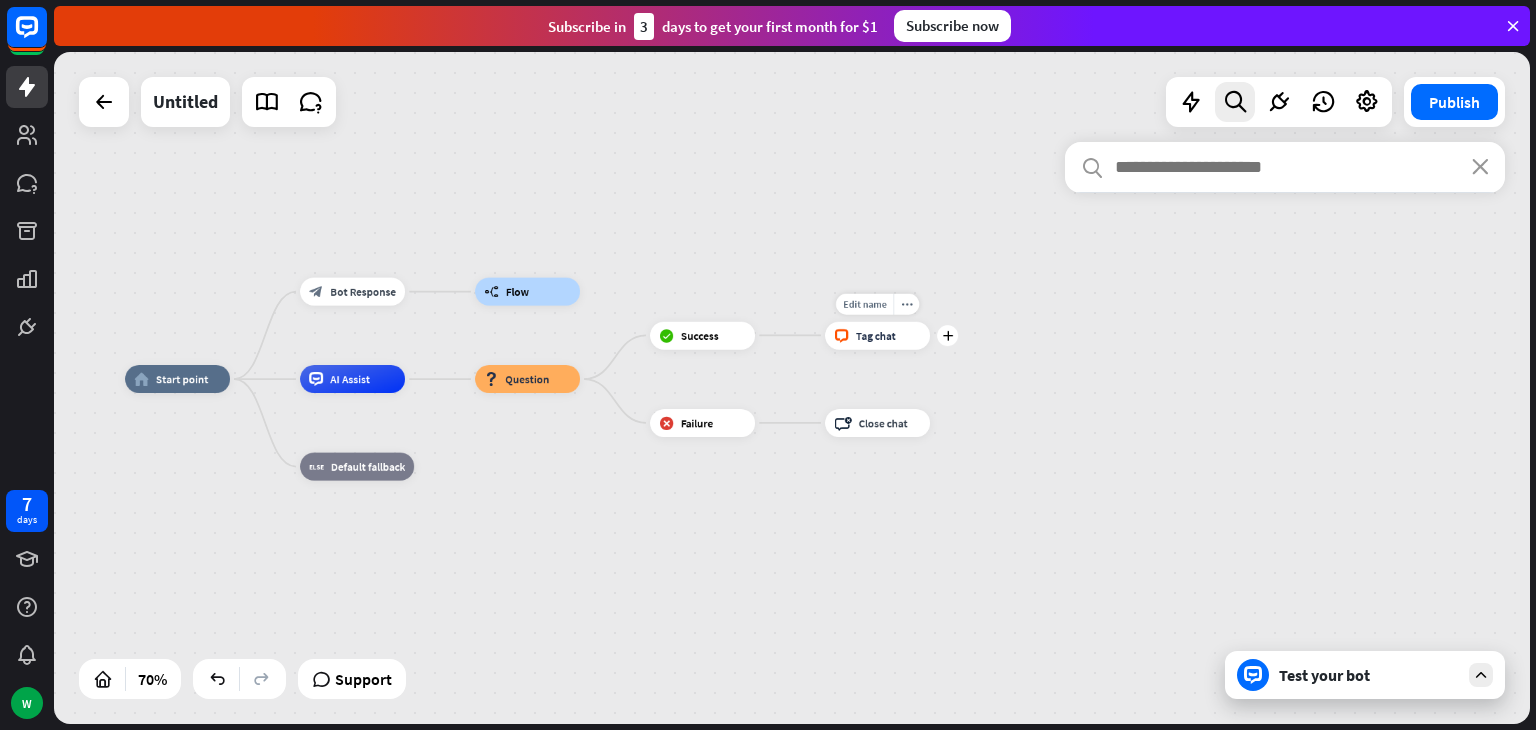 drag, startPoint x: 864, startPoint y: 343, endPoint x: 864, endPoint y: 314, distance: 29 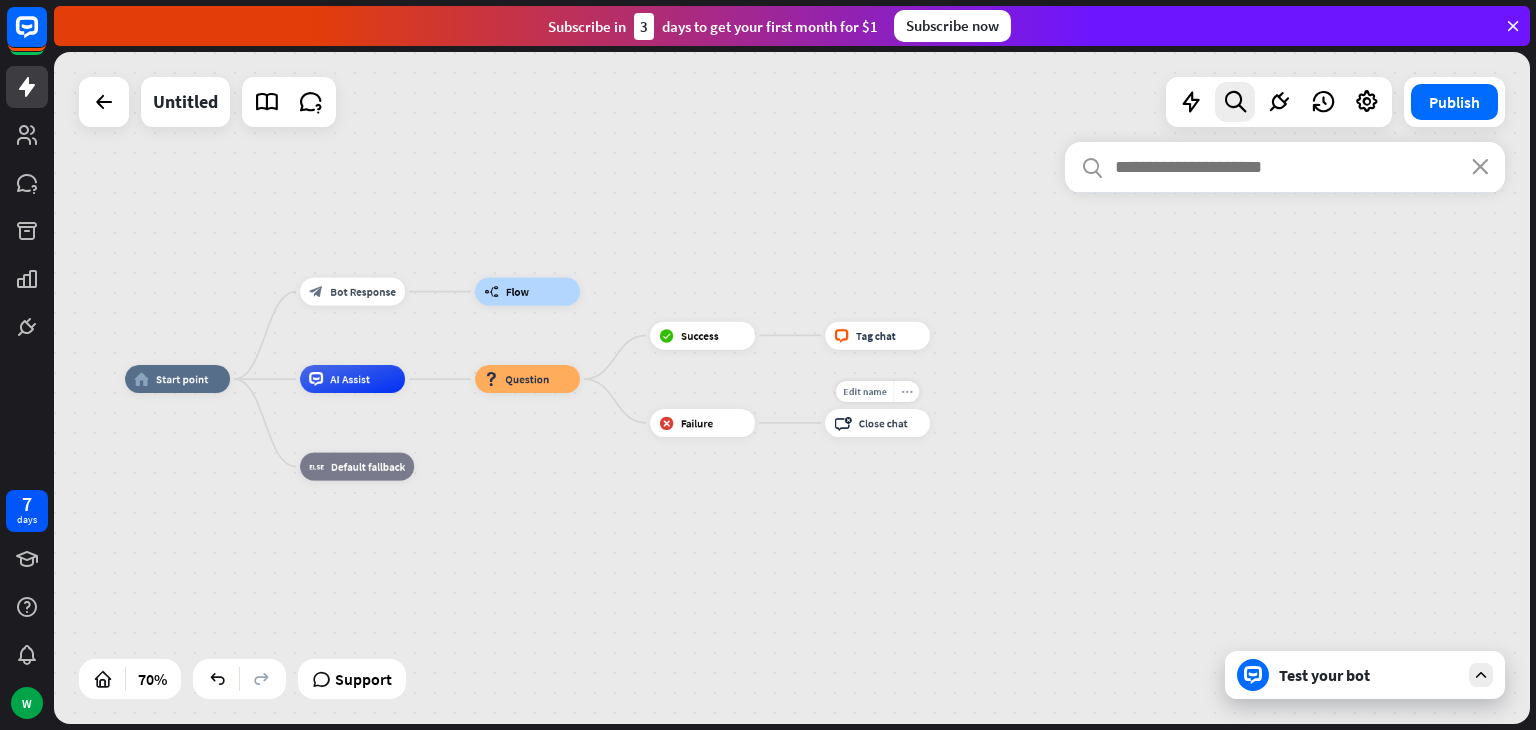 click on "more_horiz" at bounding box center (906, 391) 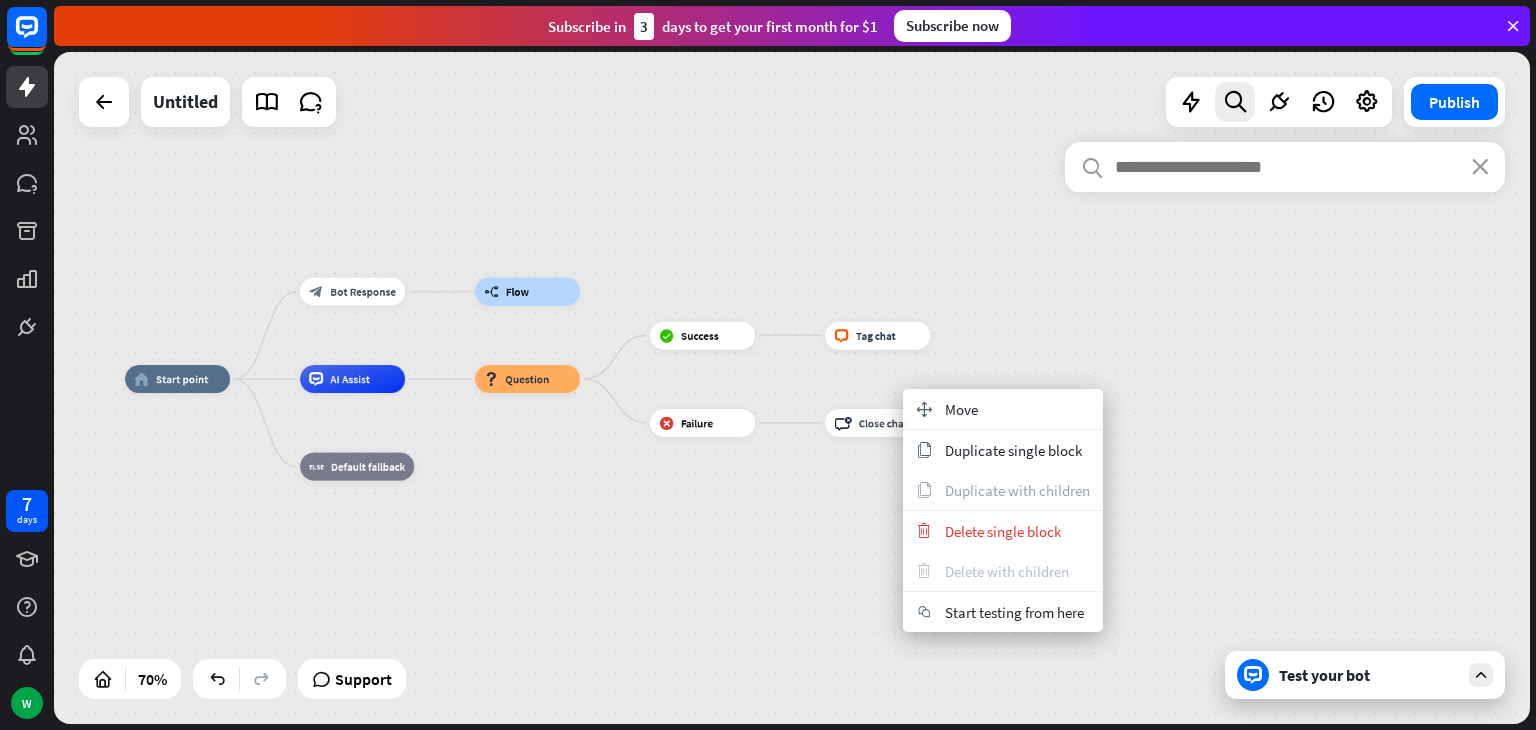 click on "Delete with children" at bounding box center [1007, 571] 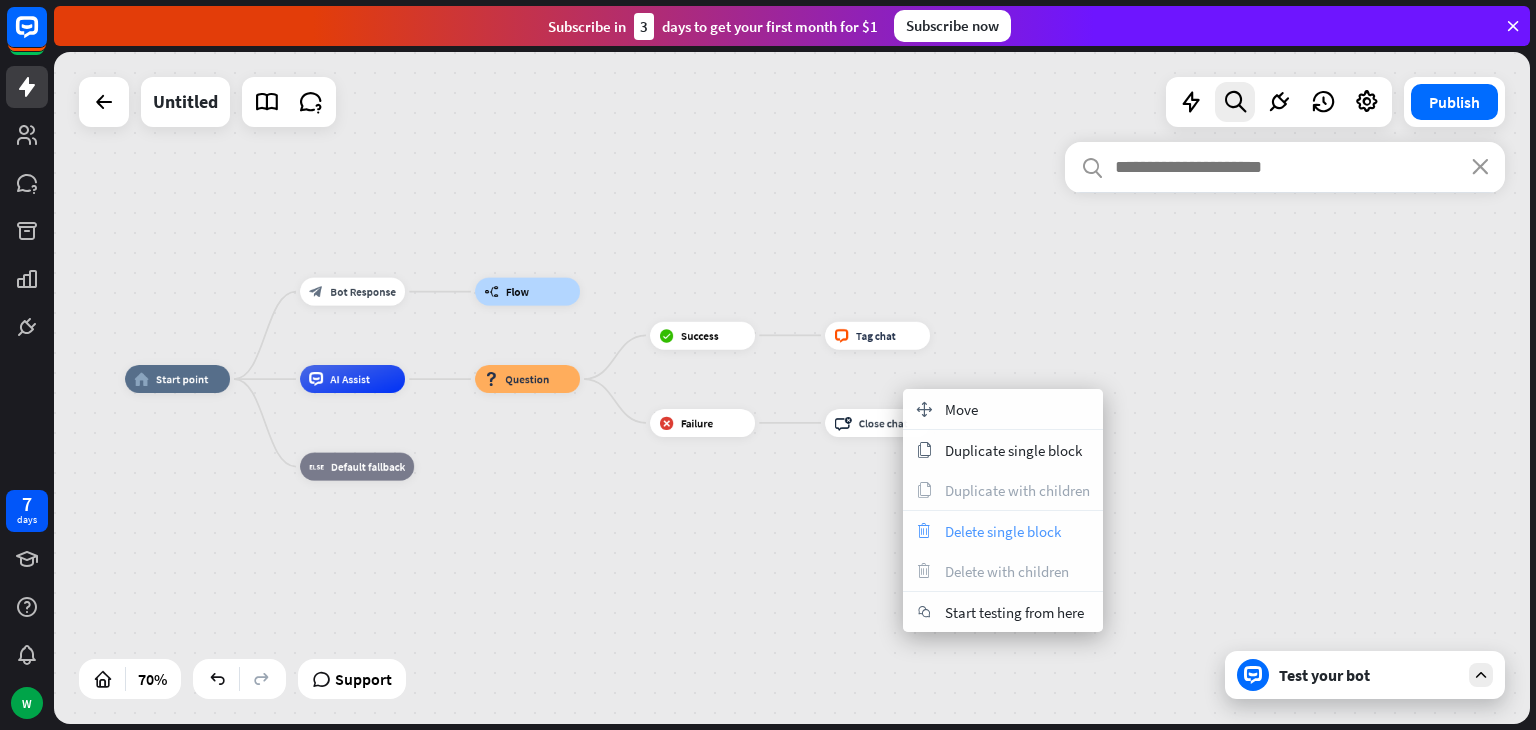 click on "Delete single block" at bounding box center [1003, 531] 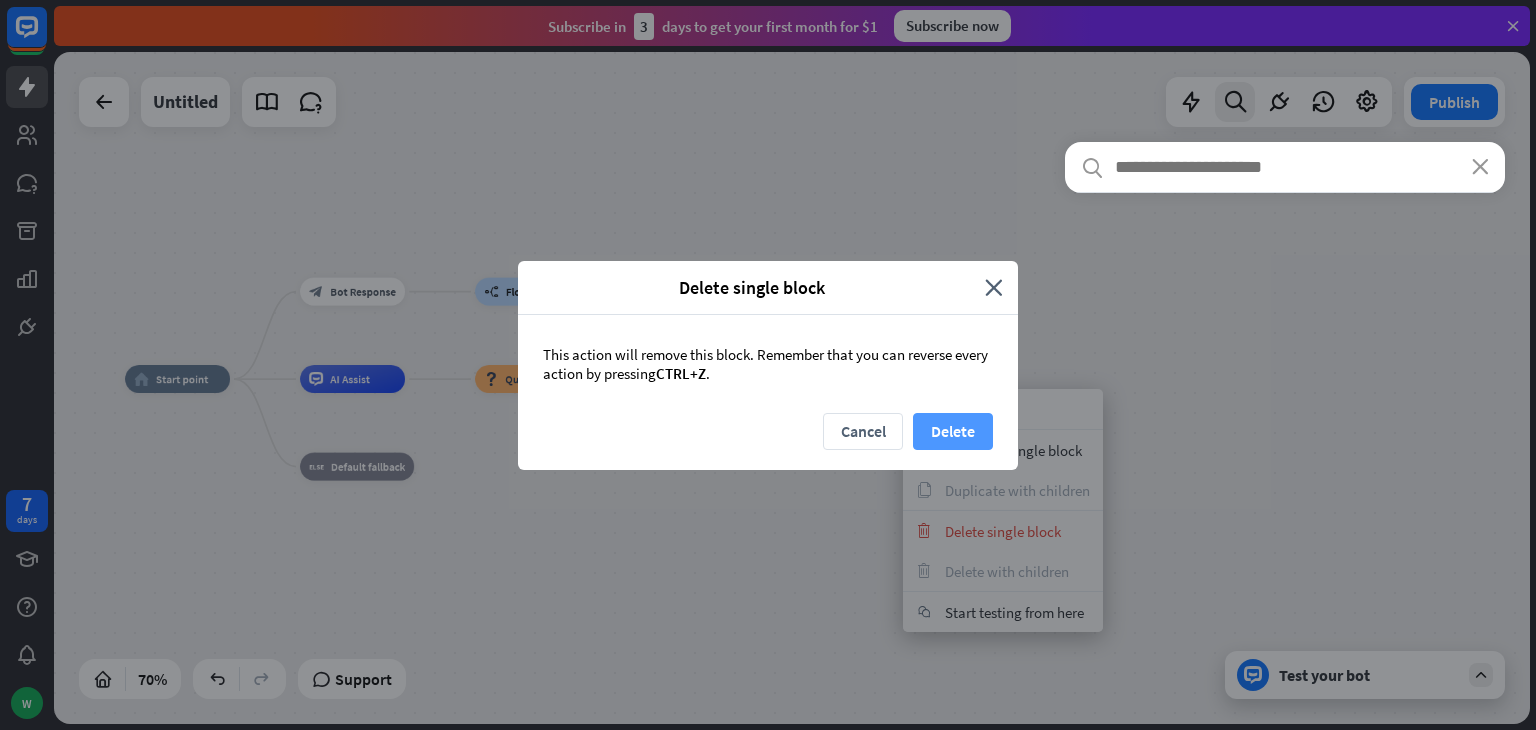 click on "Delete" at bounding box center [953, 431] 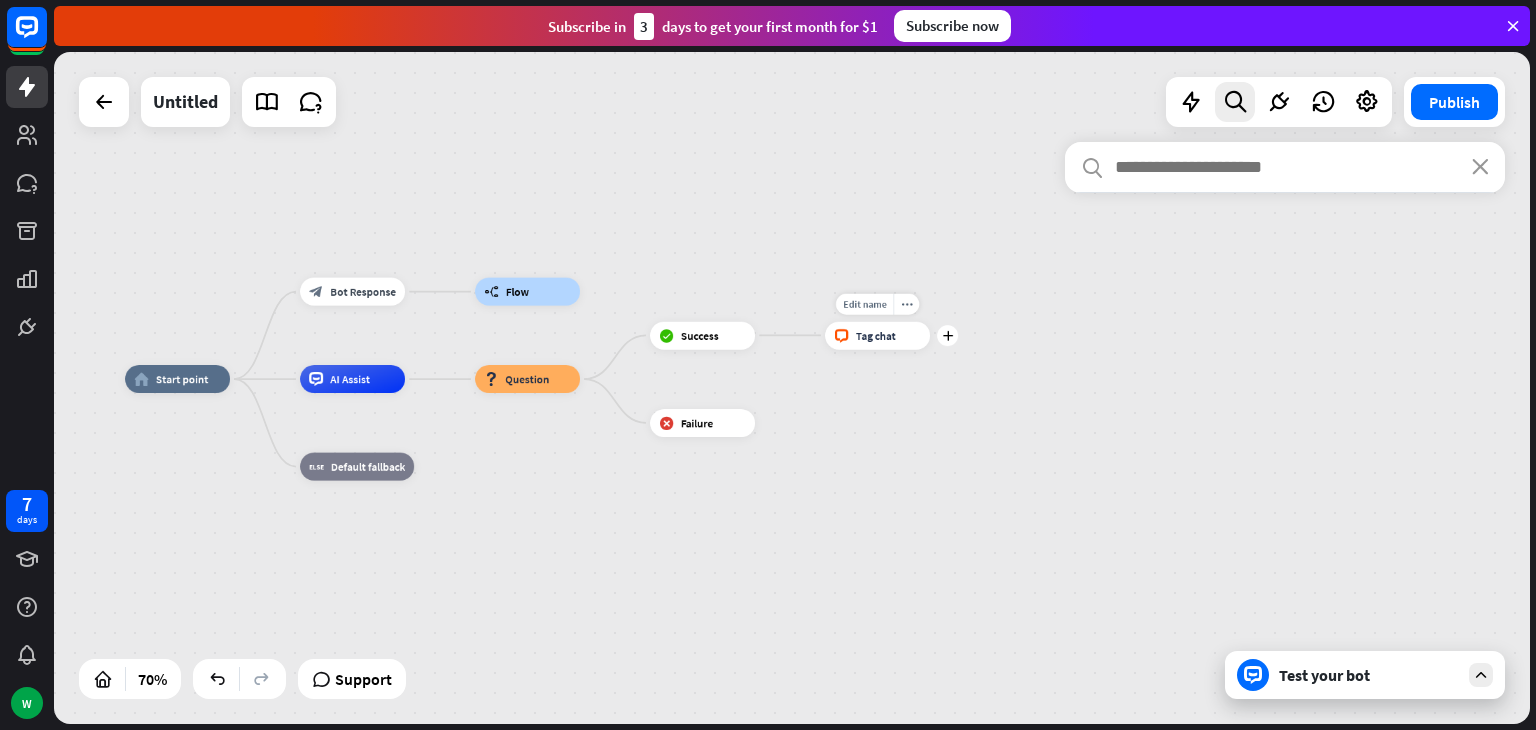 drag, startPoint x: 872, startPoint y: 347, endPoint x: 878, endPoint y: 362, distance: 16.155495 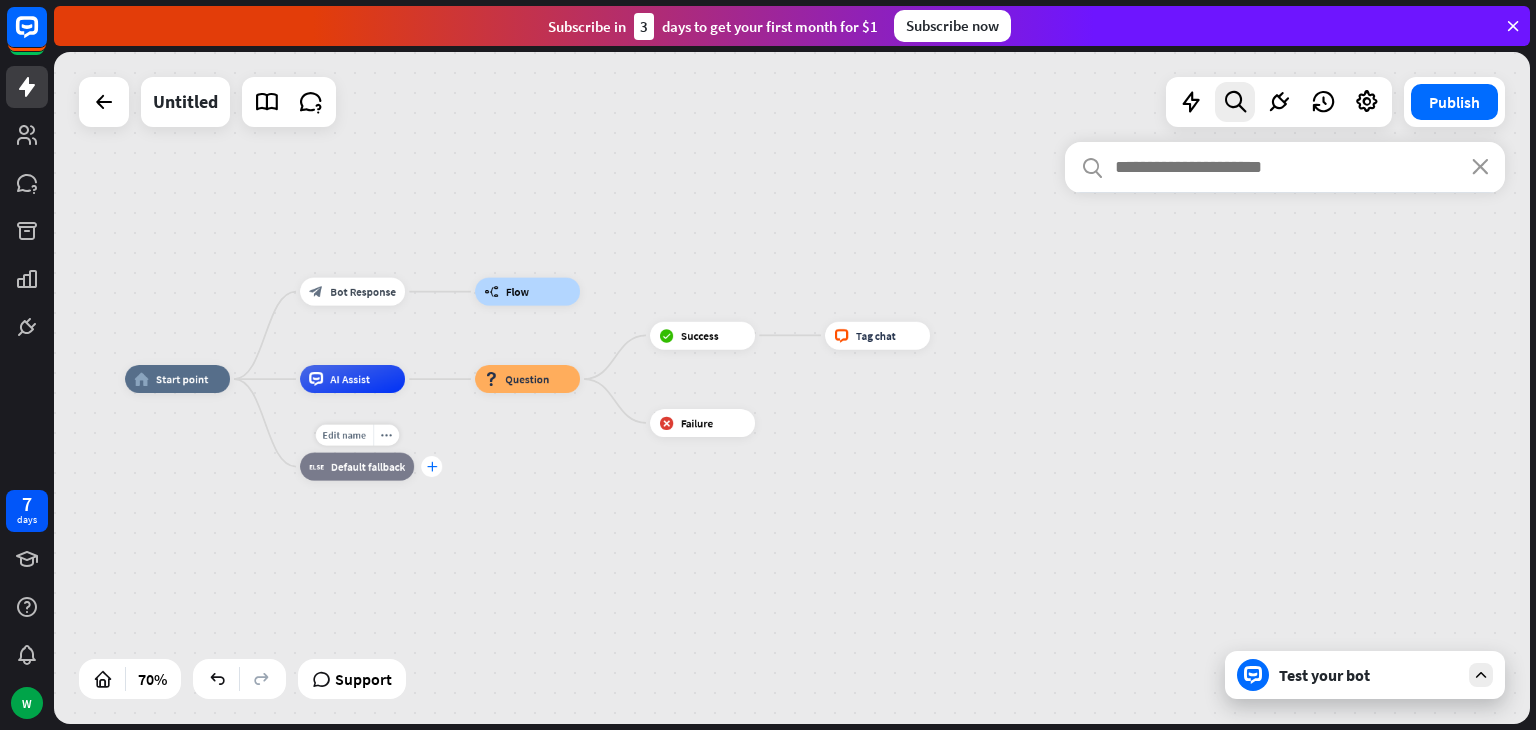 click on "plus" at bounding box center (431, 466) 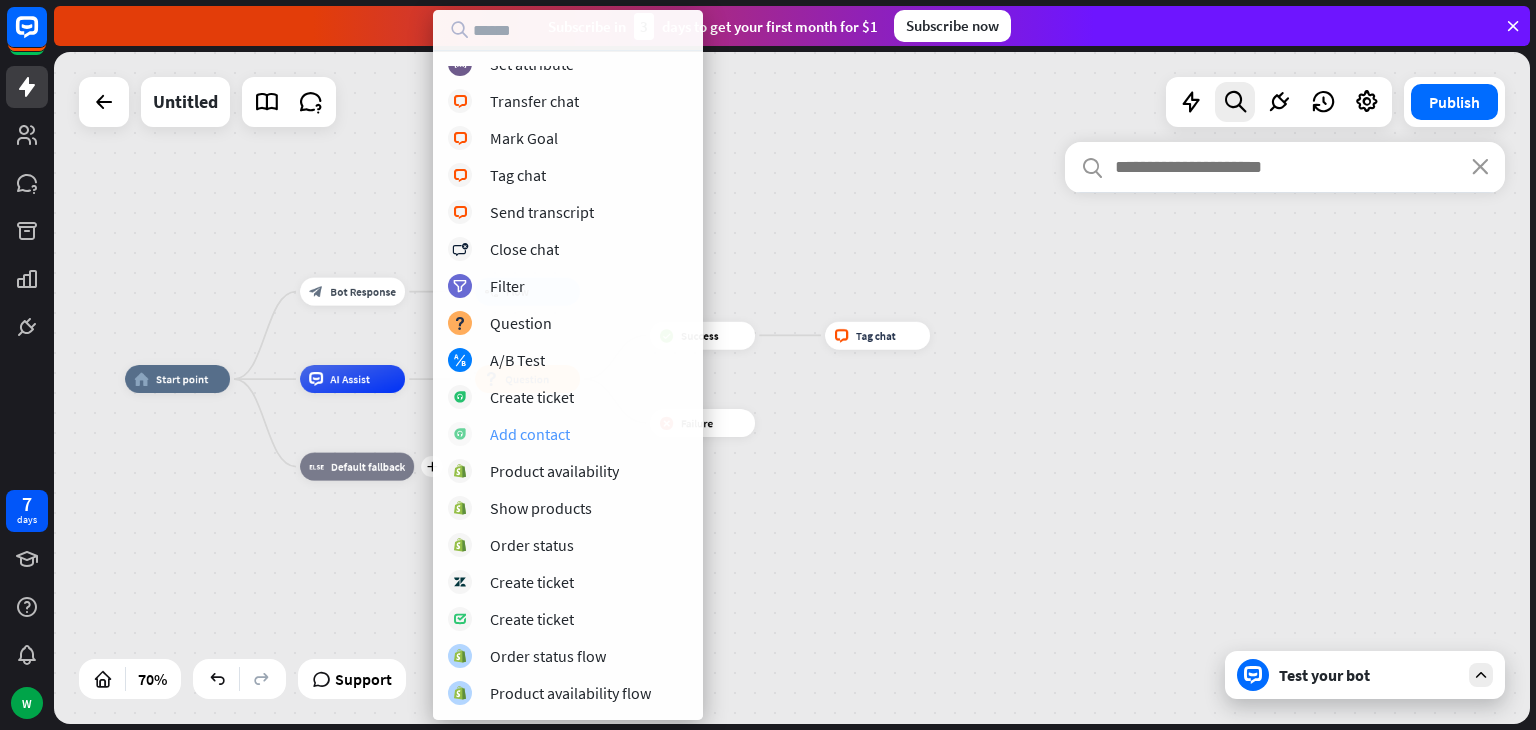 scroll, scrollTop: 0, scrollLeft: 0, axis: both 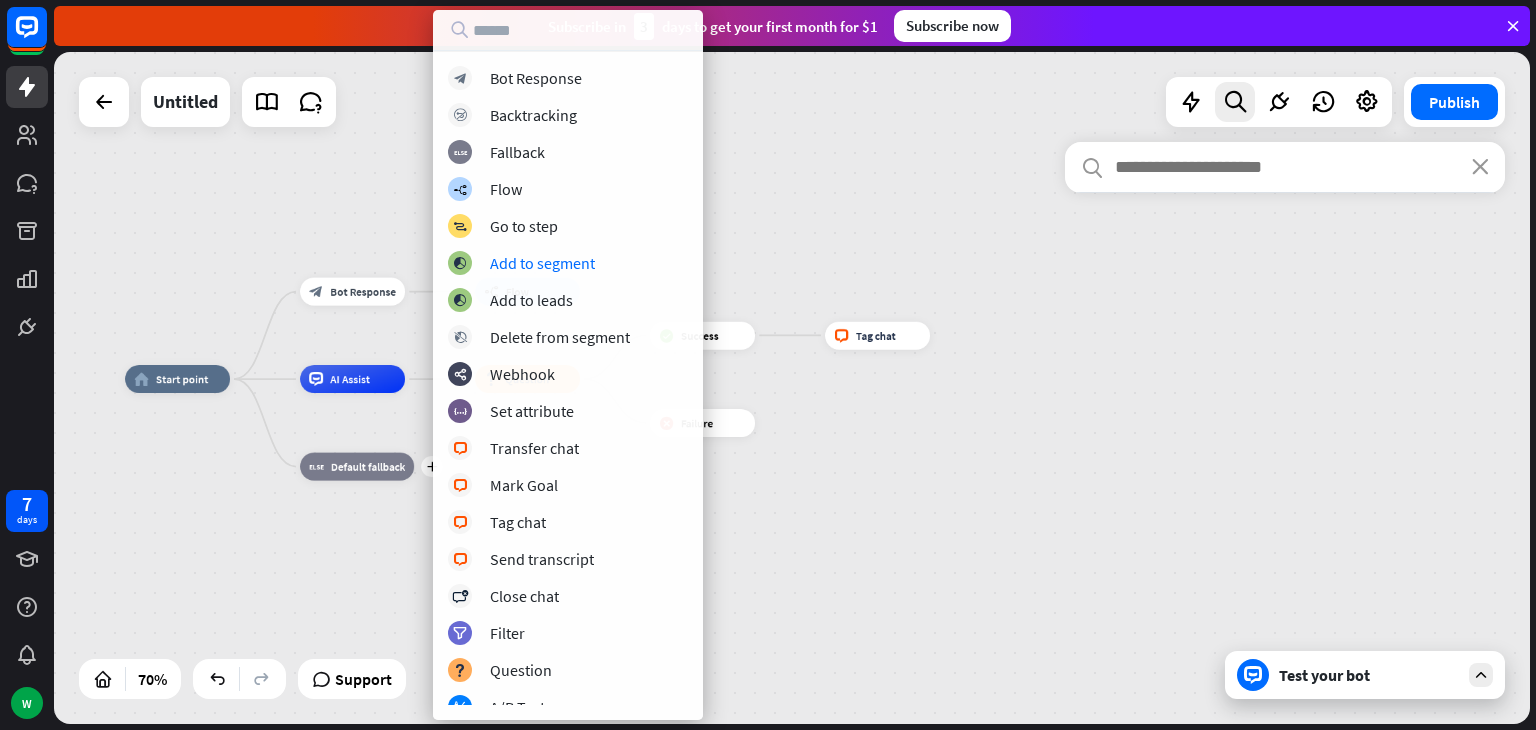click on "search   close" at bounding box center [1285, 420] 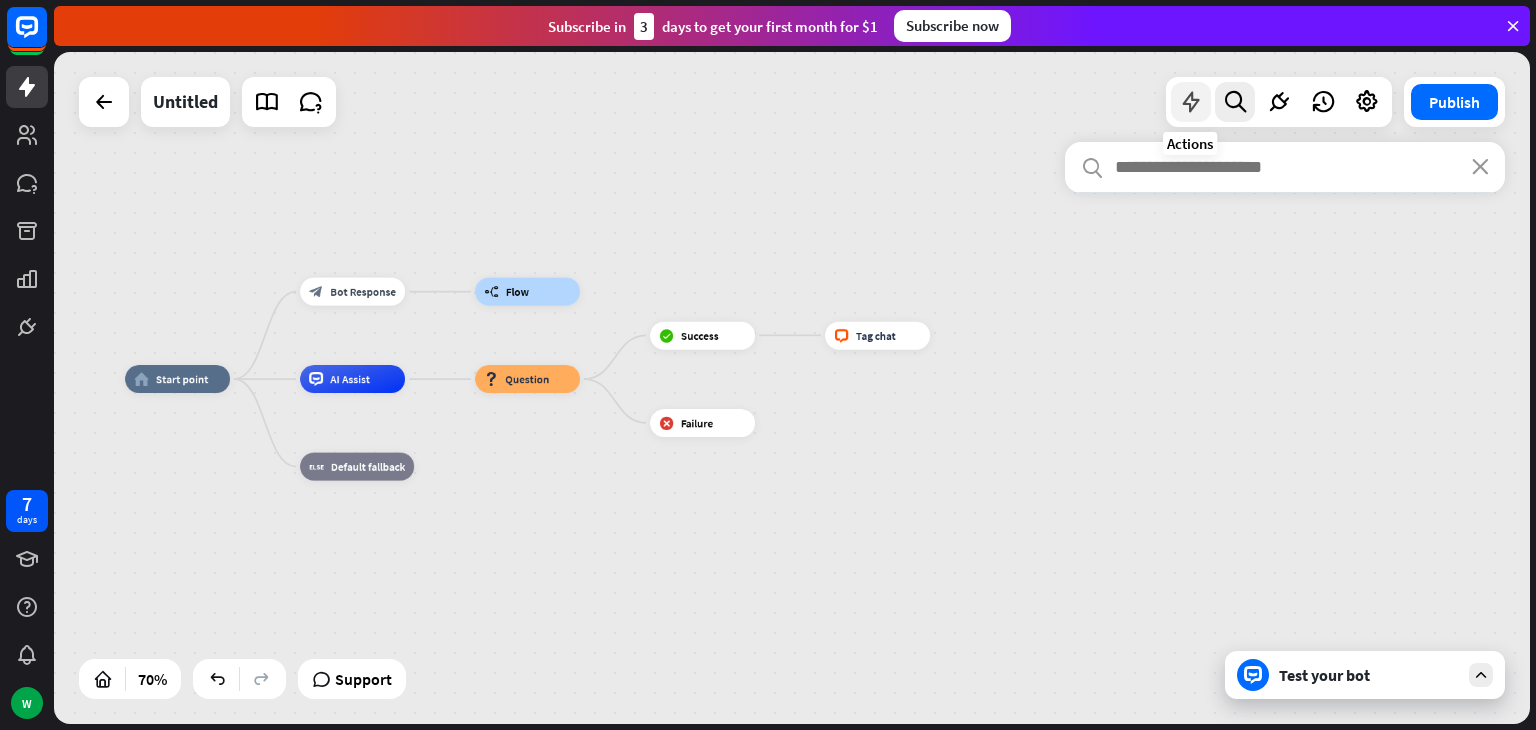 click at bounding box center [1191, 102] 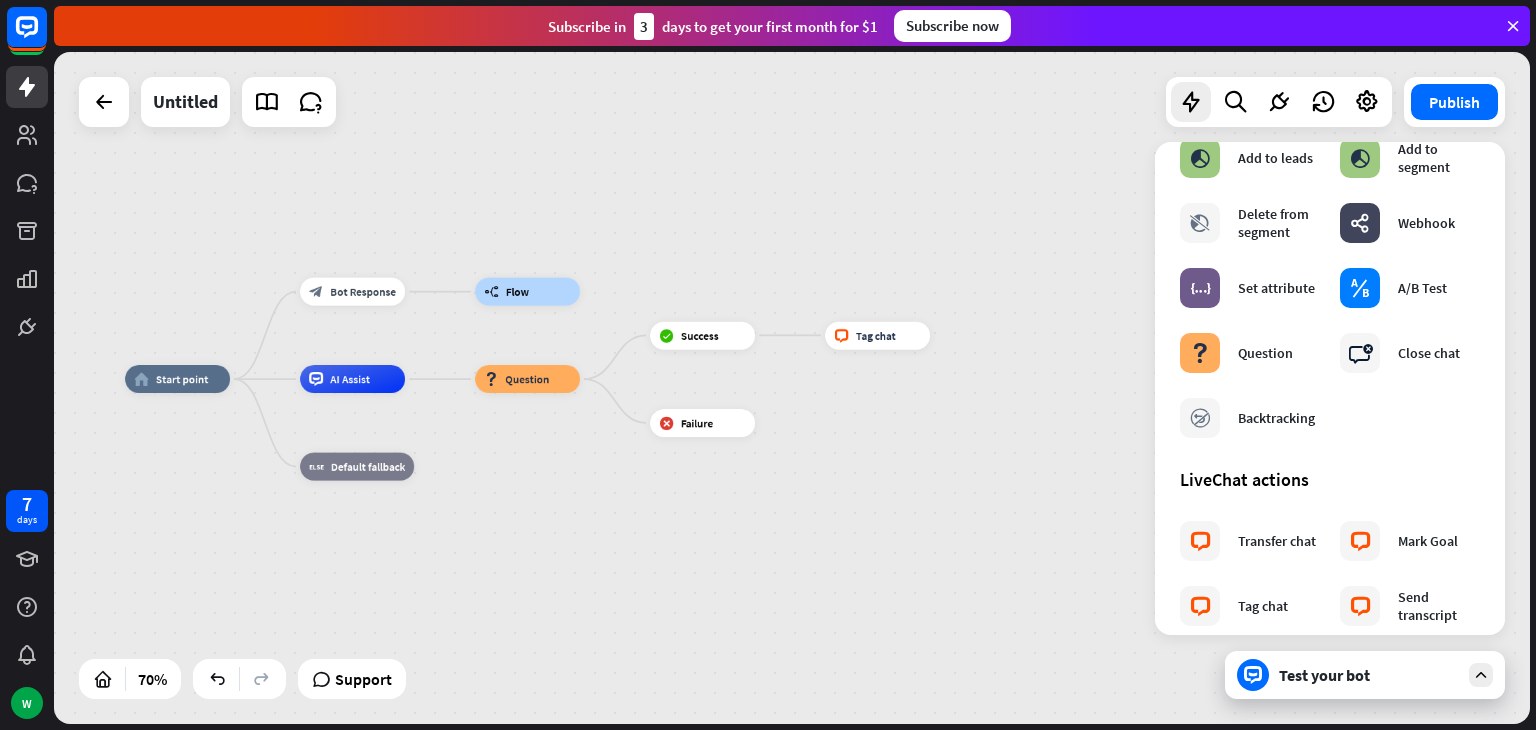 scroll, scrollTop: 0, scrollLeft: 0, axis: both 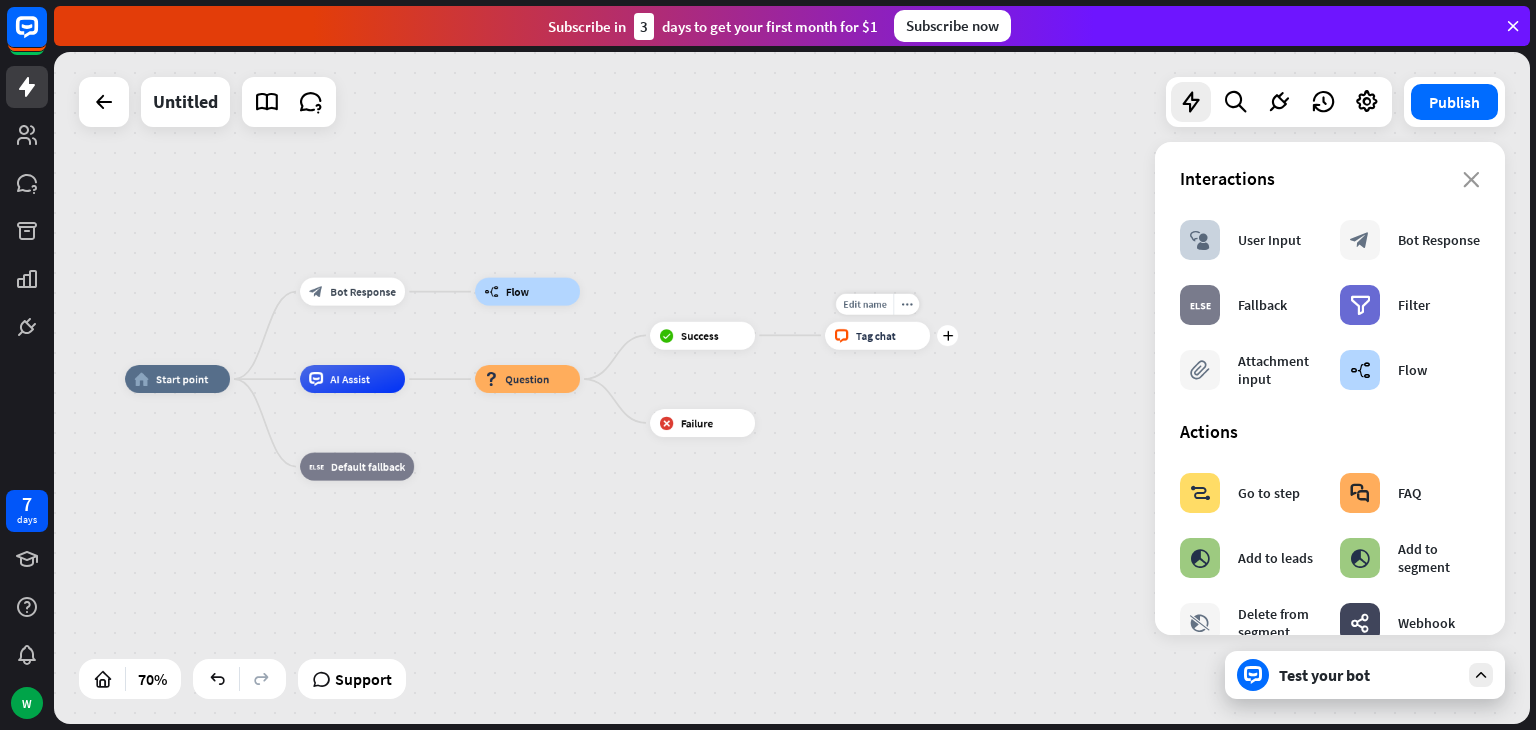 click on "Edit name   more_horiz         plus     block_livechat   Tag chat" at bounding box center [877, 335] 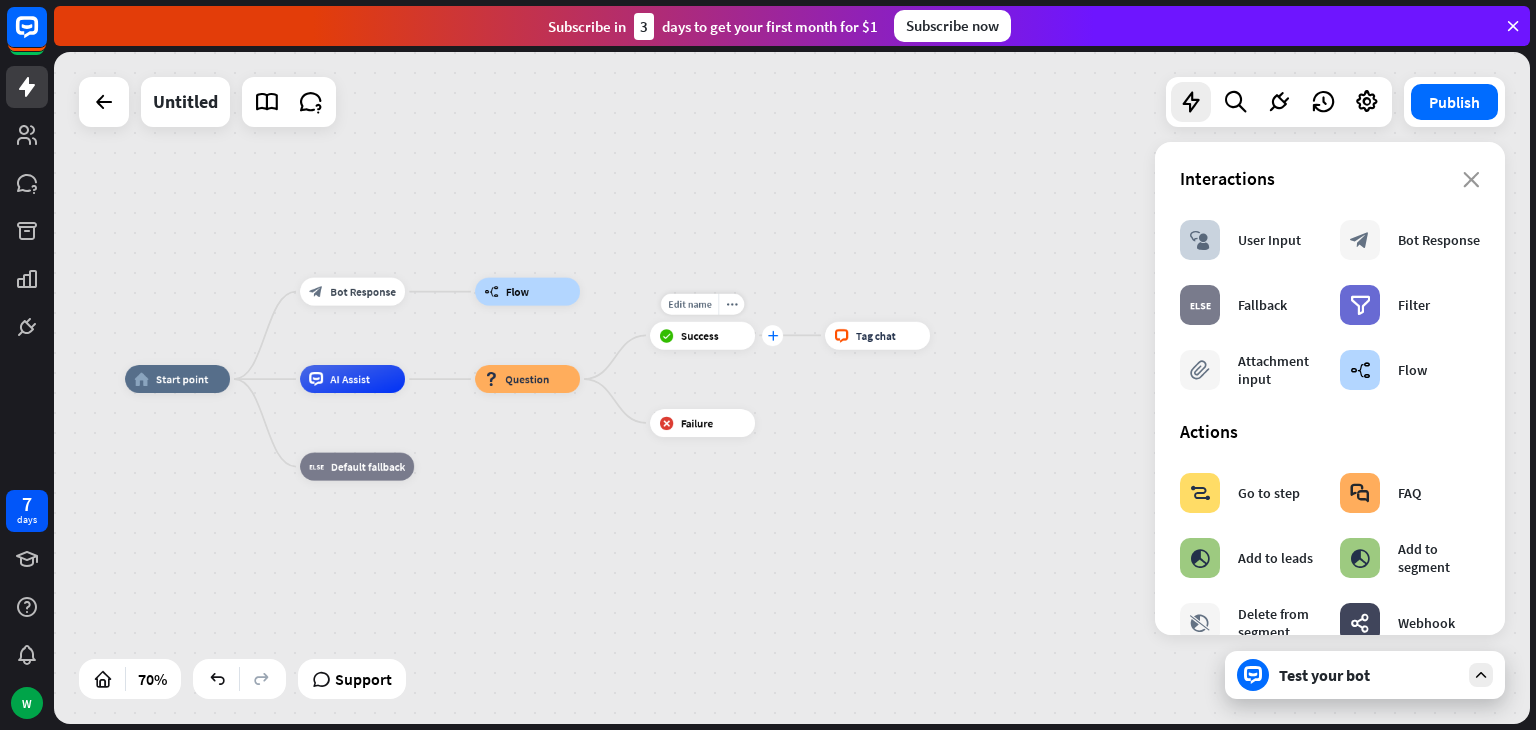 click on "plus" at bounding box center (772, 335) 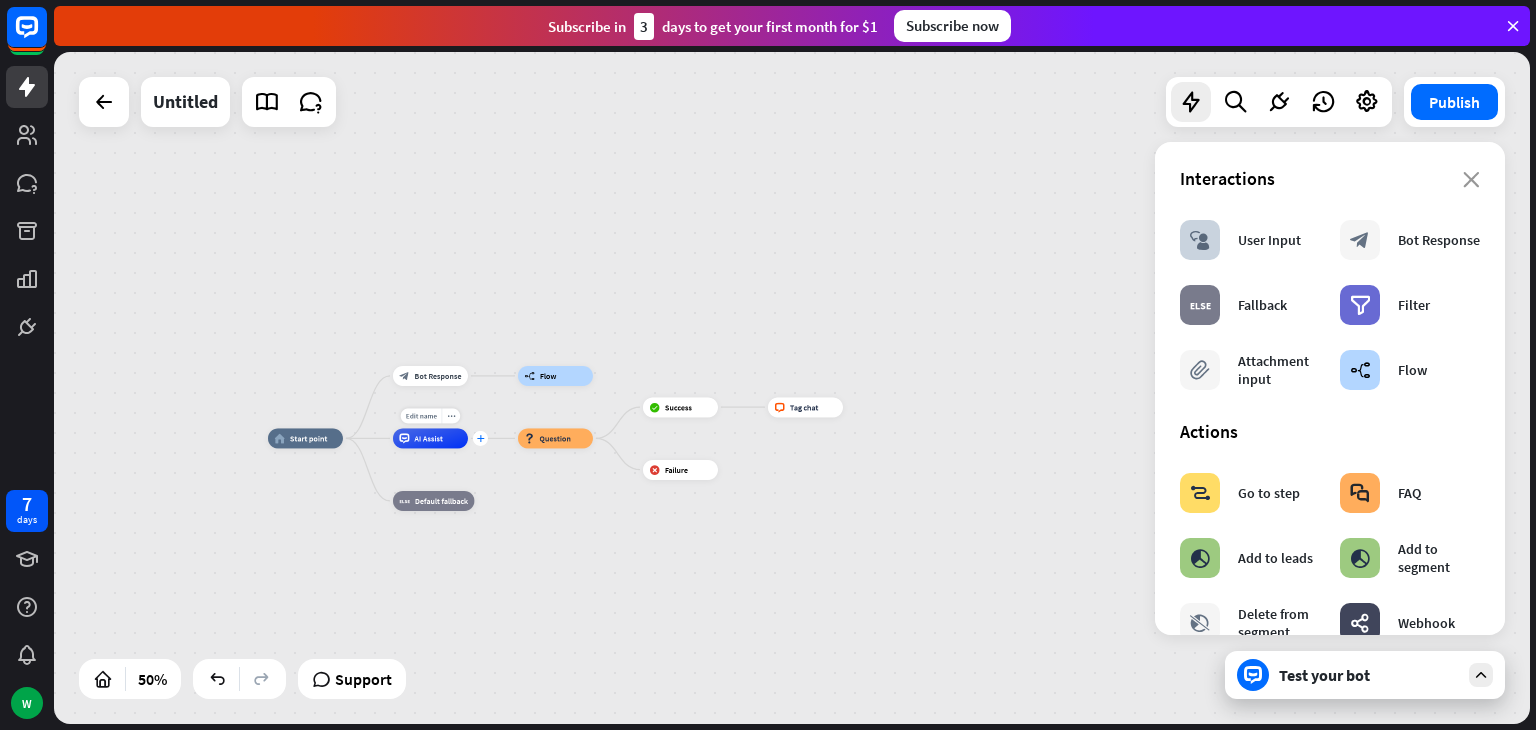 click on "plus" at bounding box center [481, 438] 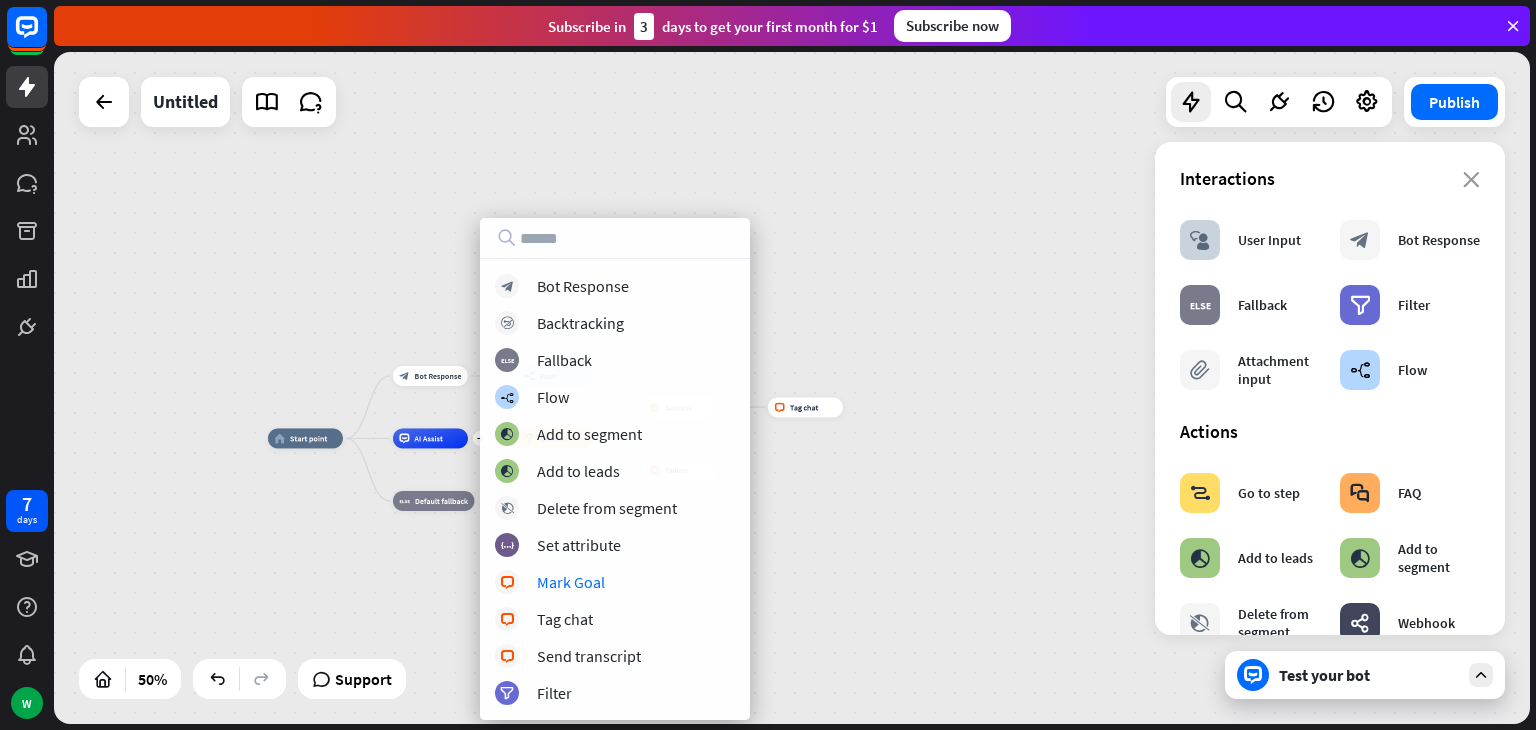 click on "home_2   Start point                   block_bot_response   Bot Response                   builder_tree   Flow               plus       AI Assist                   block_question   Question                   block_success   Success                   block_livechat   Tag chat                   block_failure   Failure                   block_fallback   Default fallback" at bounding box center (792, 388) 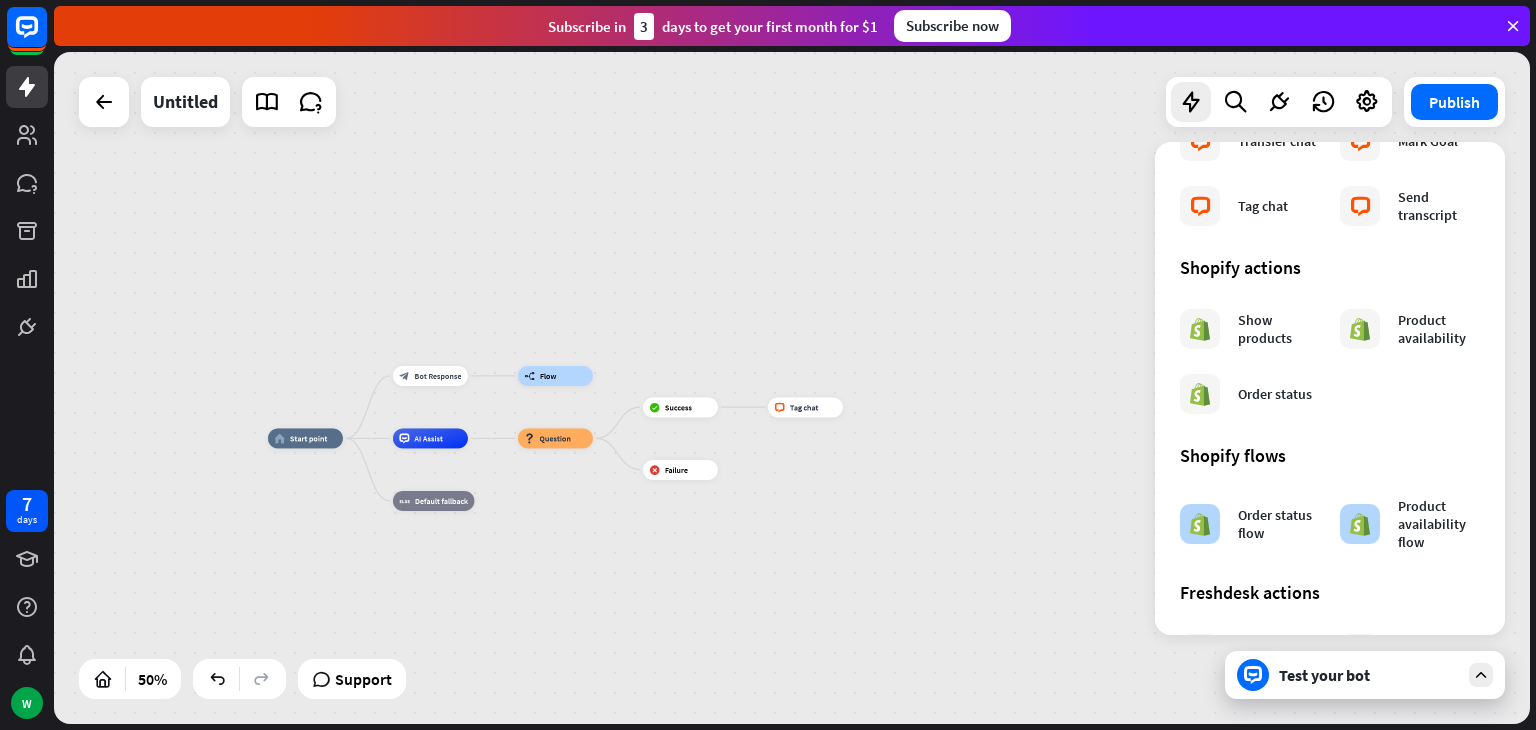 scroll, scrollTop: 1120, scrollLeft: 0, axis: vertical 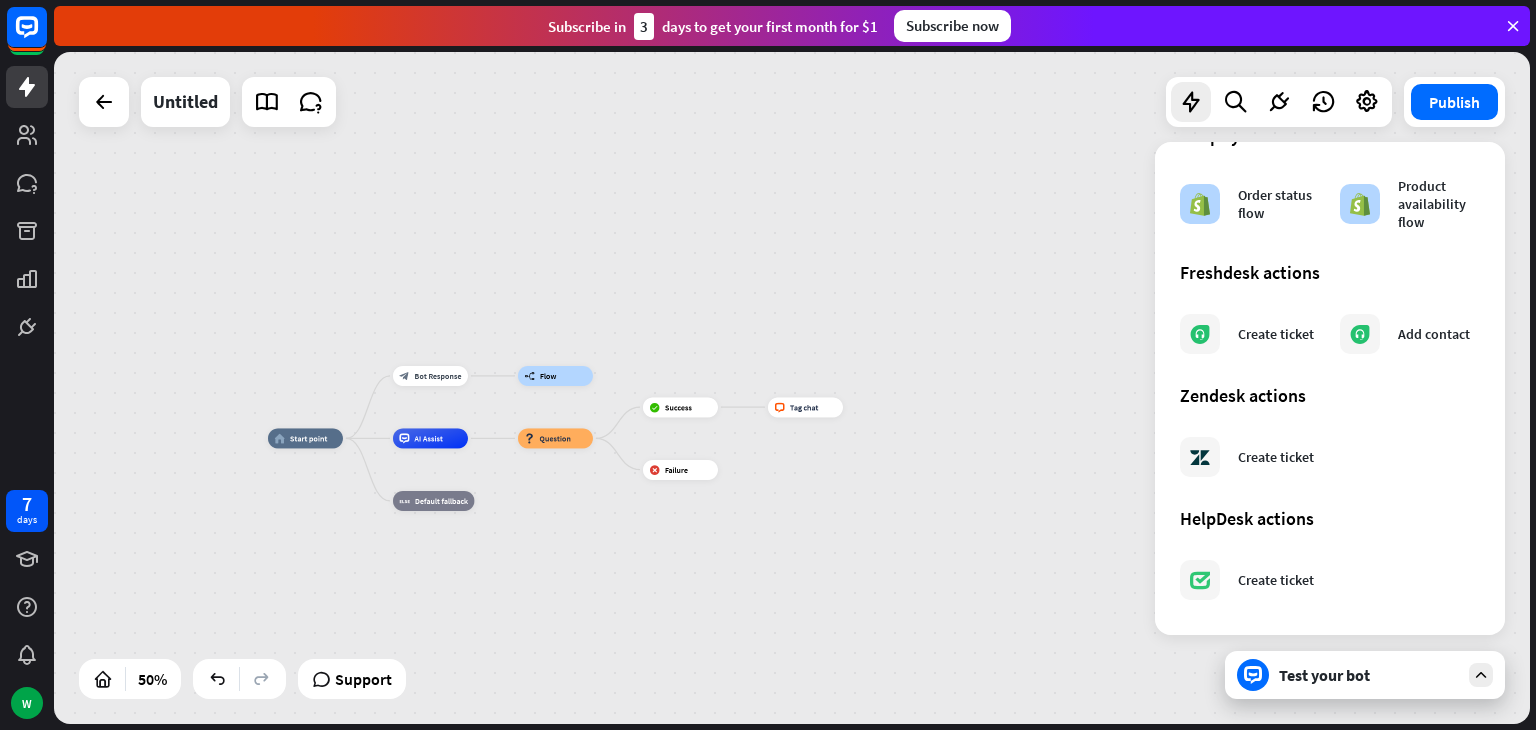 click on "home_2   Start point                   block_bot_response   Bot Response                   builder_tree   Flow                     AI Assist                   block_question   Question                   block_success   Success                   block_livechat   Tag chat                   block_failure   Failure                   block_fallback   Default fallback" at bounding box center [637, 606] 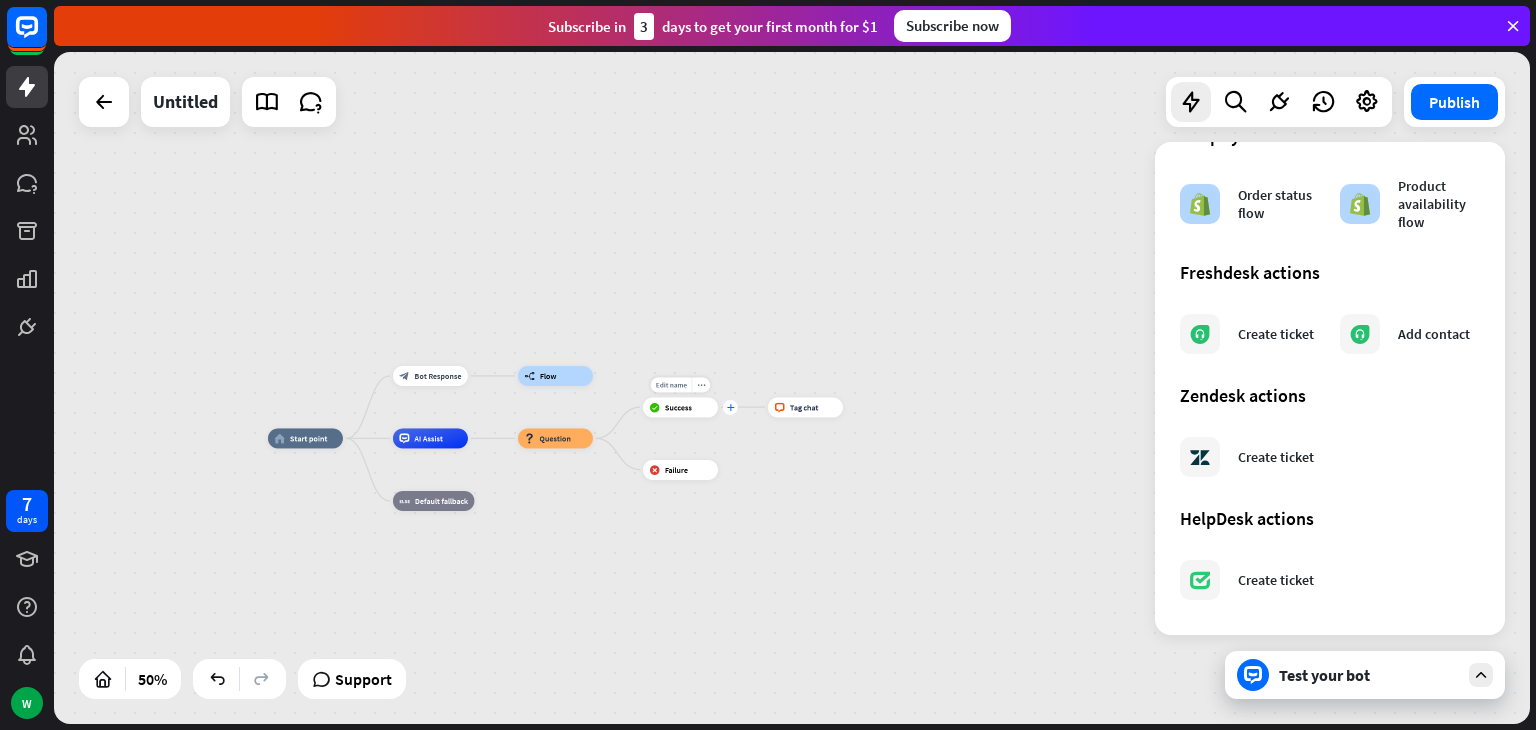 click on "plus" at bounding box center (731, 407) 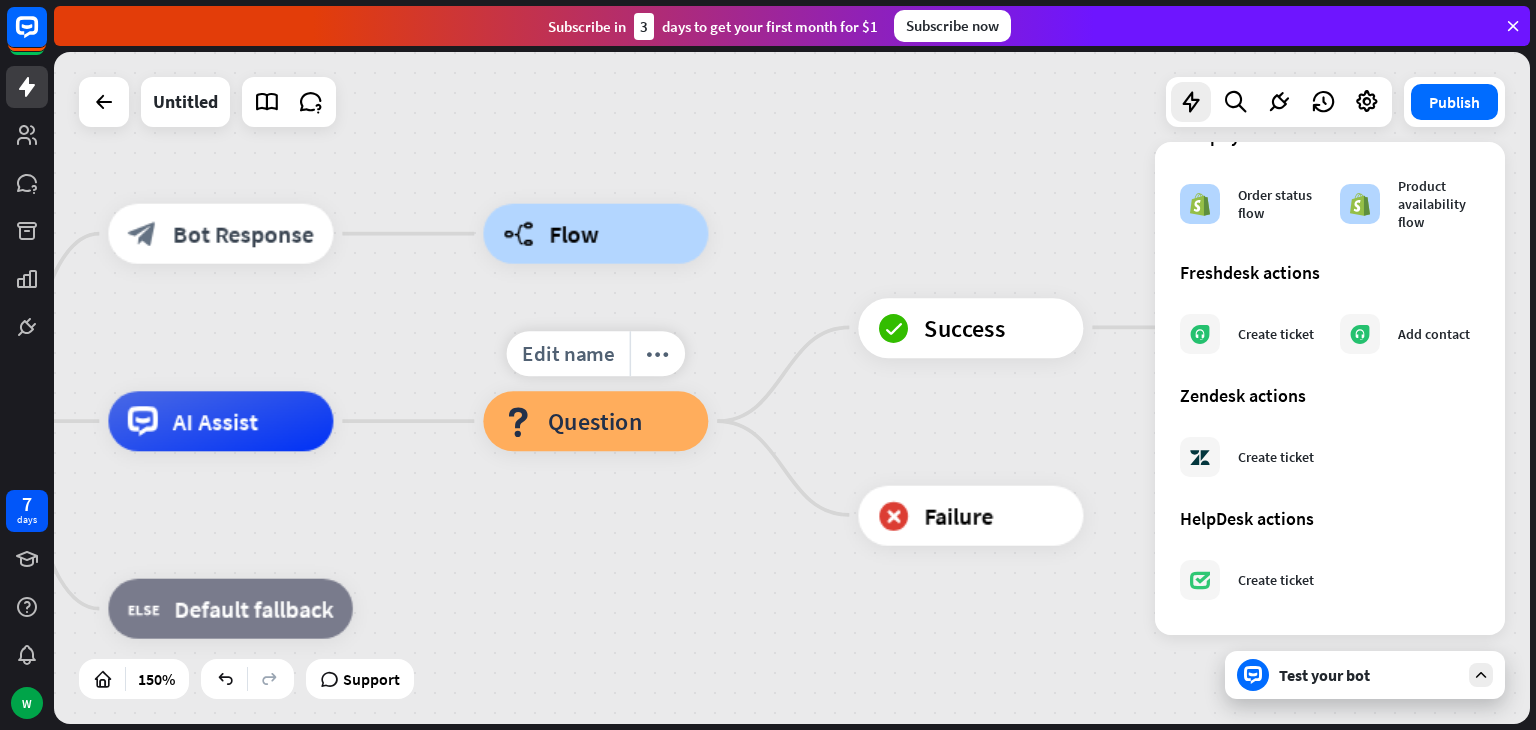click on "home_2   Start point                   block_bot_response   Bot Response                   builder_tree   Flow                     AI Assist       Edit name   more_horiz             block_question   Question                   block_success   Success                   block_livechat   Tag chat                   block_failure   Failure                   block_fallback   Default fallback" at bounding box center [840, 925] 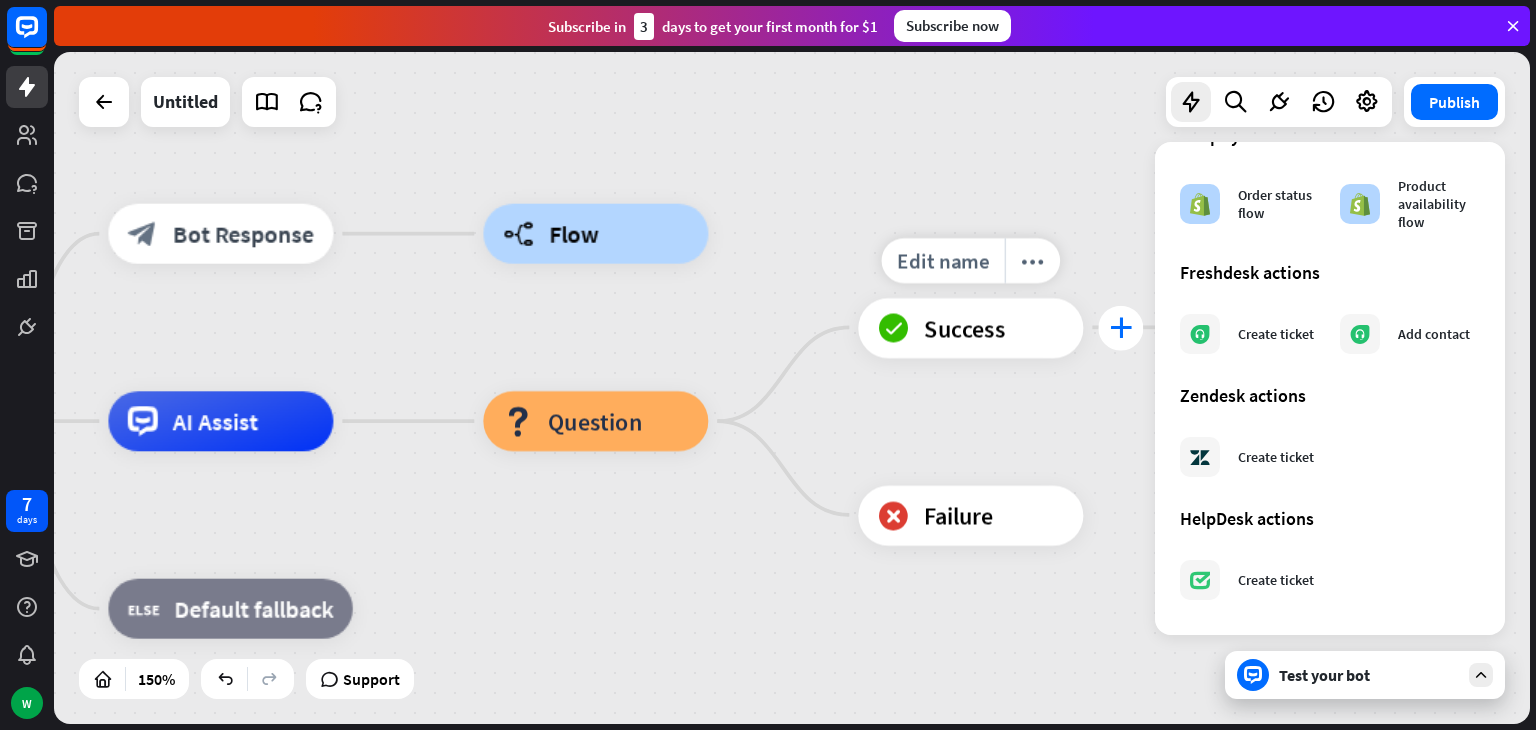 click on "plus" at bounding box center (1121, 327) 